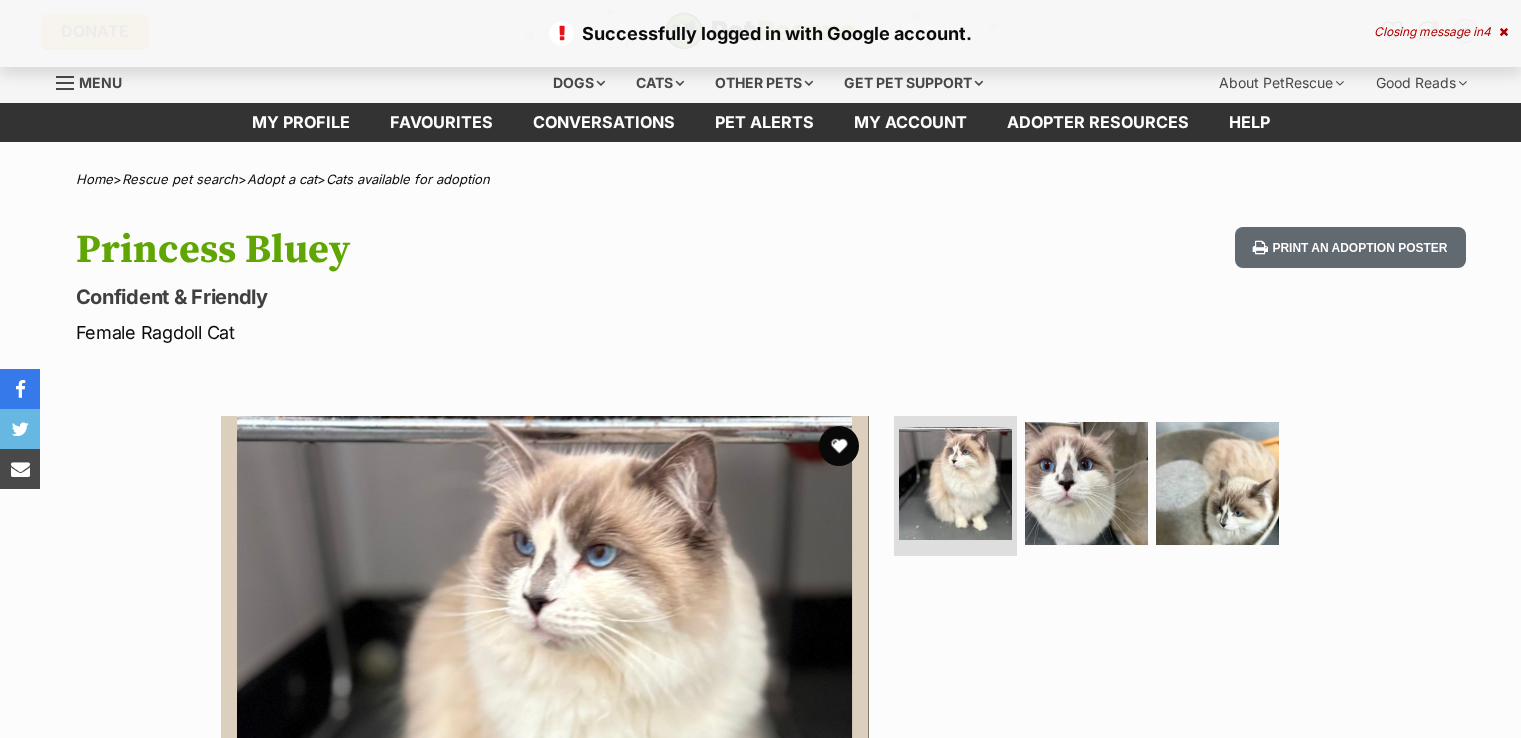 scroll, scrollTop: 0, scrollLeft: 0, axis: both 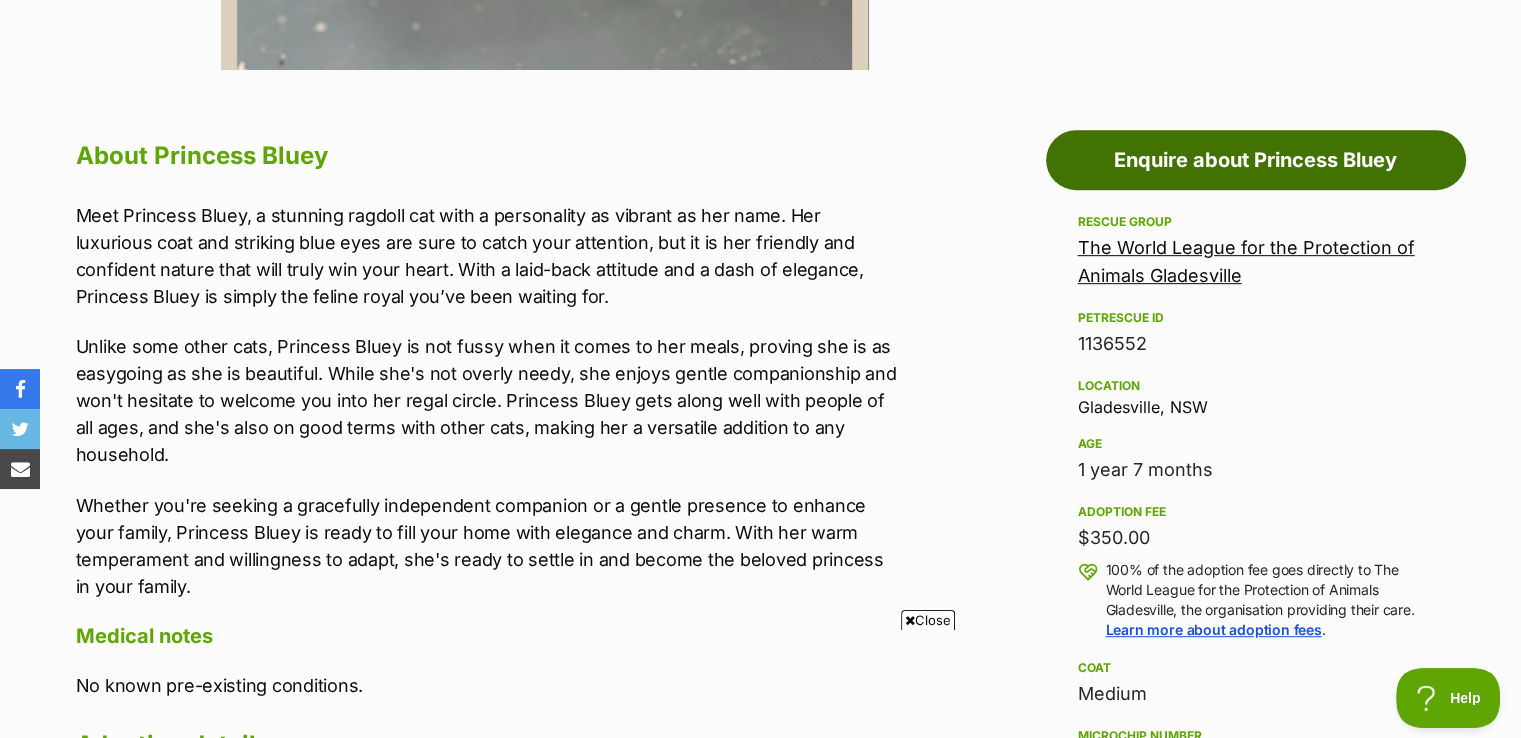 click on "Enquire about Princess Bluey" at bounding box center (1256, 160) 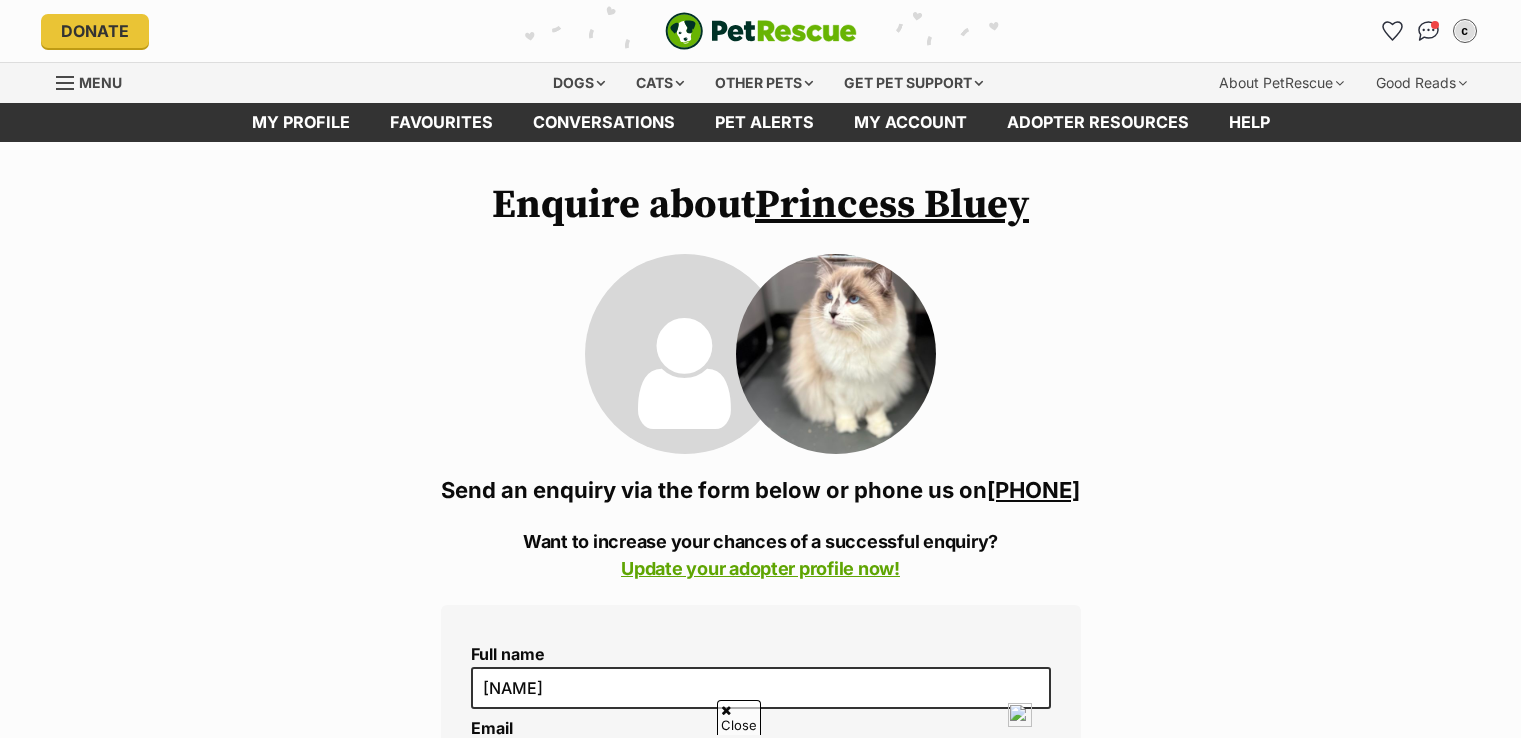 scroll, scrollTop: 372, scrollLeft: 0, axis: vertical 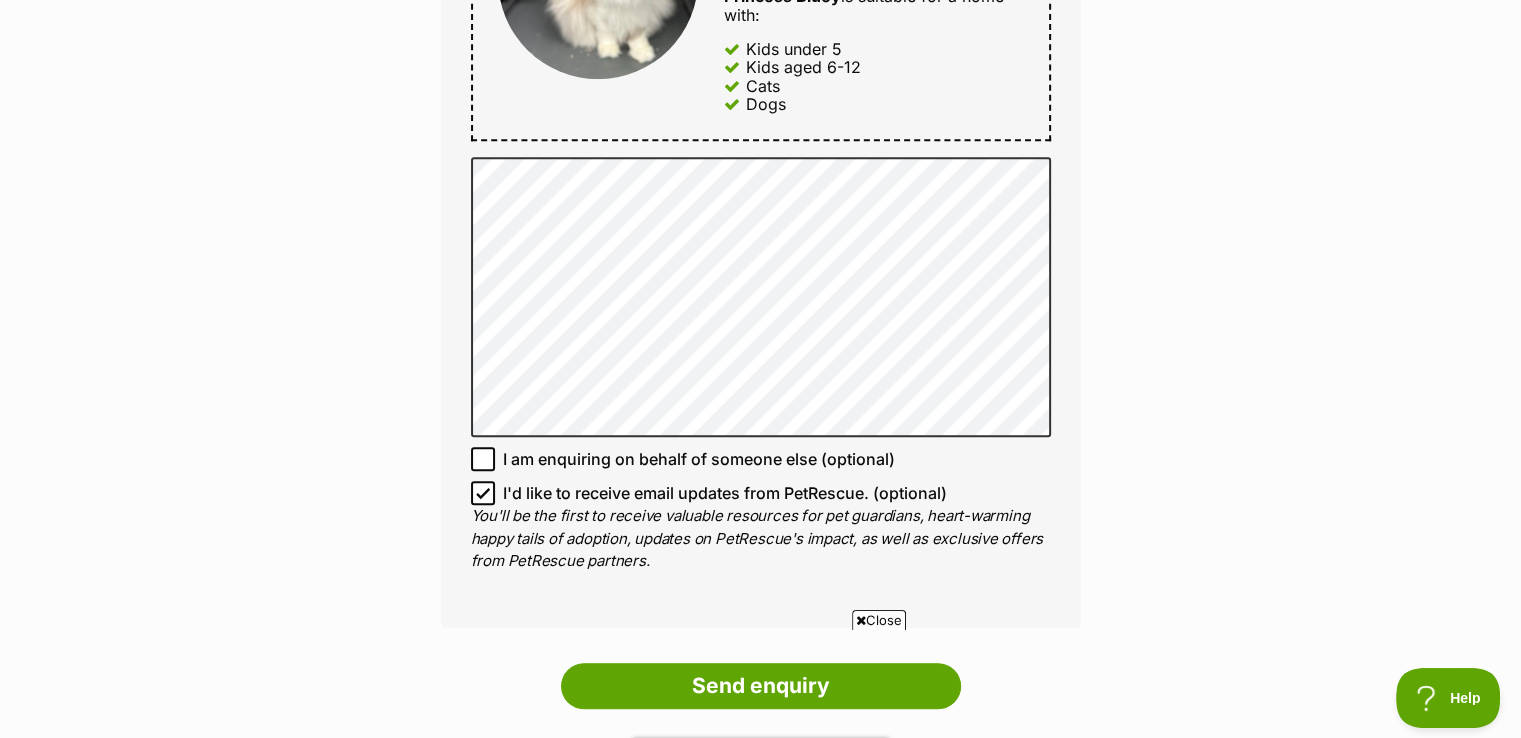 click on "I'd like to receive email updates from PetRescue. (optional)" at bounding box center [725, 493] 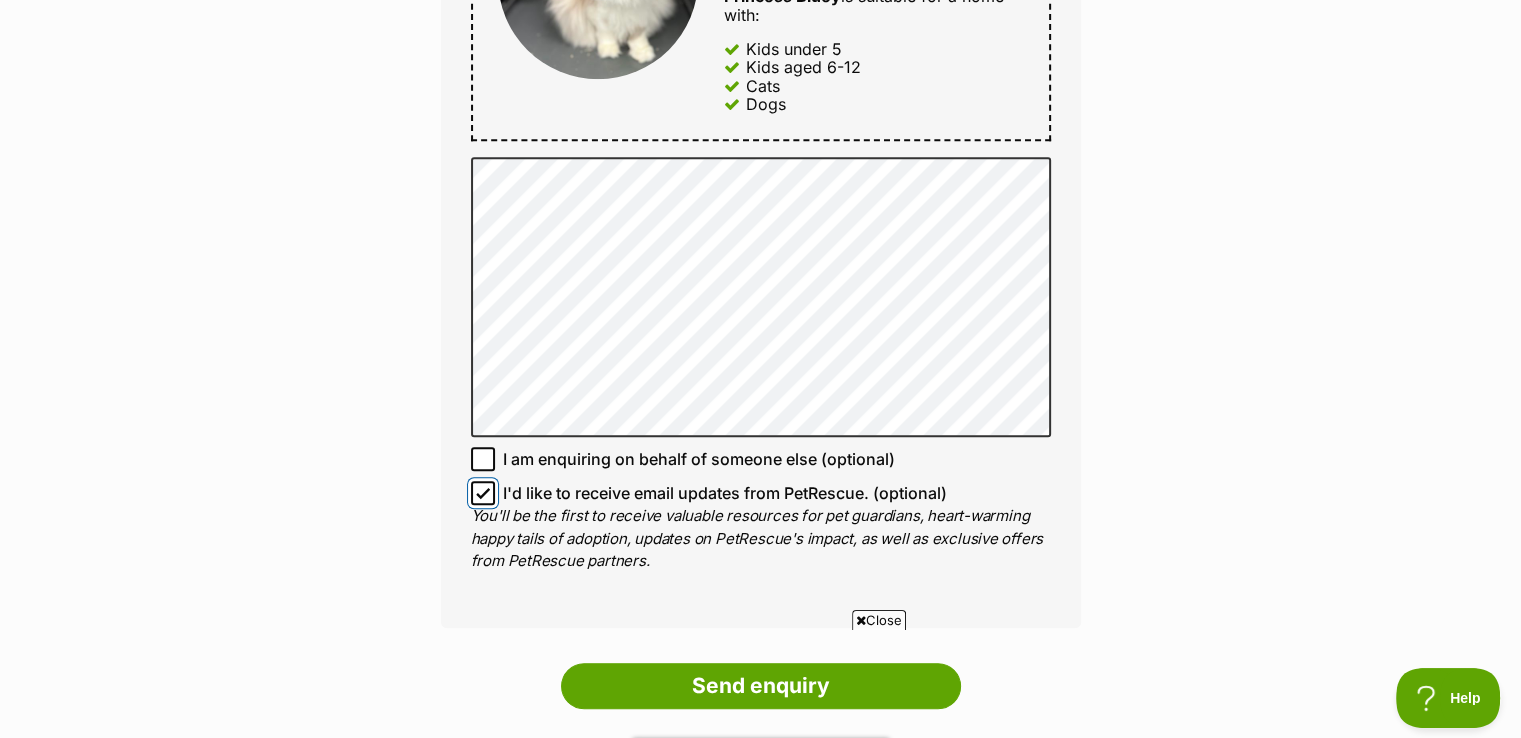 click on "I'd like to receive email updates from PetRescue. (optional)" at bounding box center (483, 493) 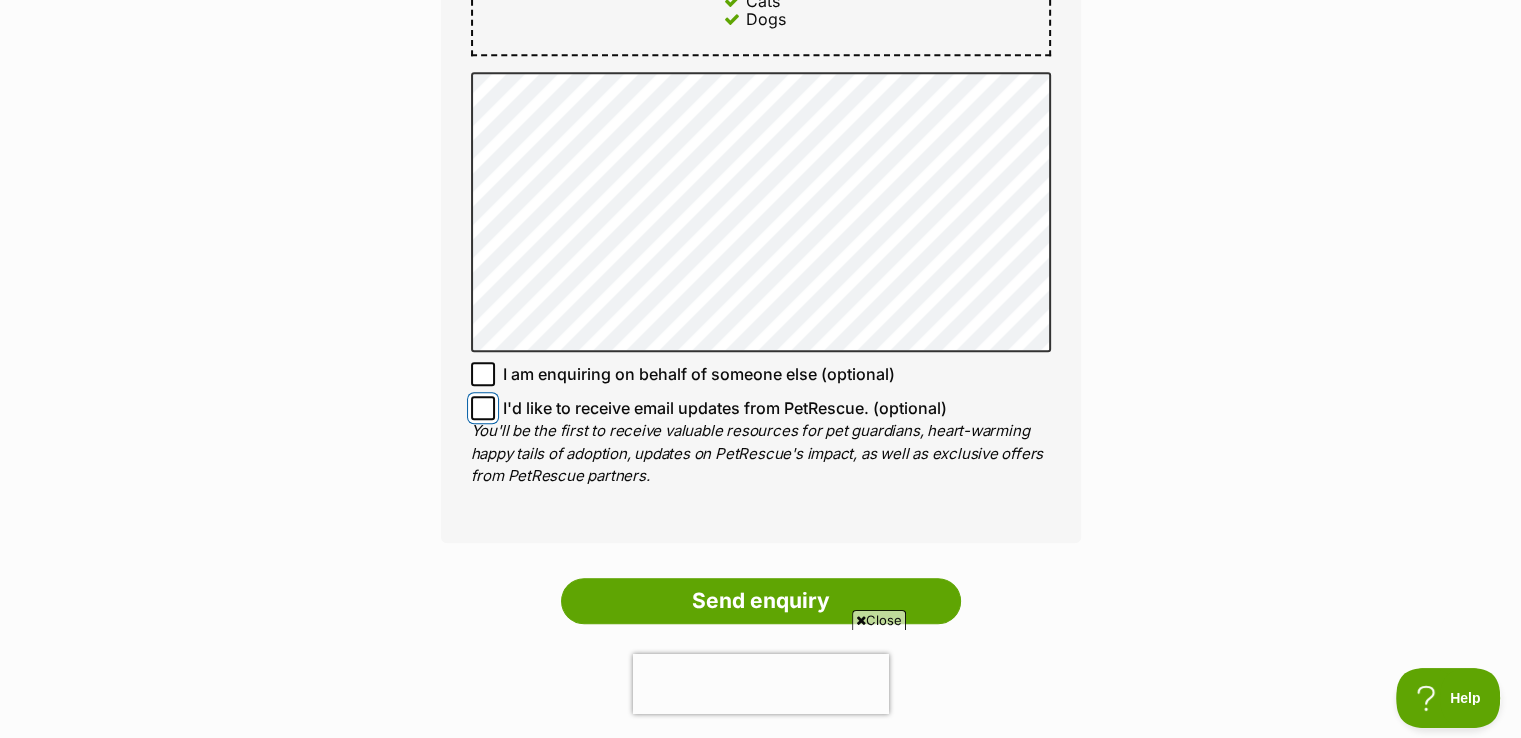 scroll, scrollTop: 1292, scrollLeft: 0, axis: vertical 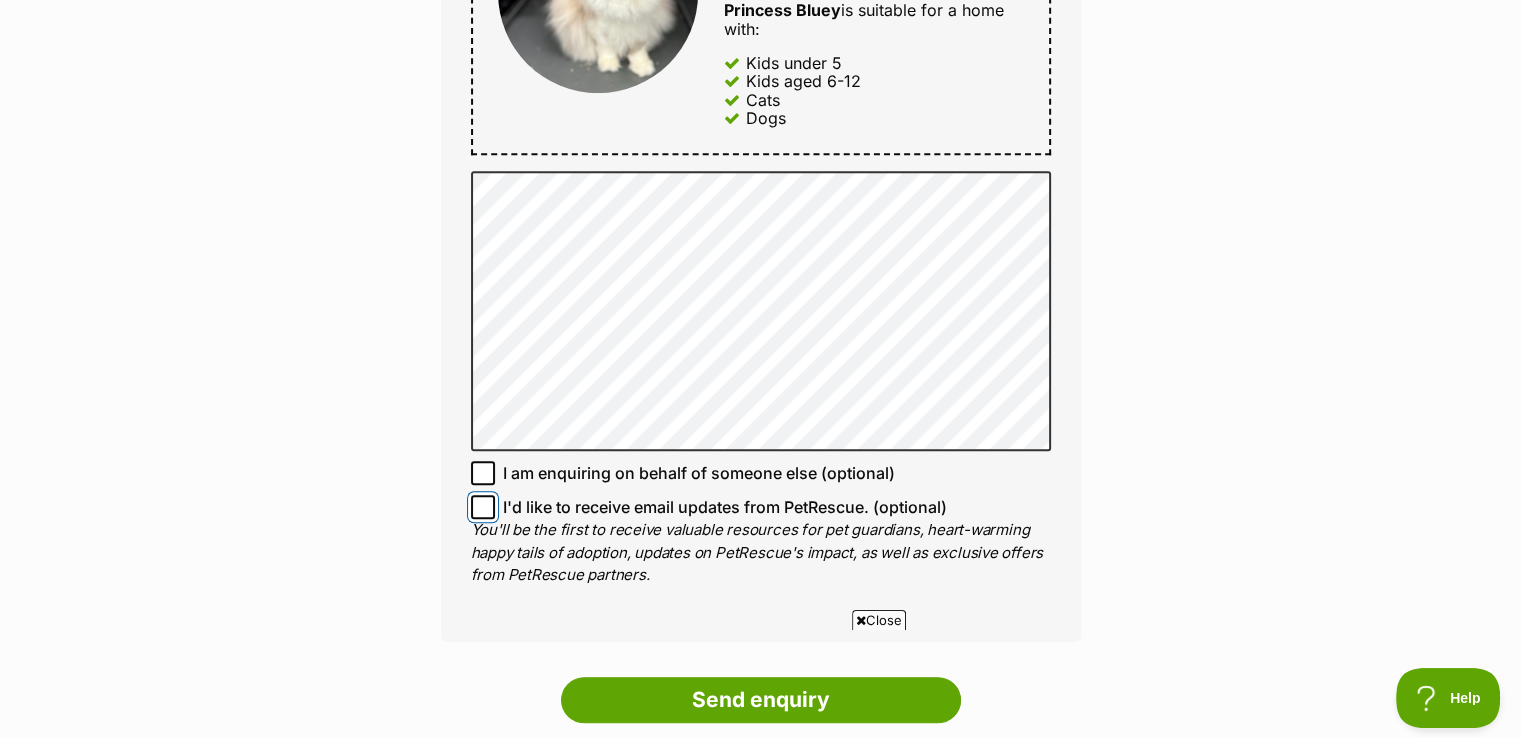 click on "Send enquiry" at bounding box center [761, 700] 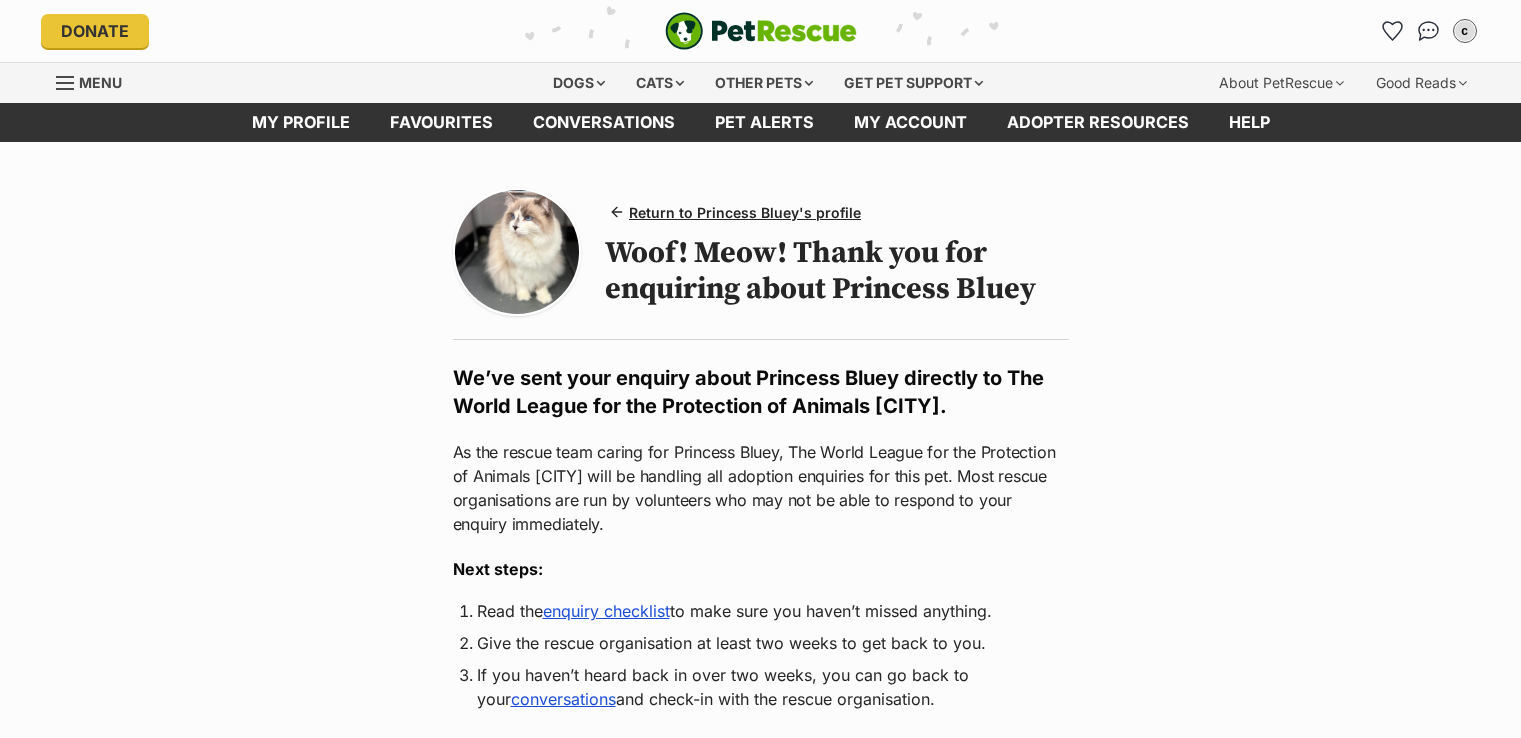 scroll, scrollTop: 0, scrollLeft: 0, axis: both 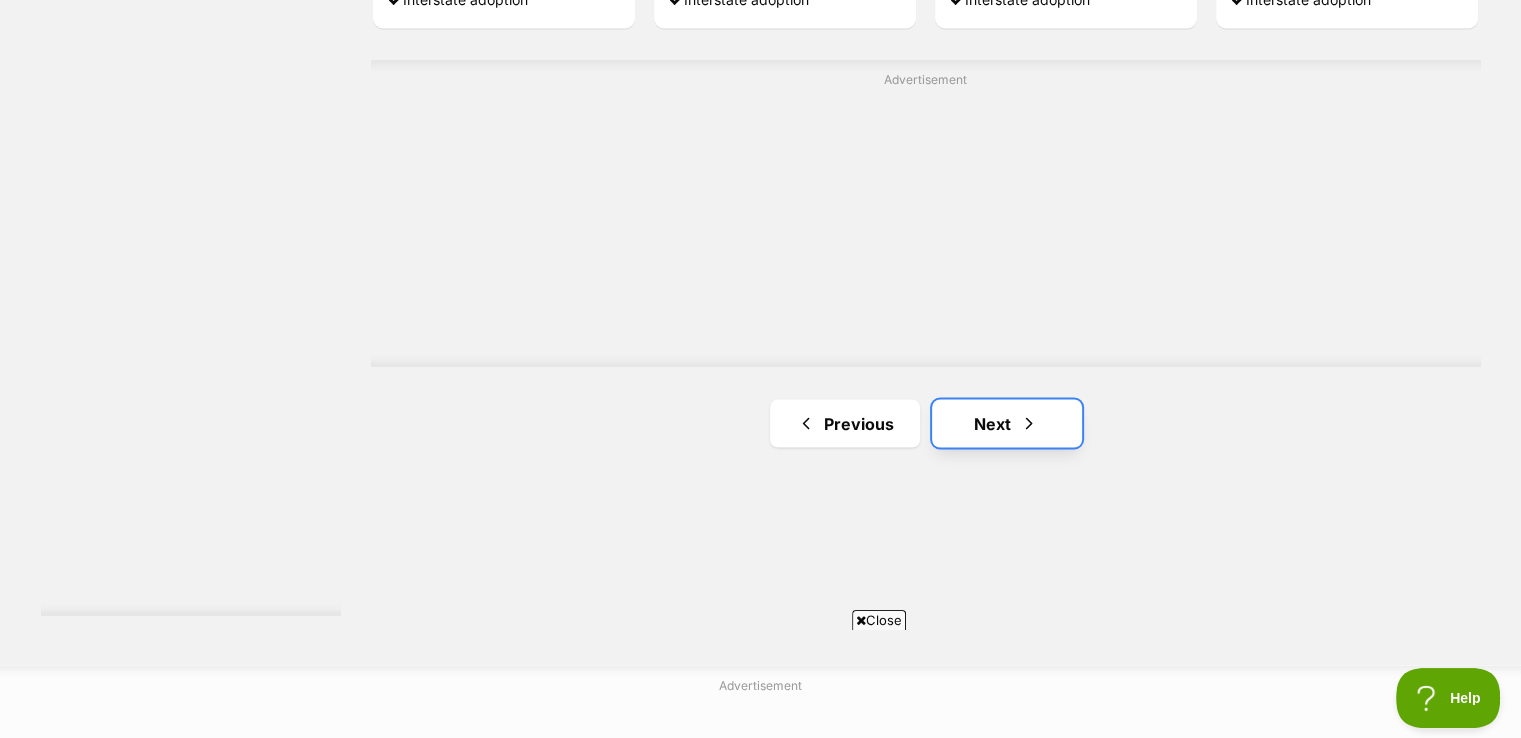 click at bounding box center [1029, 423] 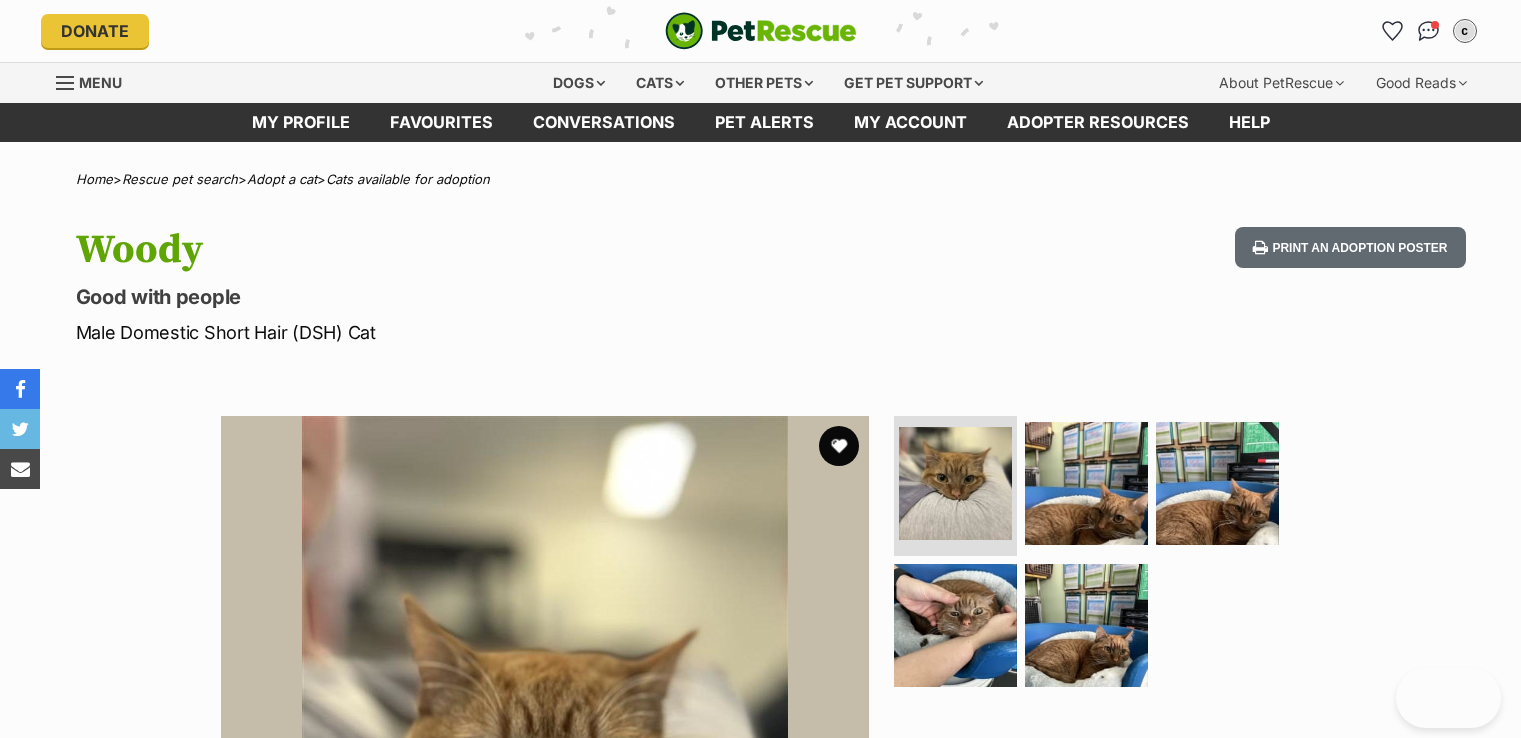 scroll, scrollTop: 0, scrollLeft: 0, axis: both 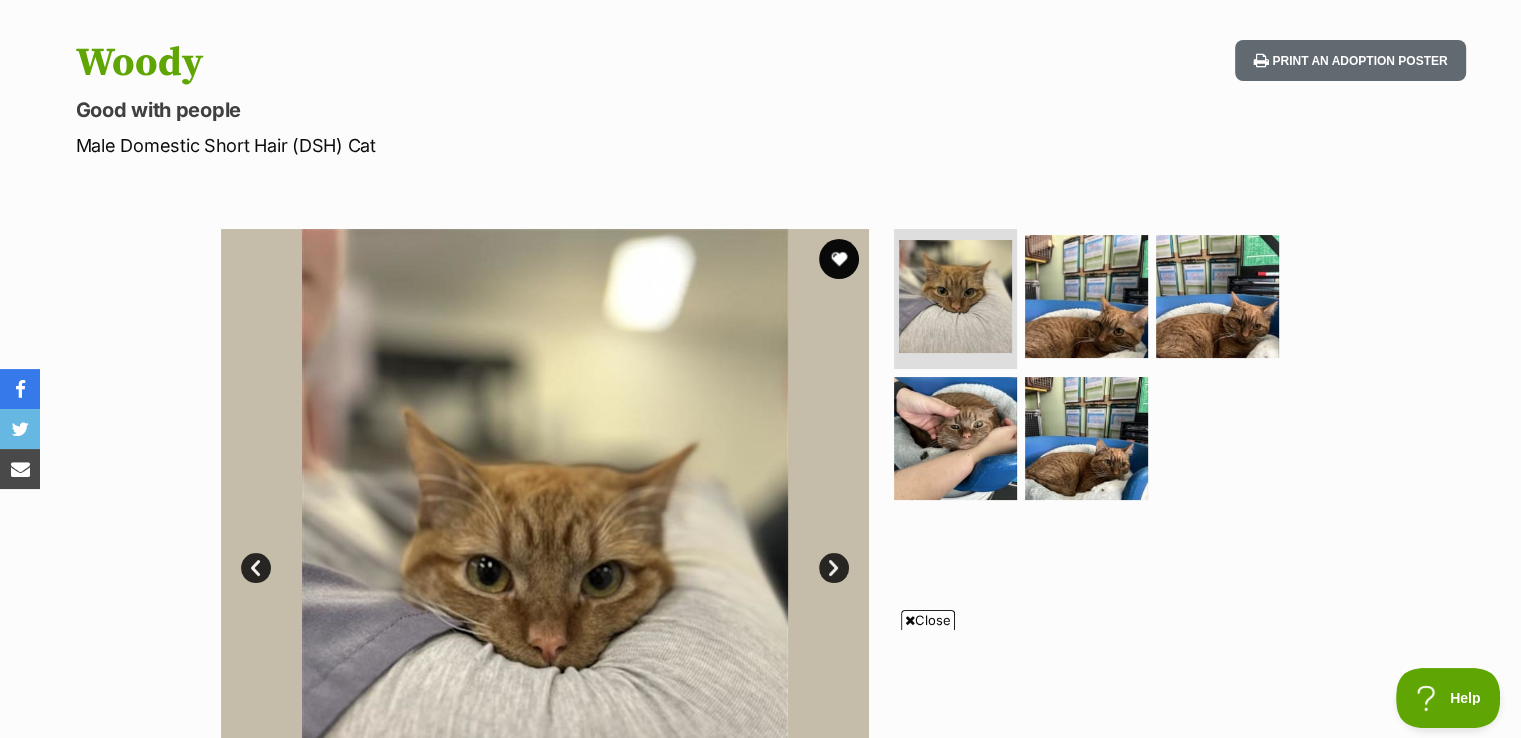 click at bounding box center (545, 553) 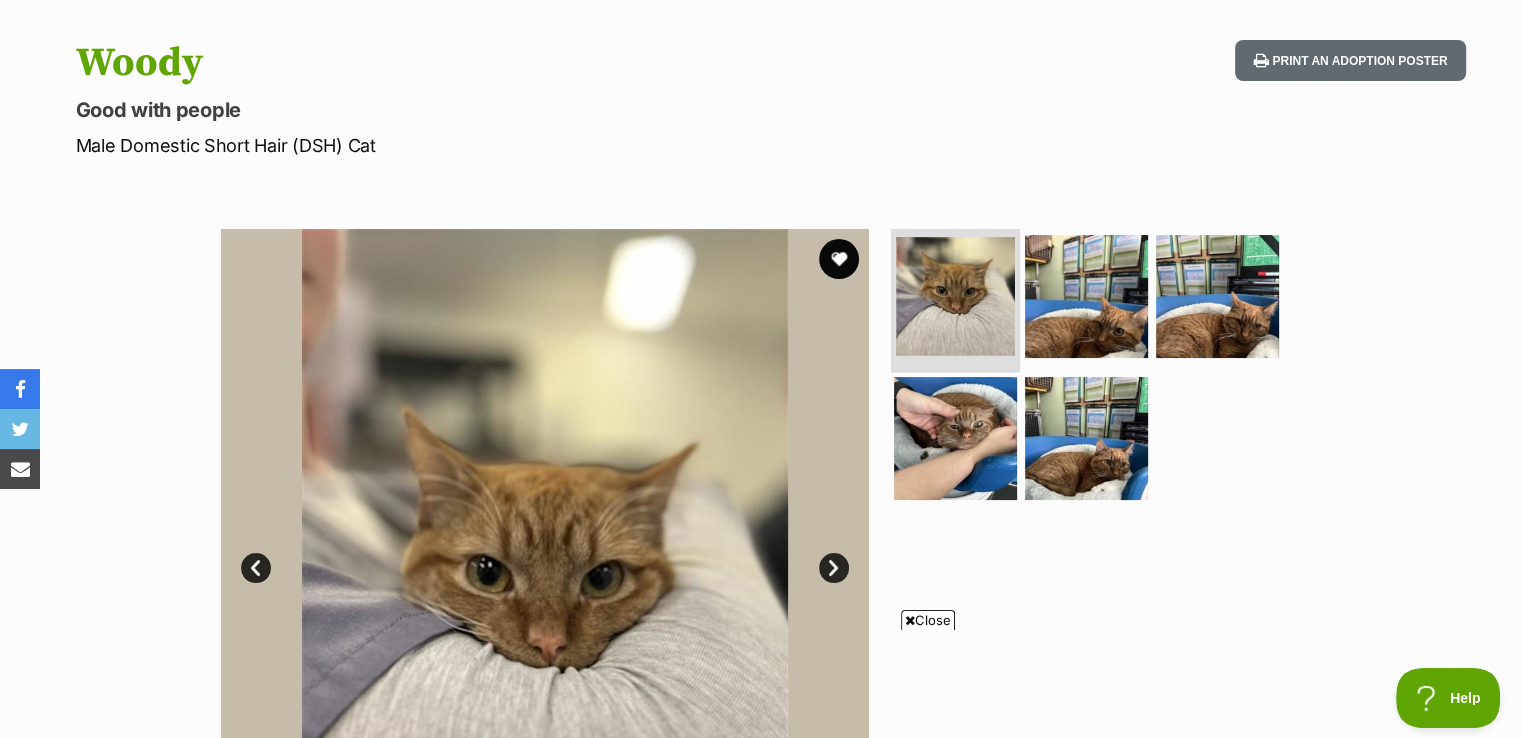 click at bounding box center [955, 296] 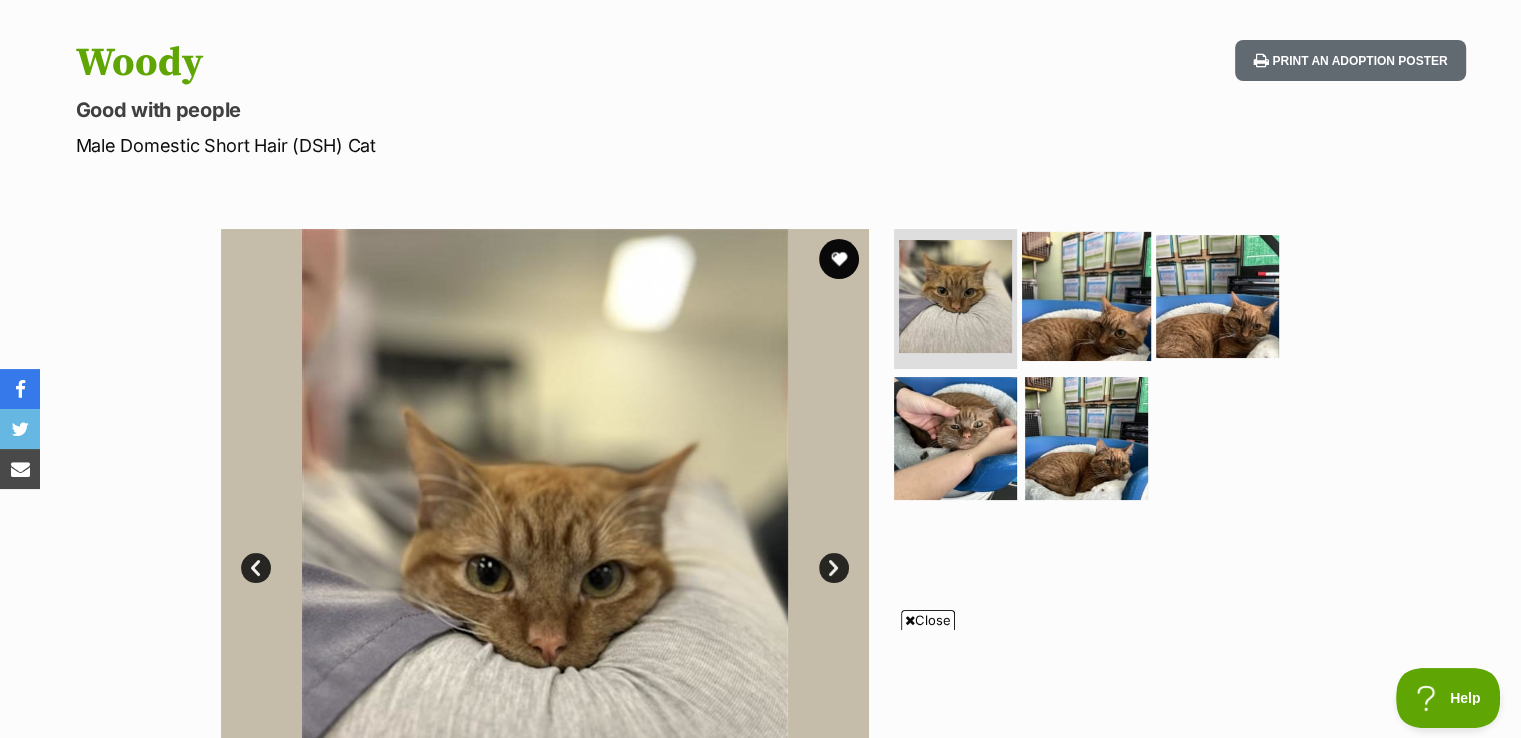 click at bounding box center [1086, 296] 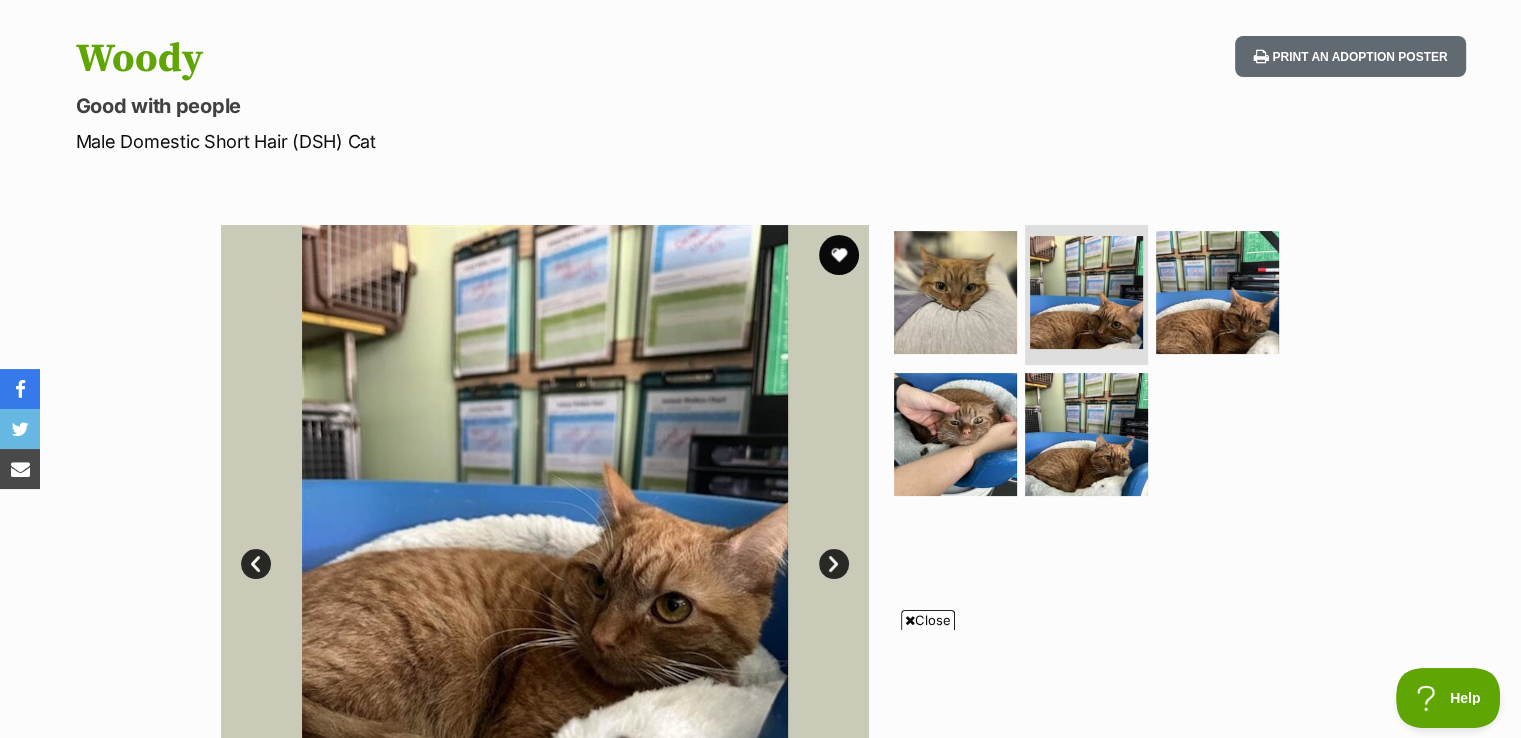 scroll, scrollTop: 183, scrollLeft: 0, axis: vertical 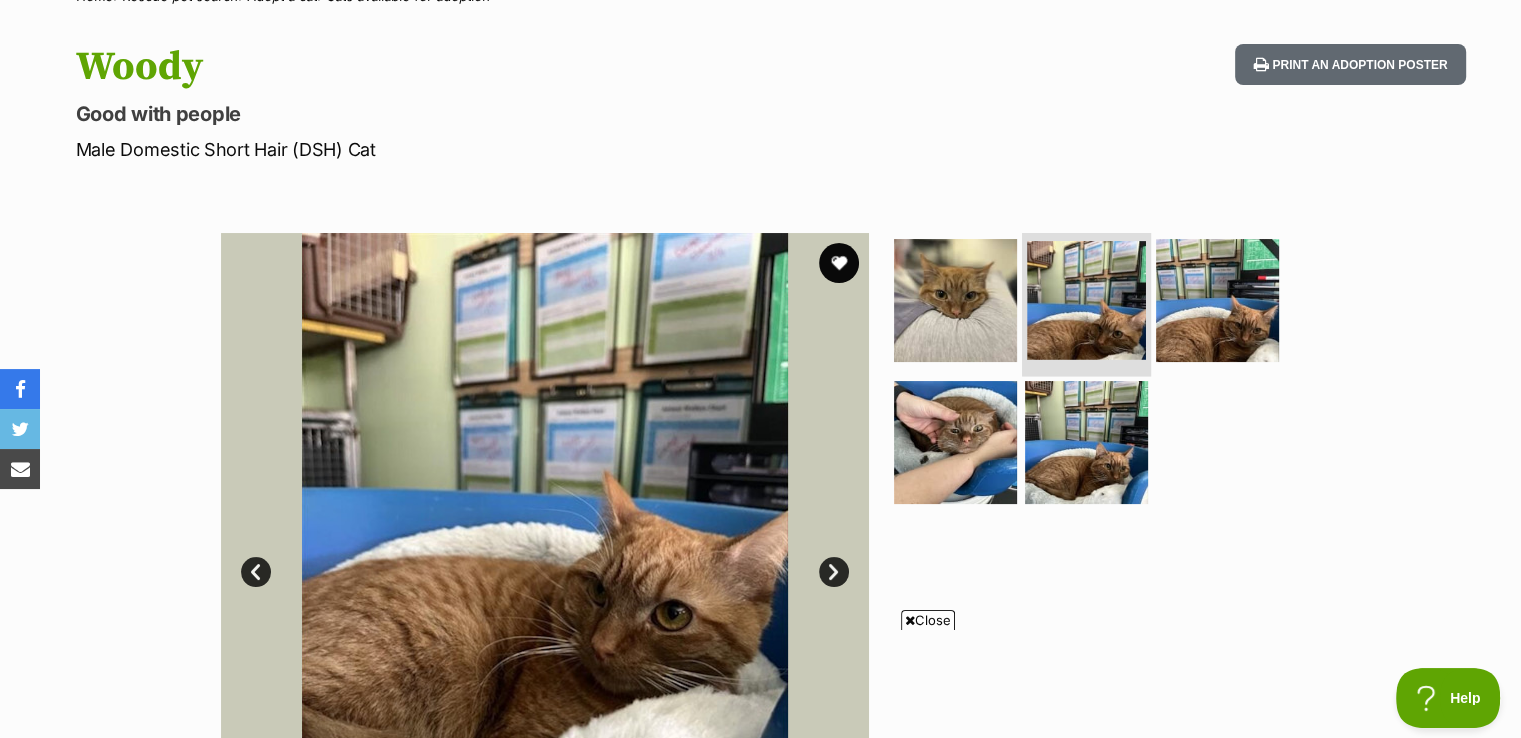 click at bounding box center [1086, 300] 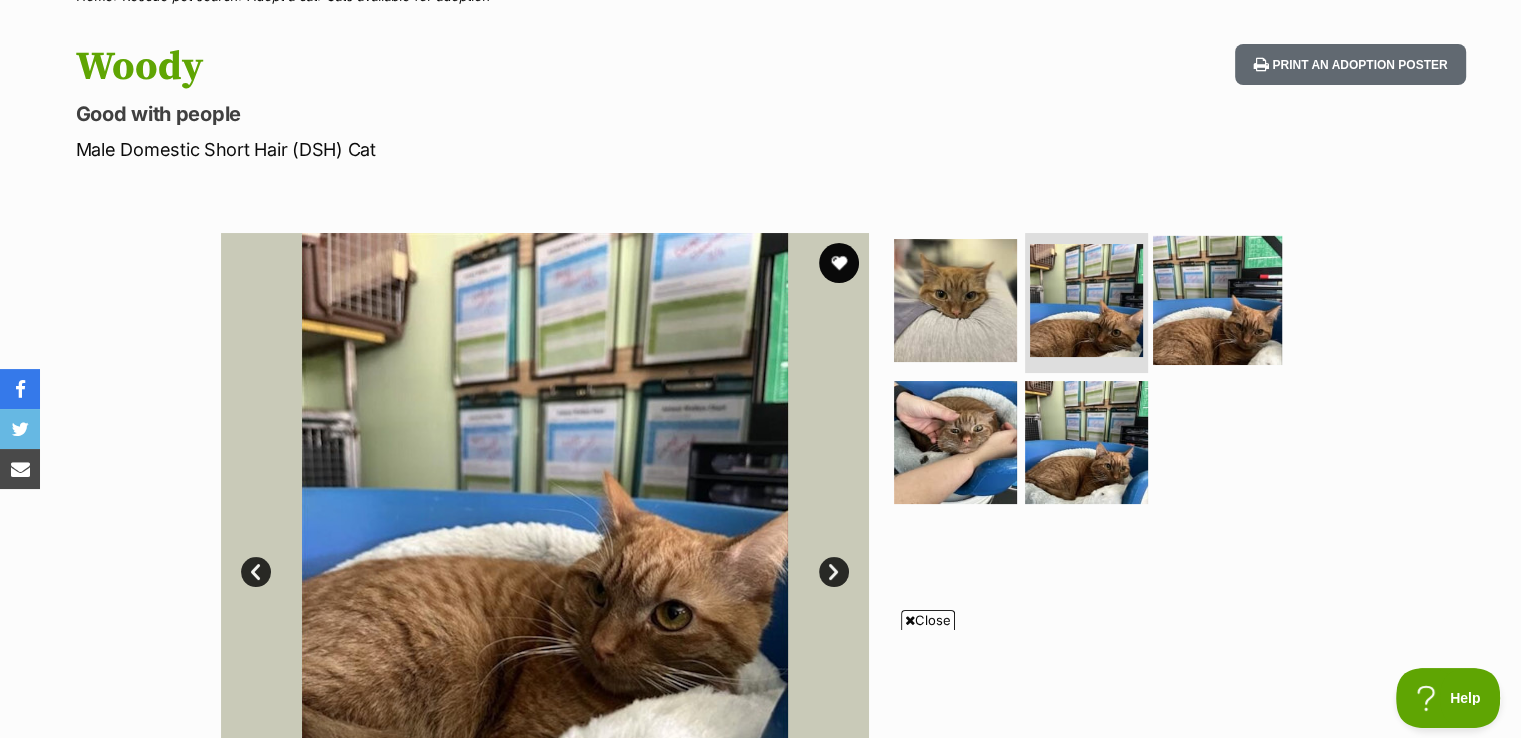 click at bounding box center (1217, 300) 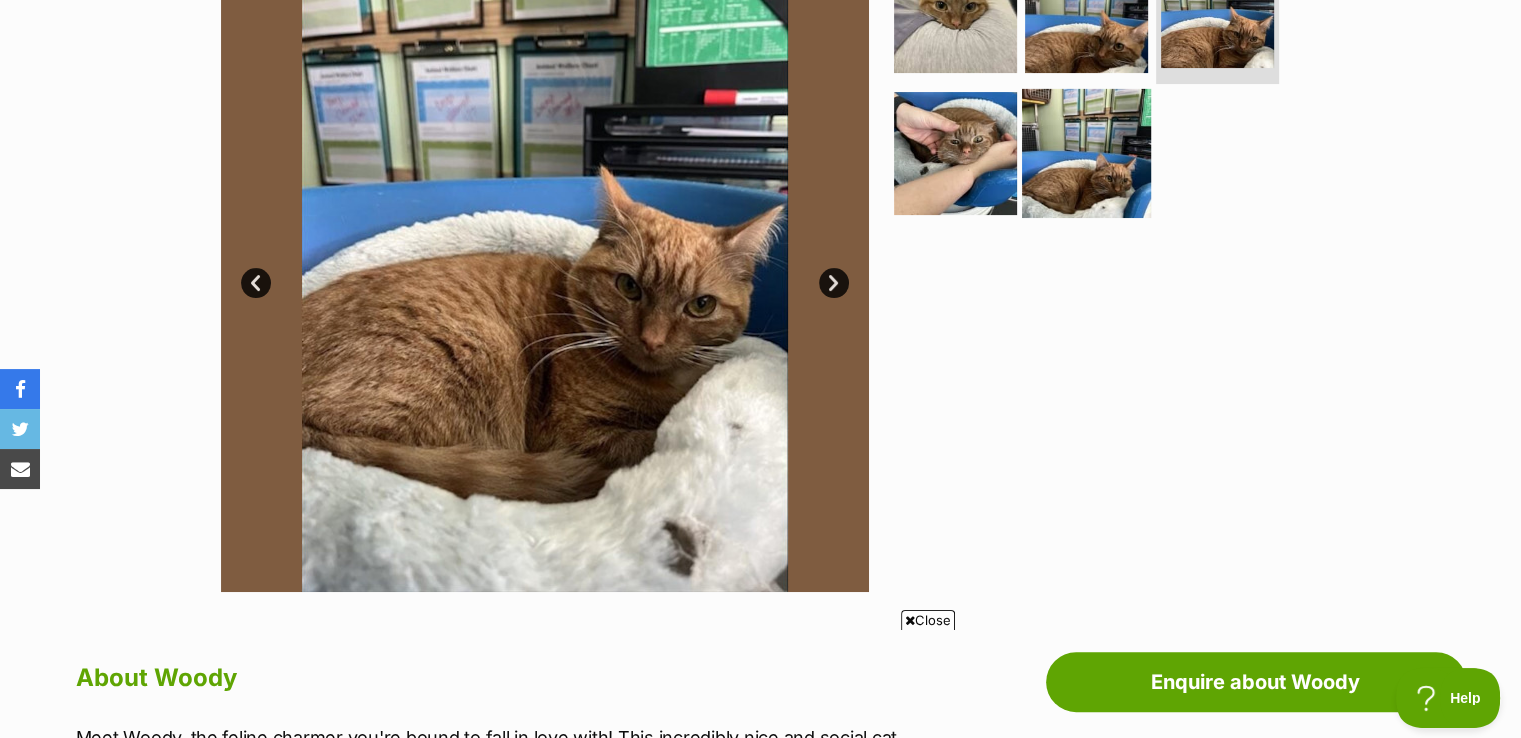 scroll, scrollTop: 474, scrollLeft: 0, axis: vertical 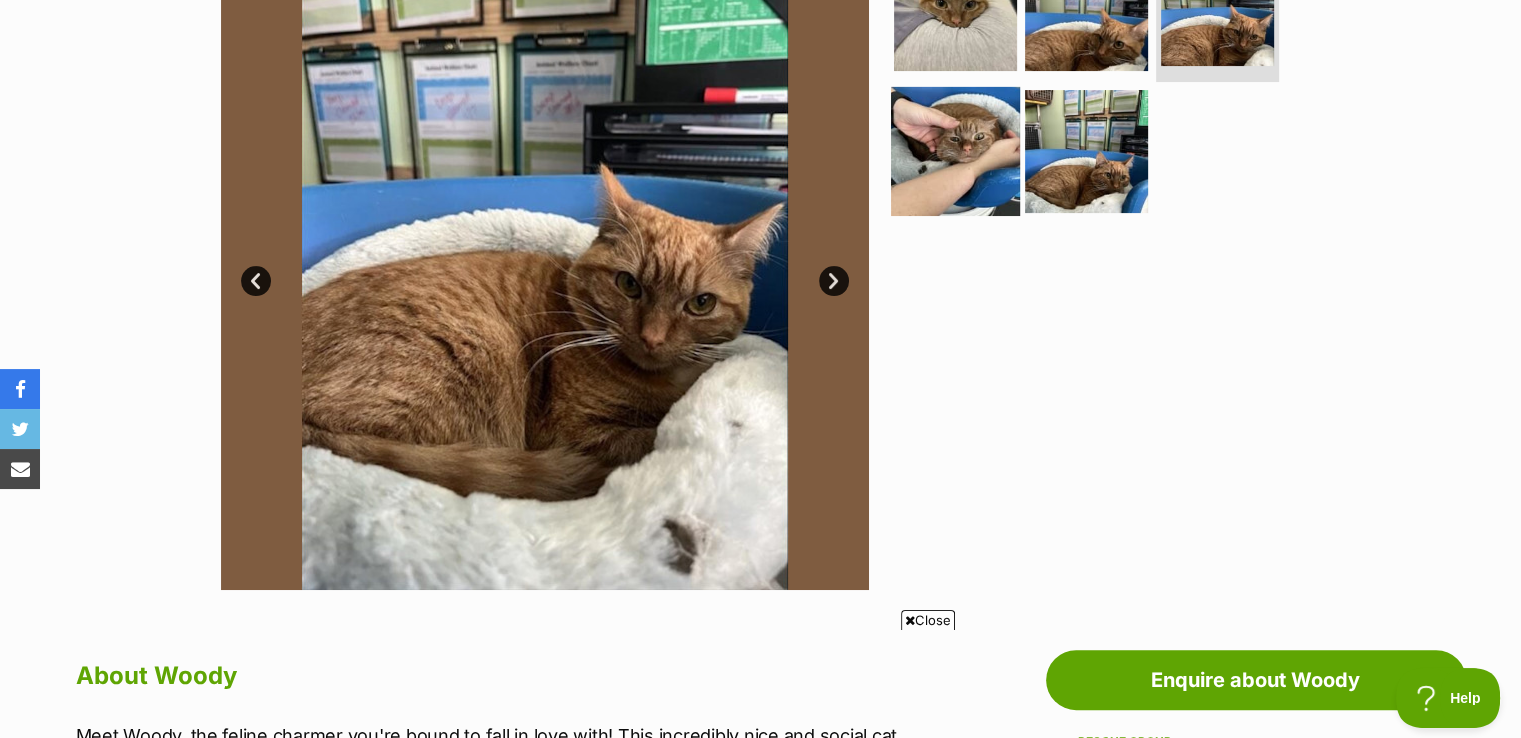click at bounding box center [955, 150] 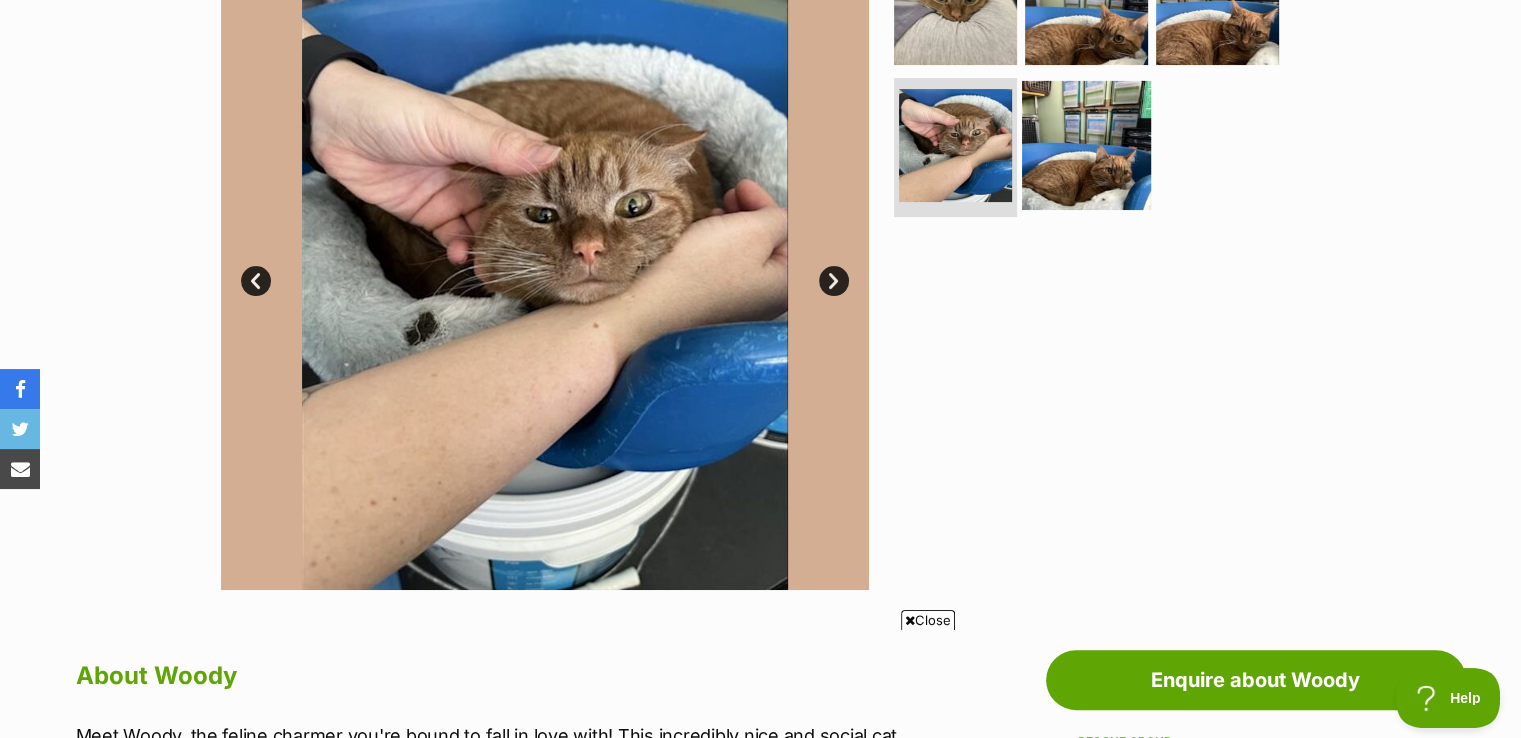 click at bounding box center (1086, 144) 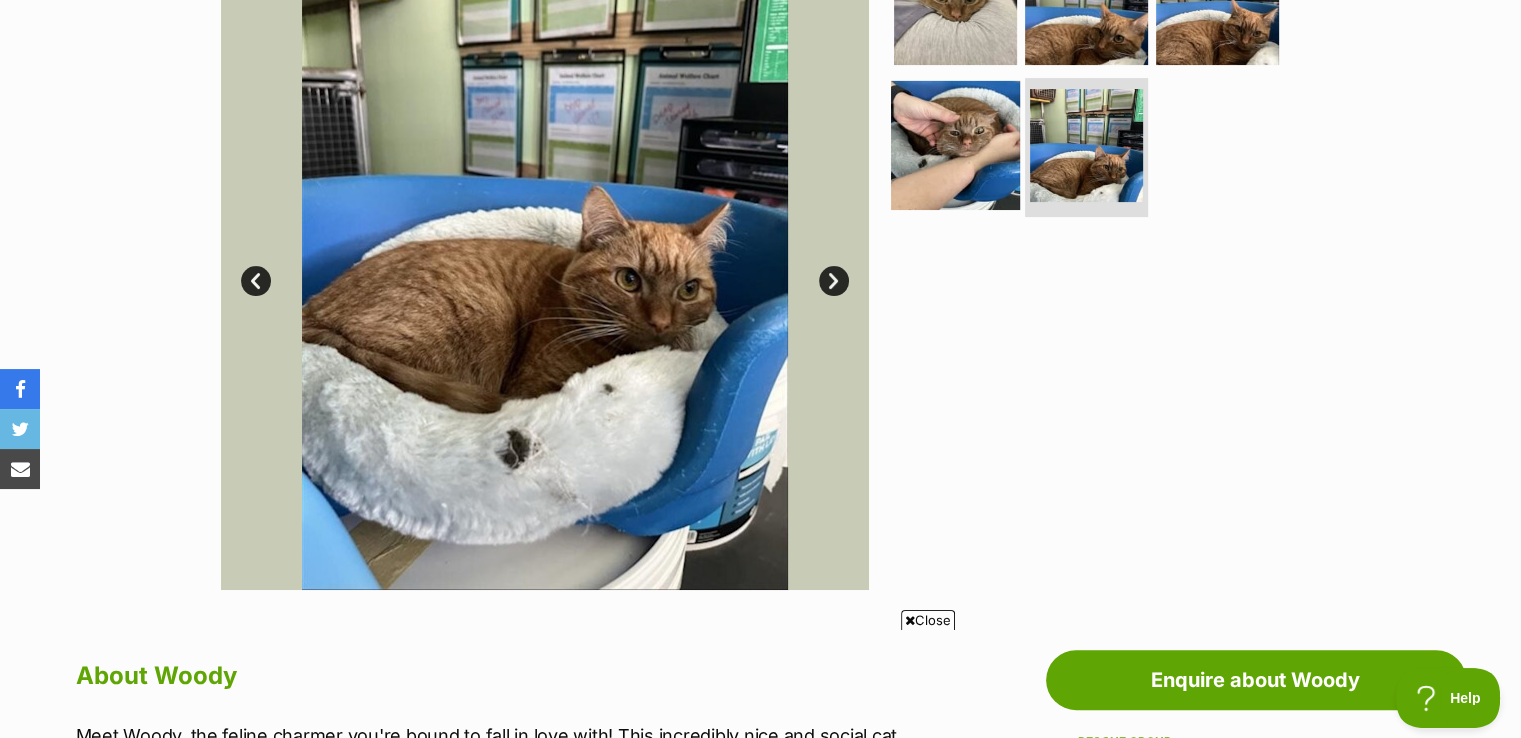 click at bounding box center [955, 144] 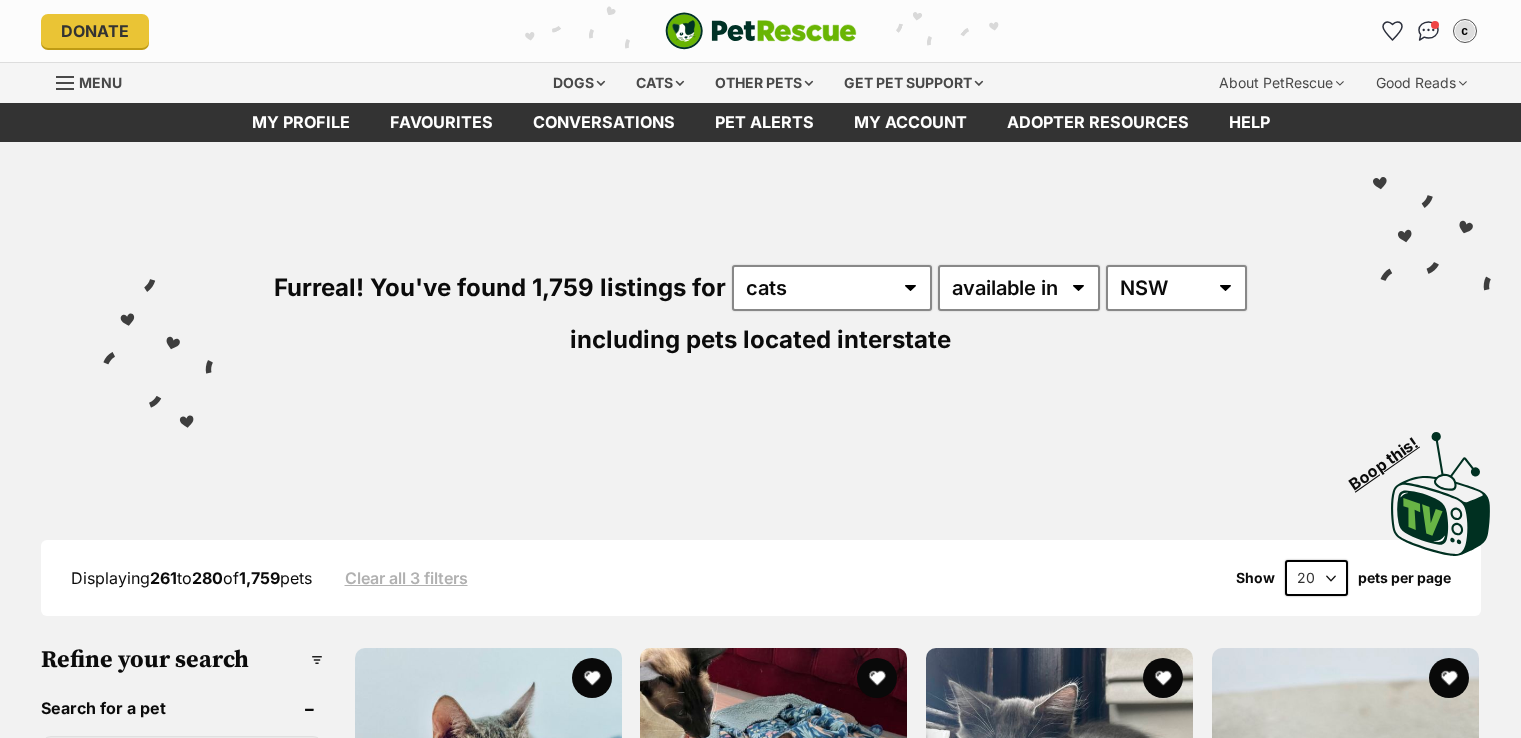 scroll, scrollTop: 0, scrollLeft: 0, axis: both 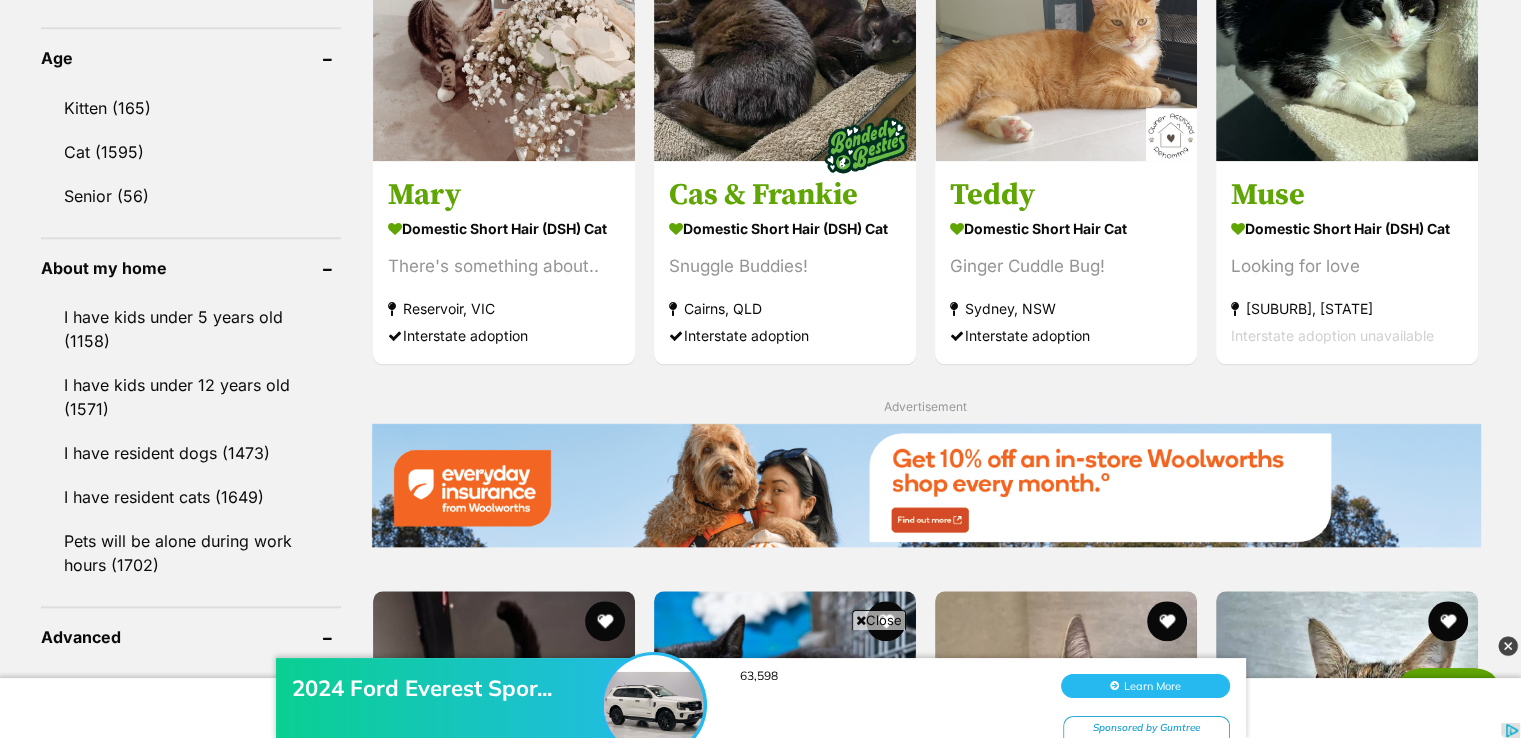 click at bounding box center (926, 484) 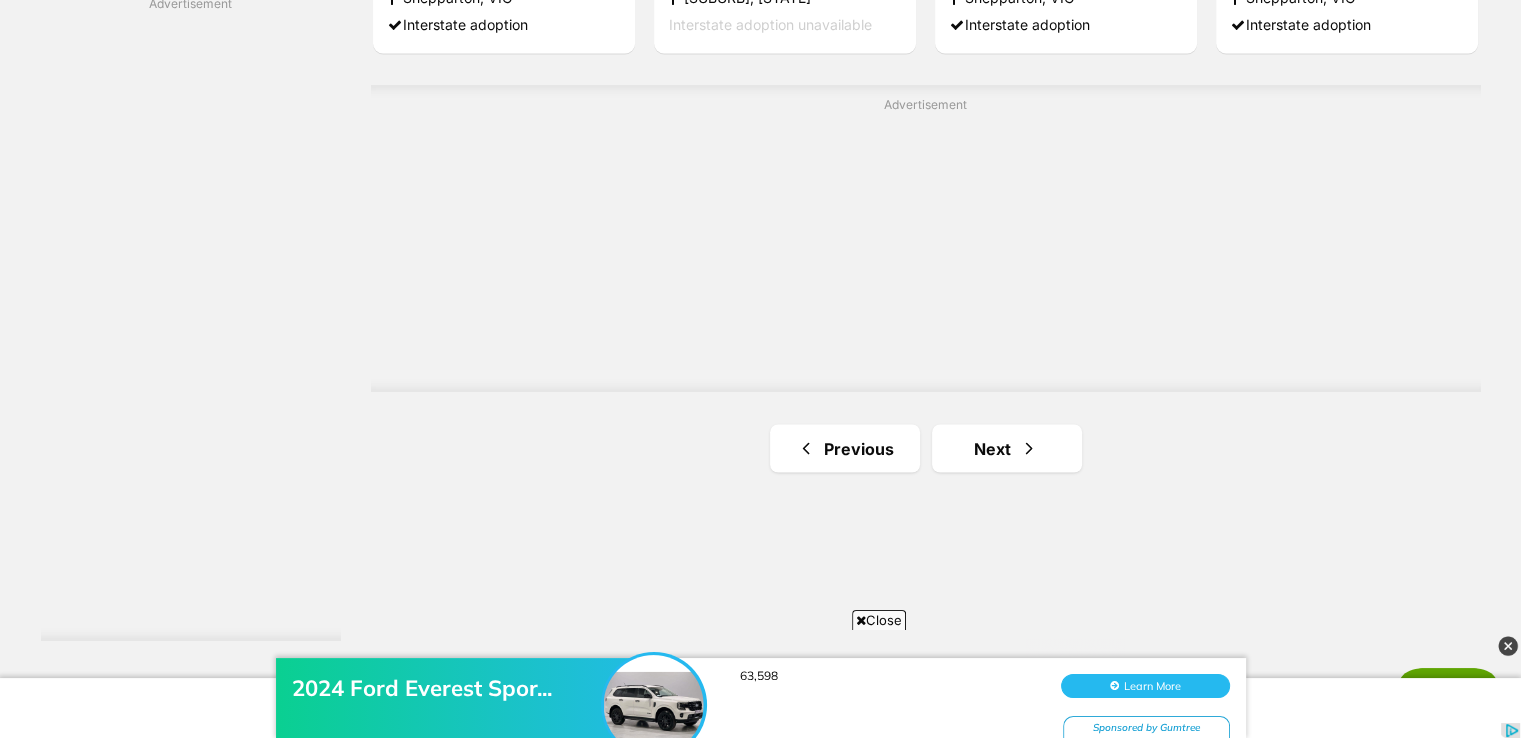 scroll, scrollTop: 3556, scrollLeft: 0, axis: vertical 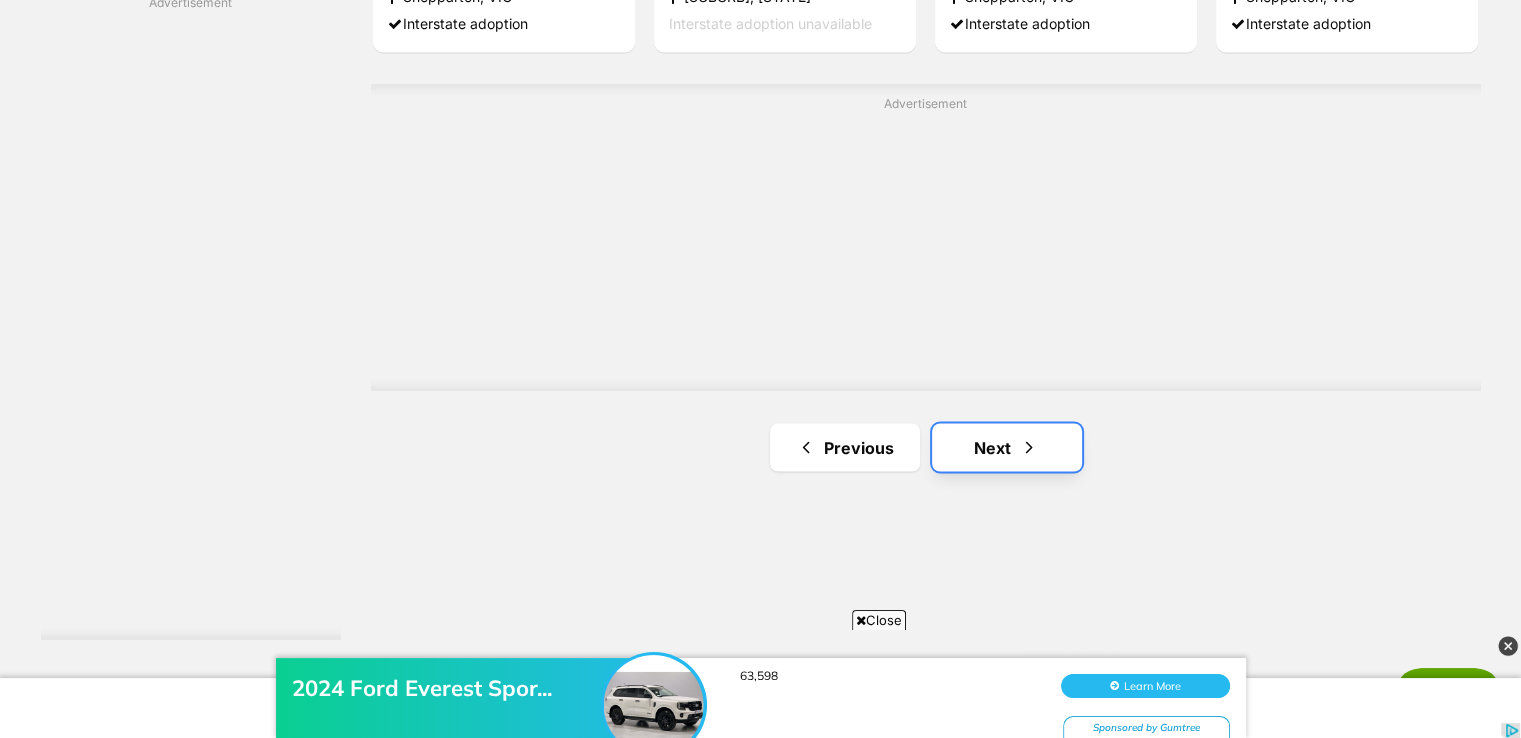 click on "Next" at bounding box center [1007, 447] 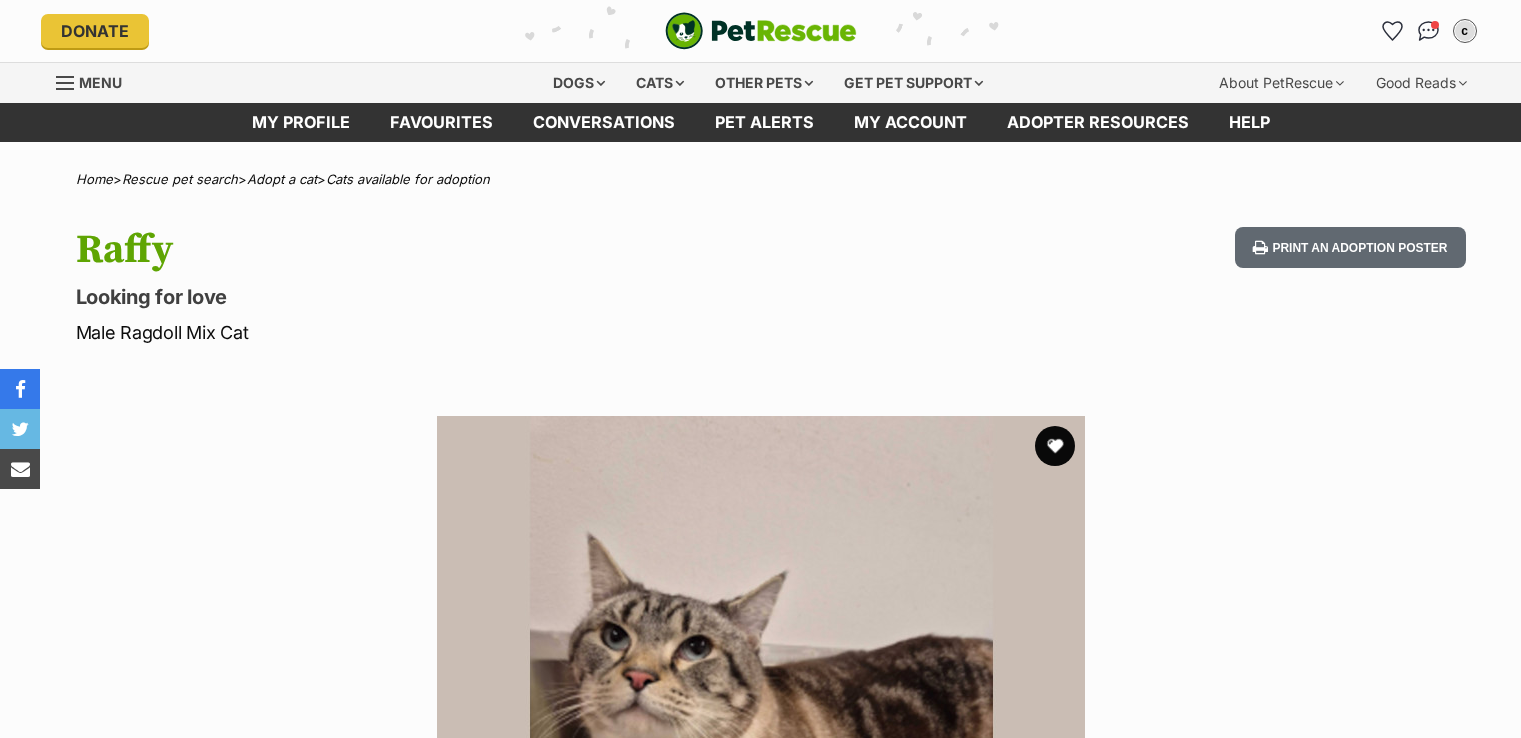 scroll, scrollTop: 0, scrollLeft: 0, axis: both 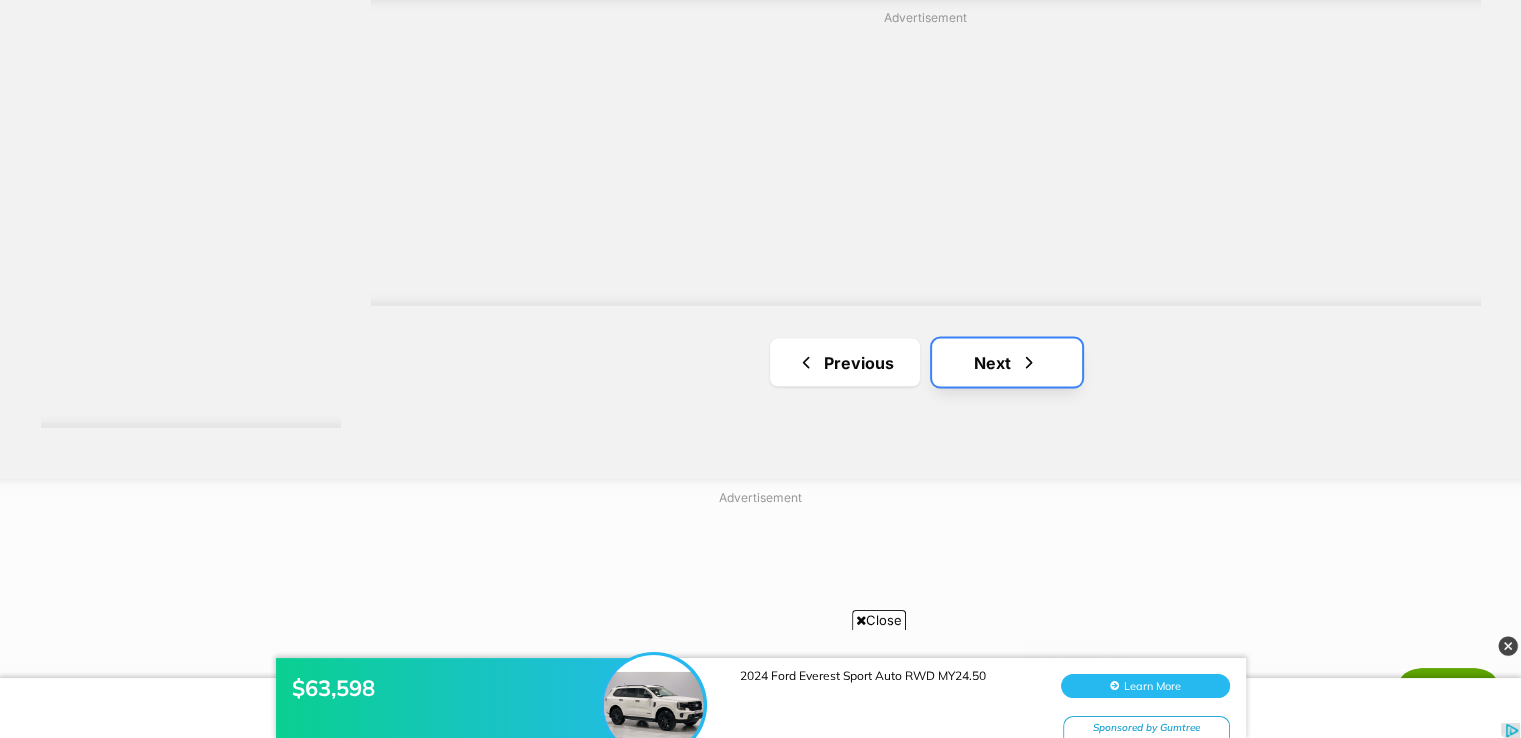 click on "Next" at bounding box center [1007, 362] 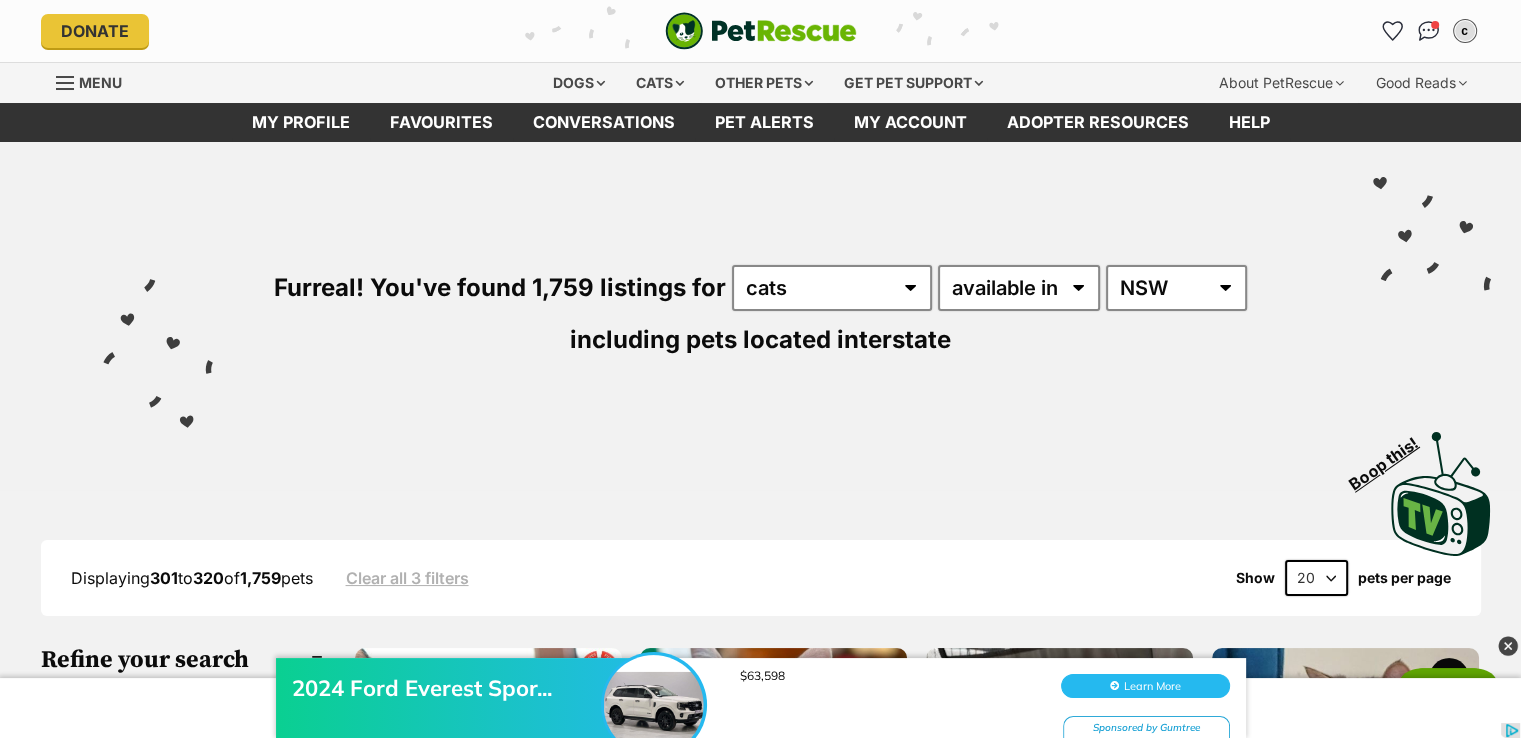 scroll, scrollTop: 0, scrollLeft: 0, axis: both 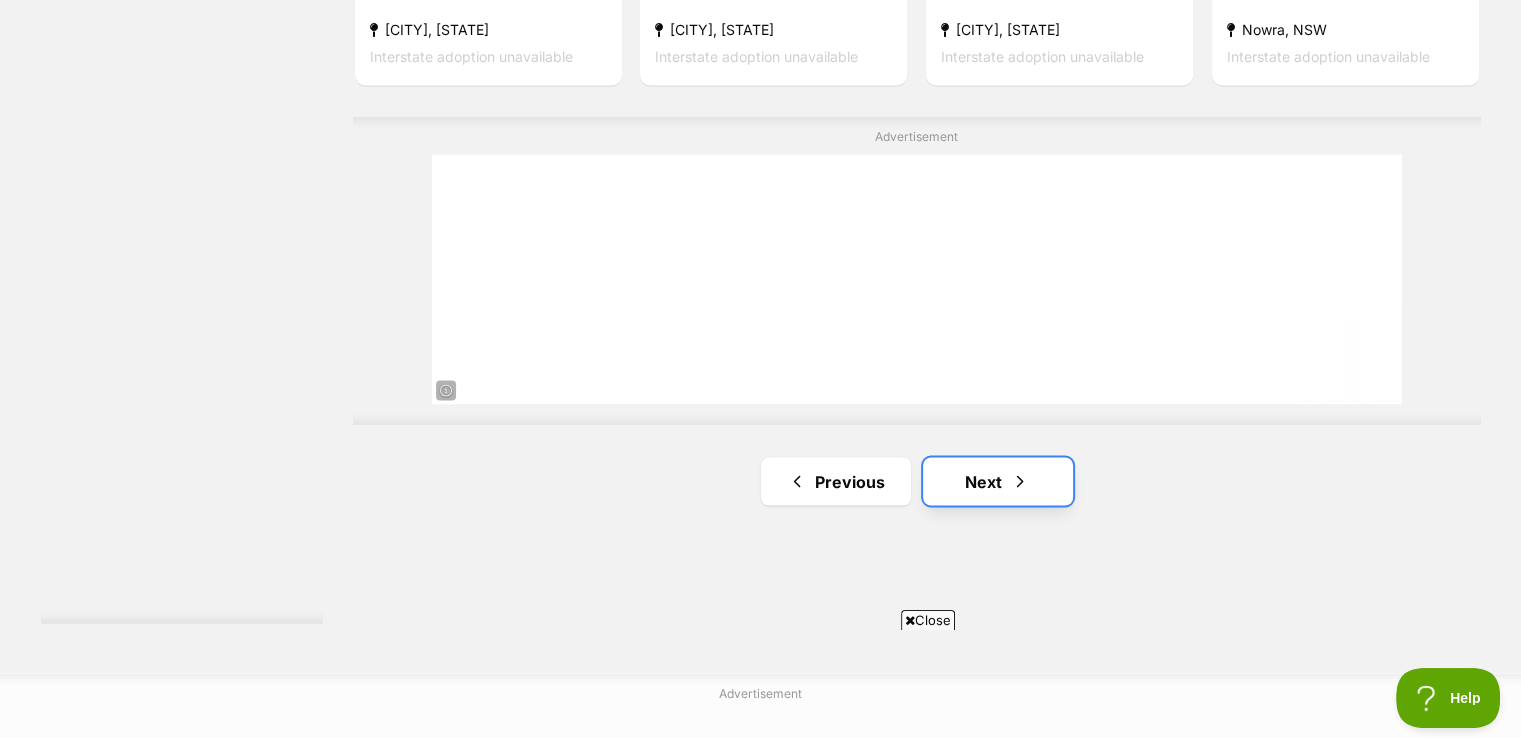 click on "Next" at bounding box center [998, 481] 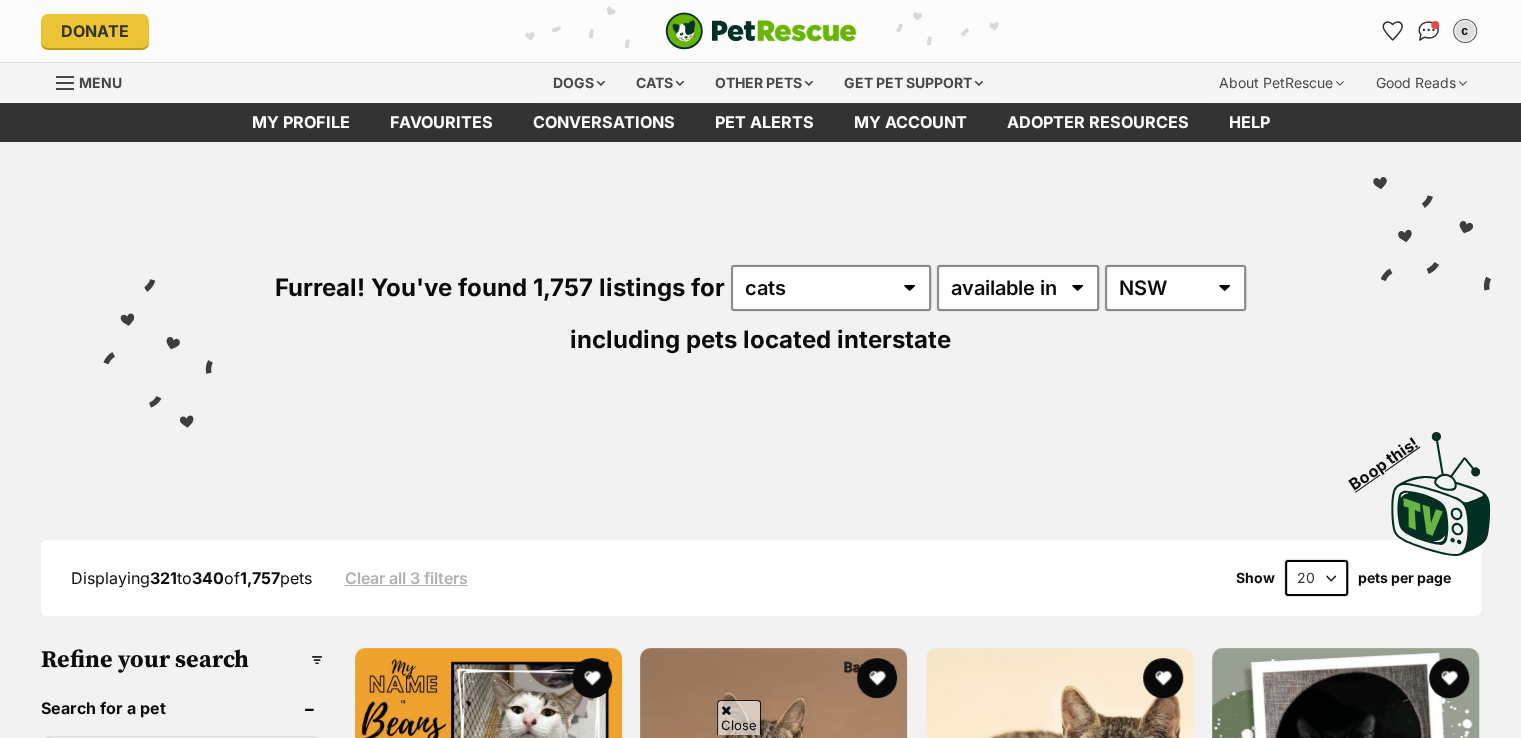scroll, scrollTop: 418, scrollLeft: 0, axis: vertical 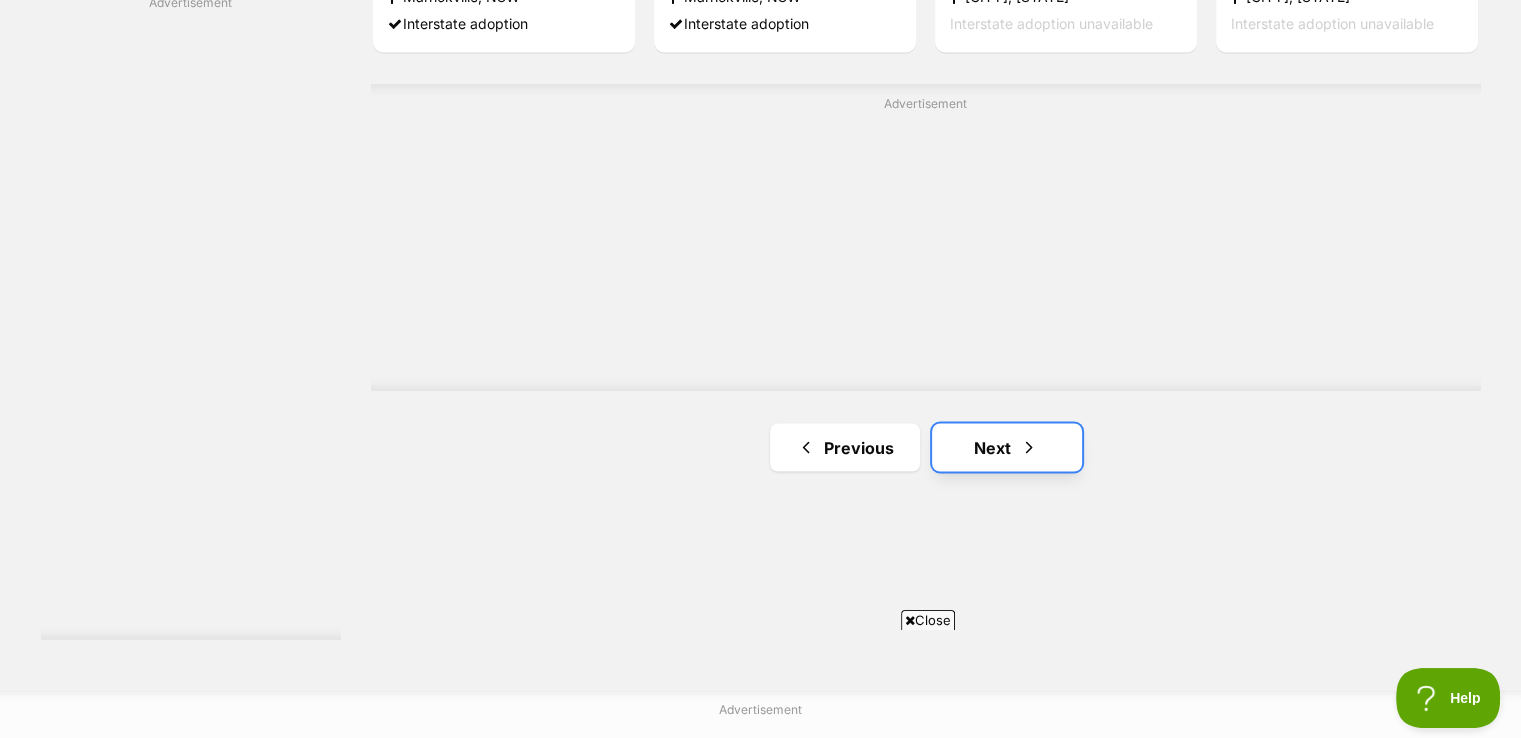 click at bounding box center [1029, 447] 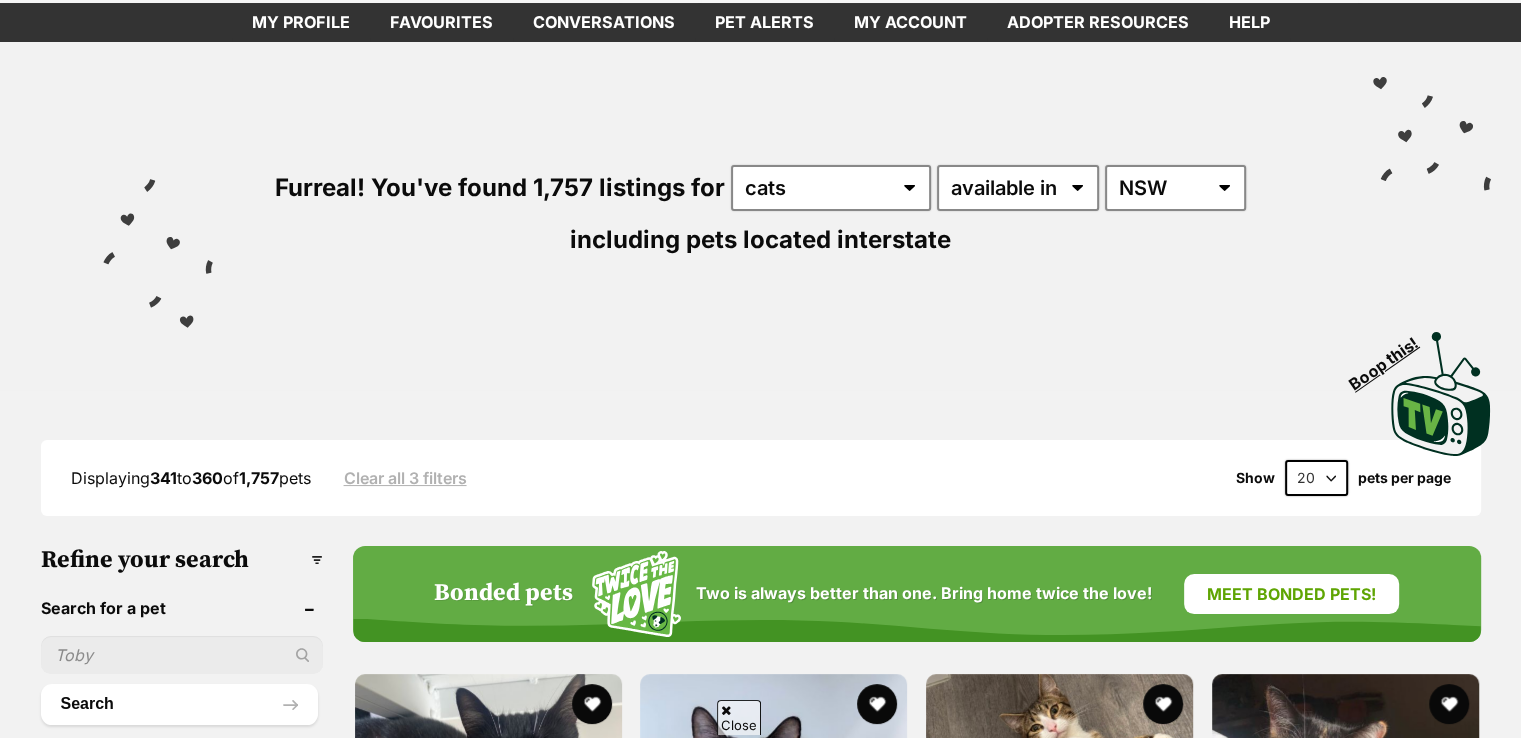 scroll, scrollTop: 615, scrollLeft: 0, axis: vertical 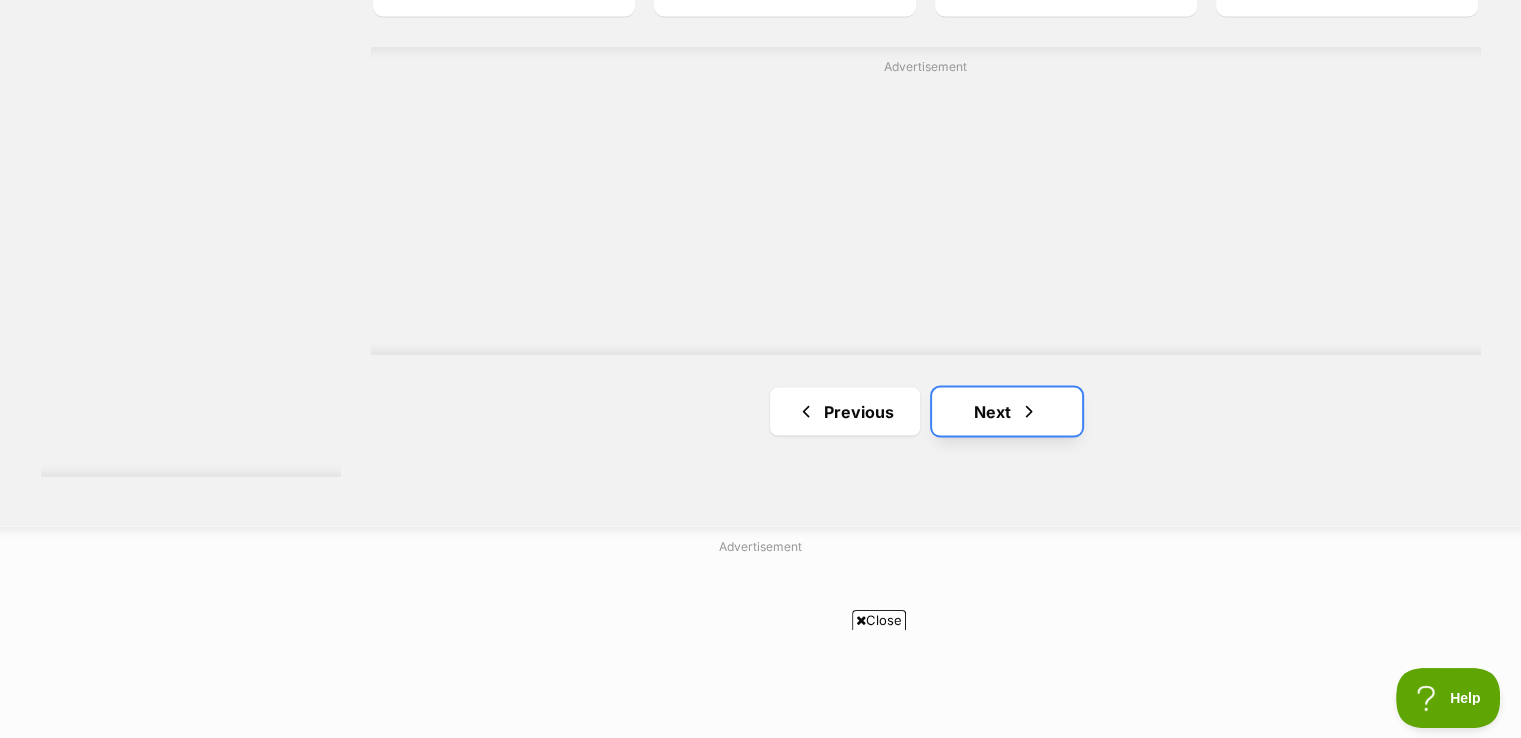 click on "Next" at bounding box center (1007, 411) 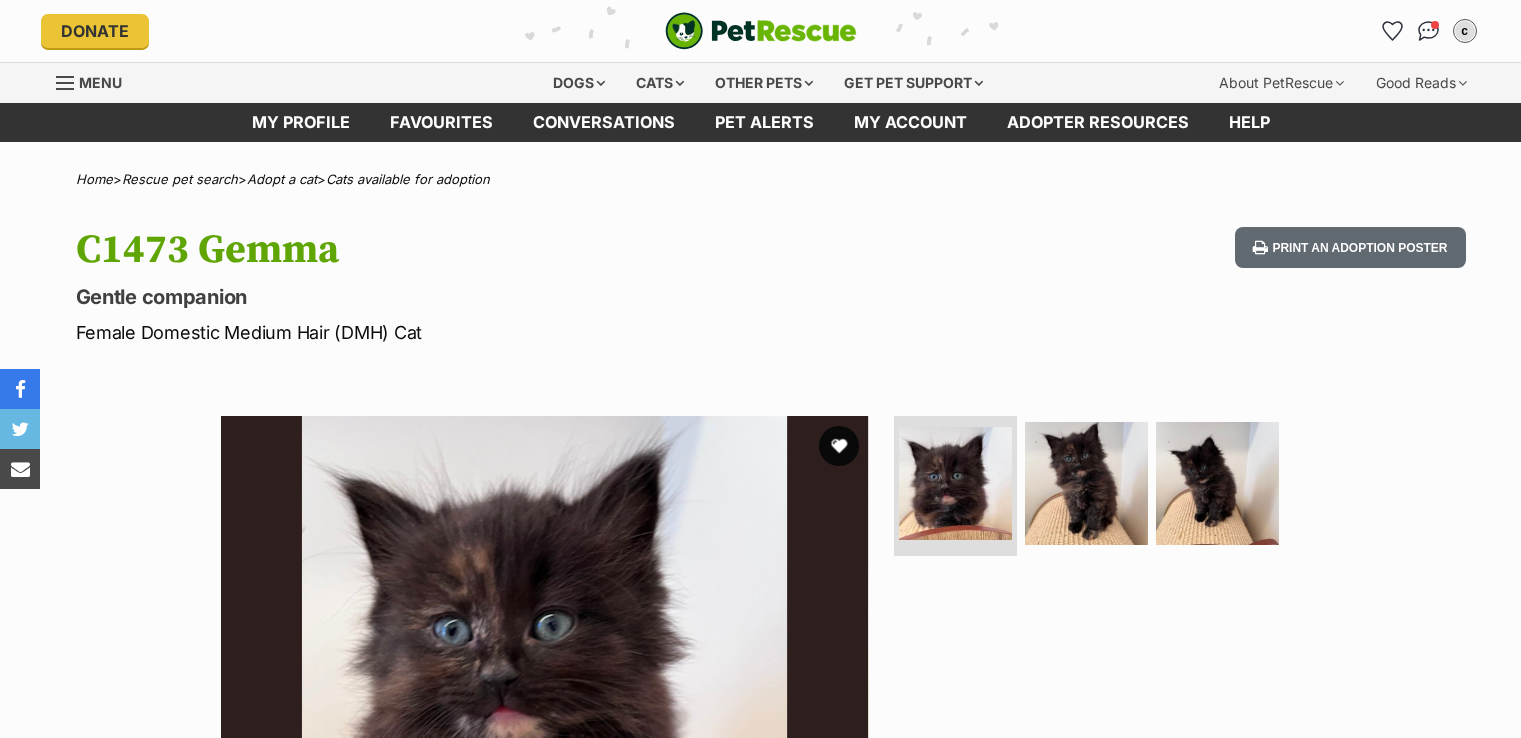 scroll, scrollTop: 0, scrollLeft: 0, axis: both 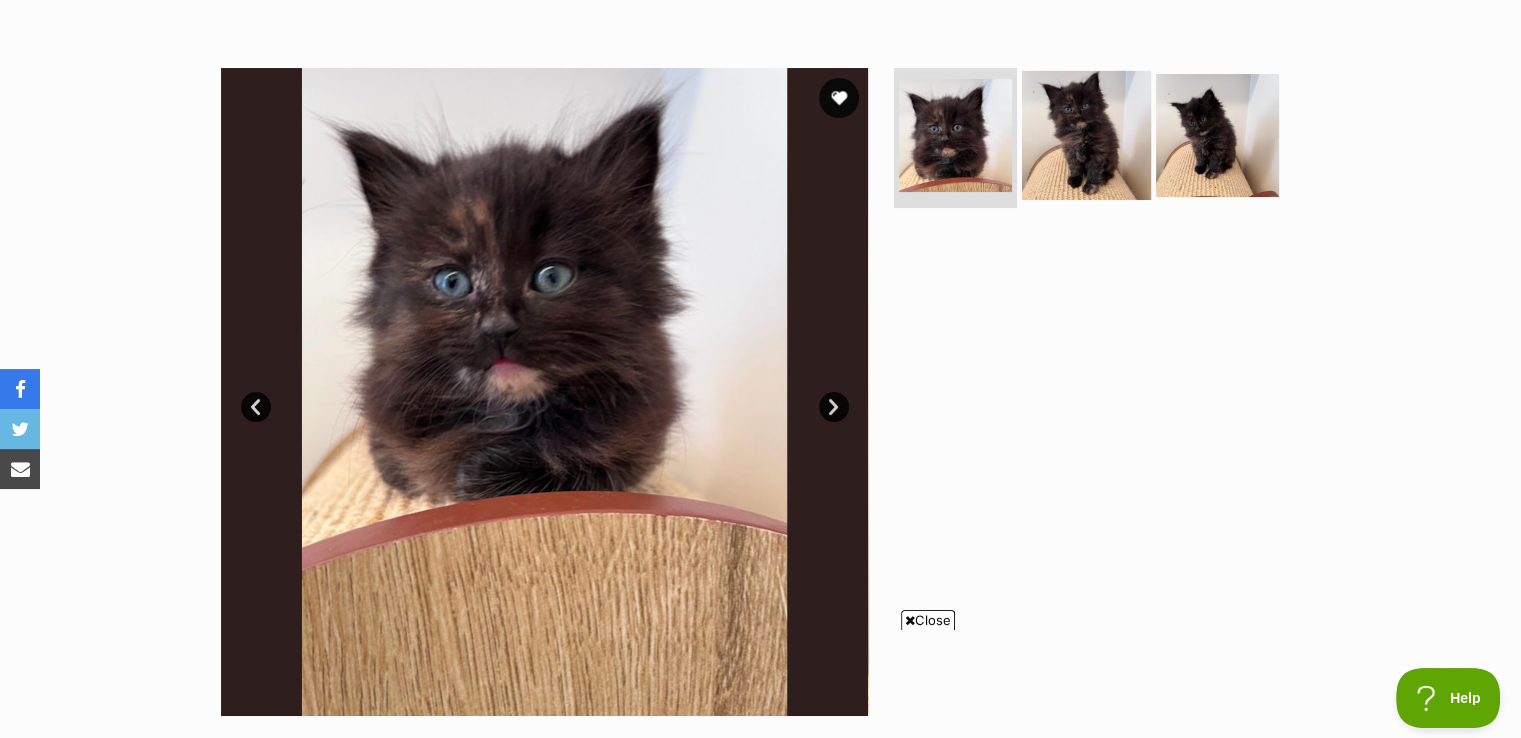 click at bounding box center (1086, 135) 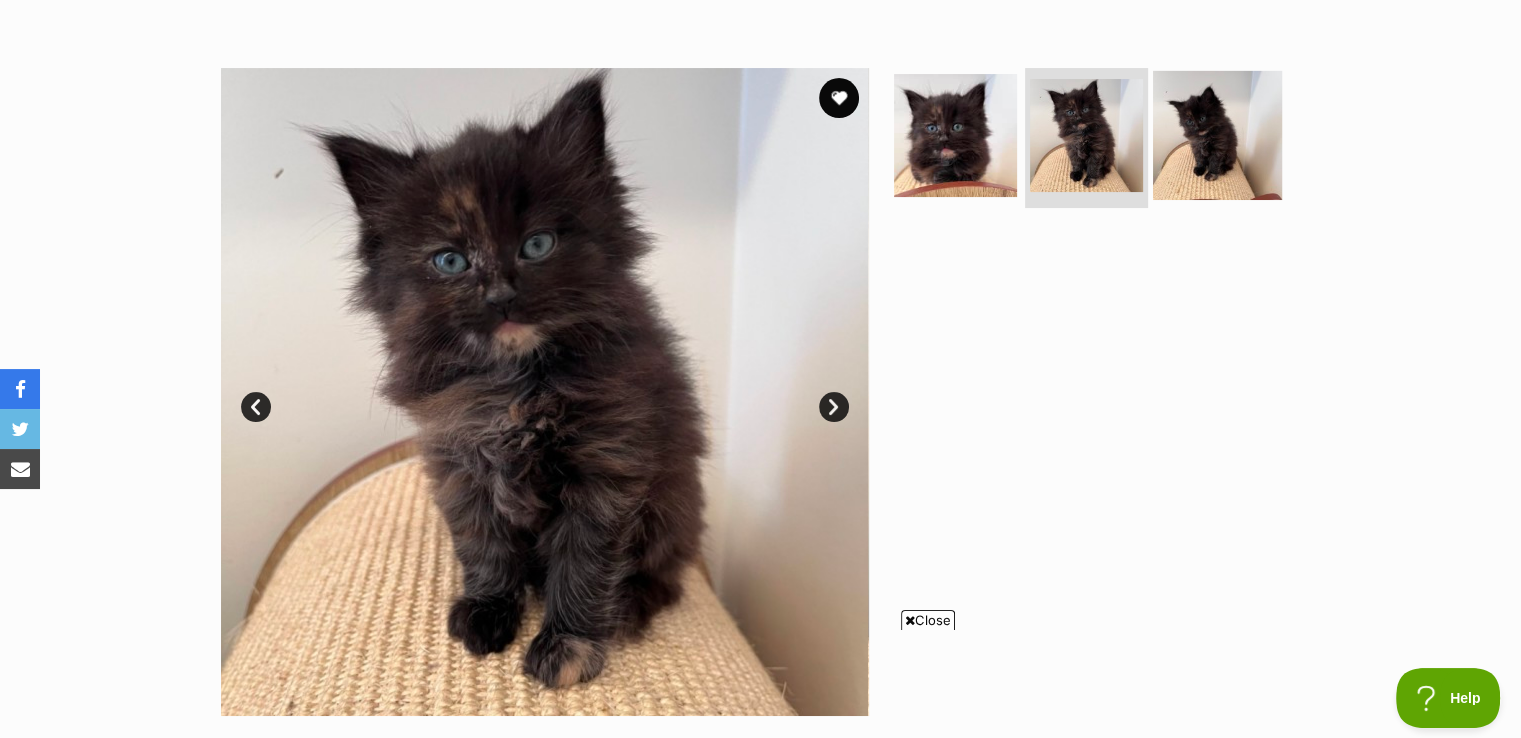 click at bounding box center [1217, 135] 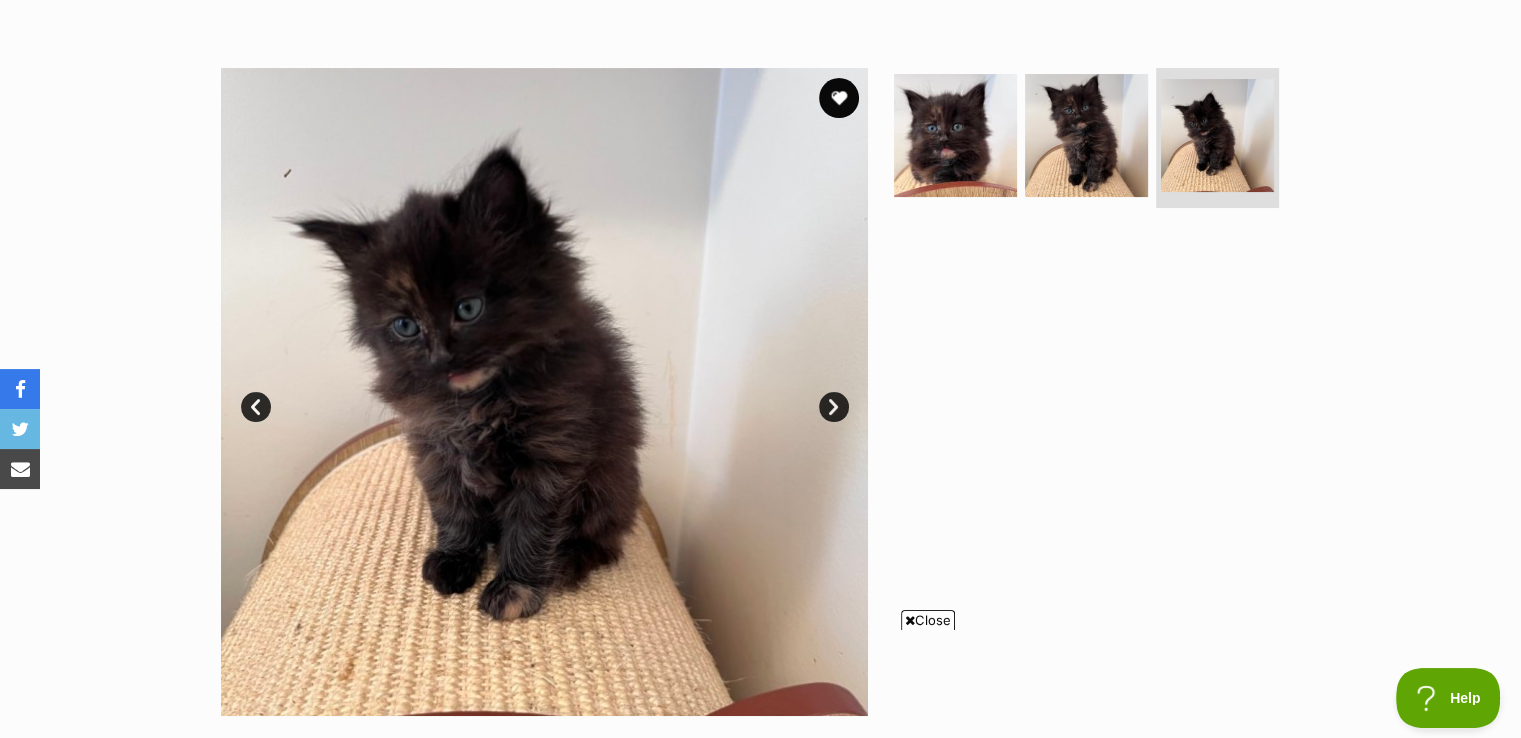 click on "Next" at bounding box center [834, 407] 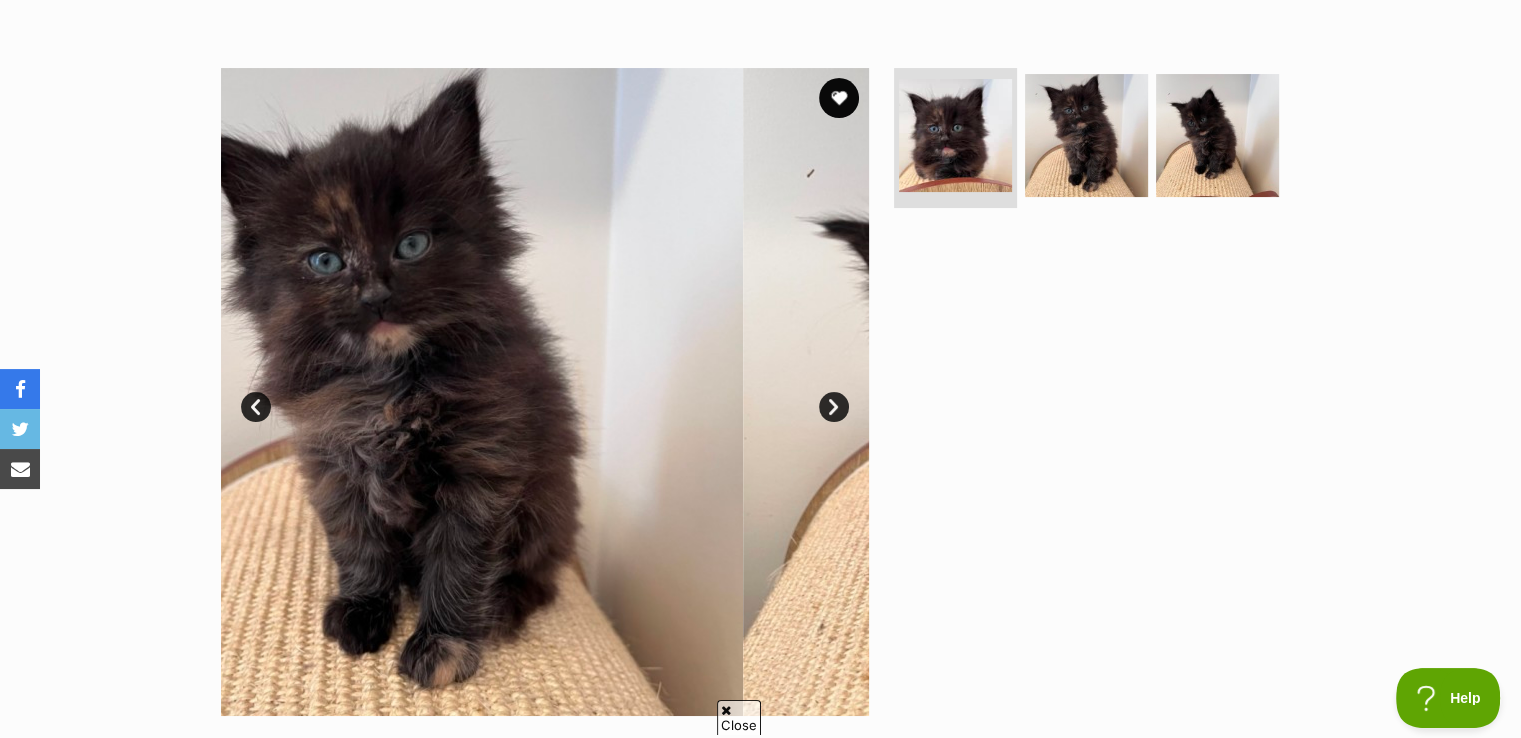 click on "Next" at bounding box center (834, 407) 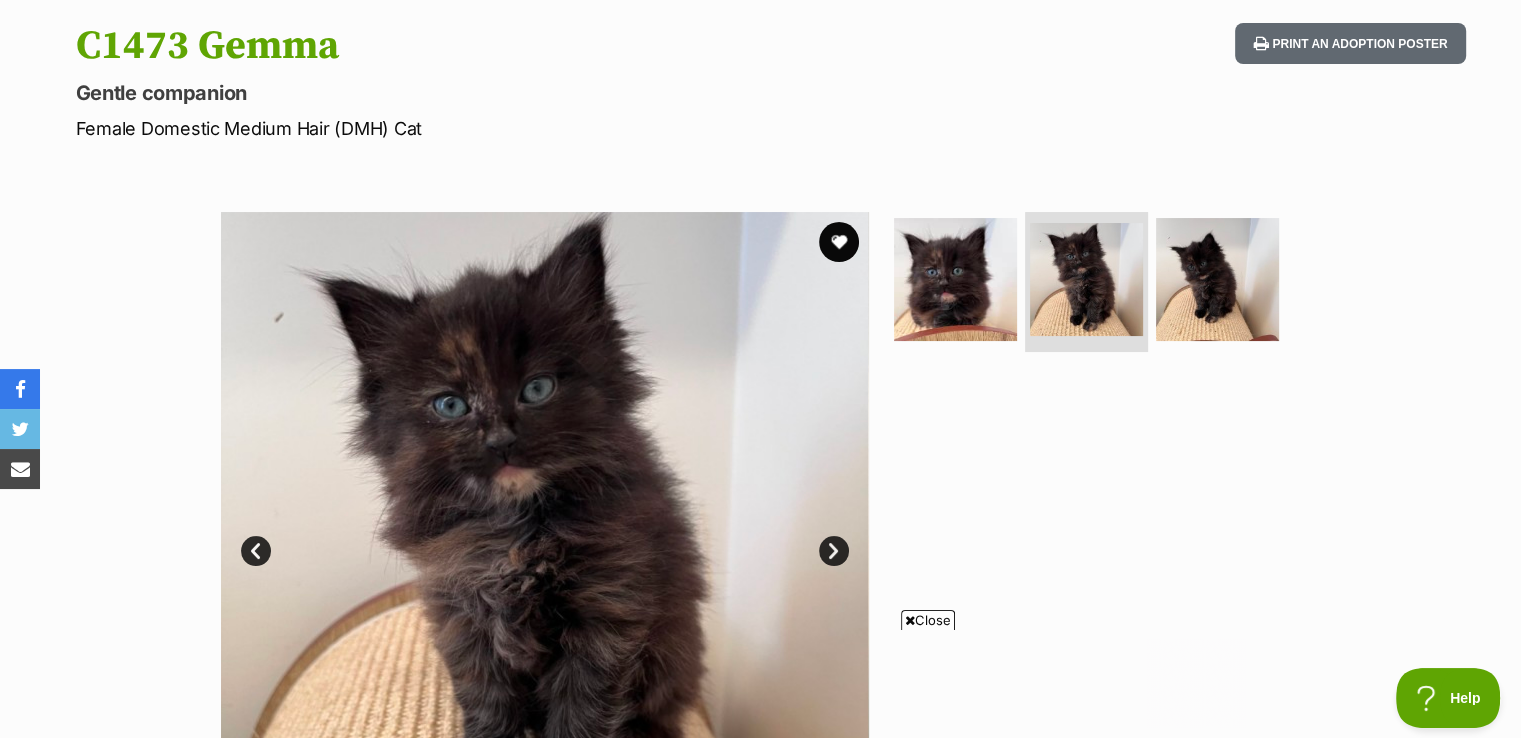 scroll, scrollTop: 118, scrollLeft: 0, axis: vertical 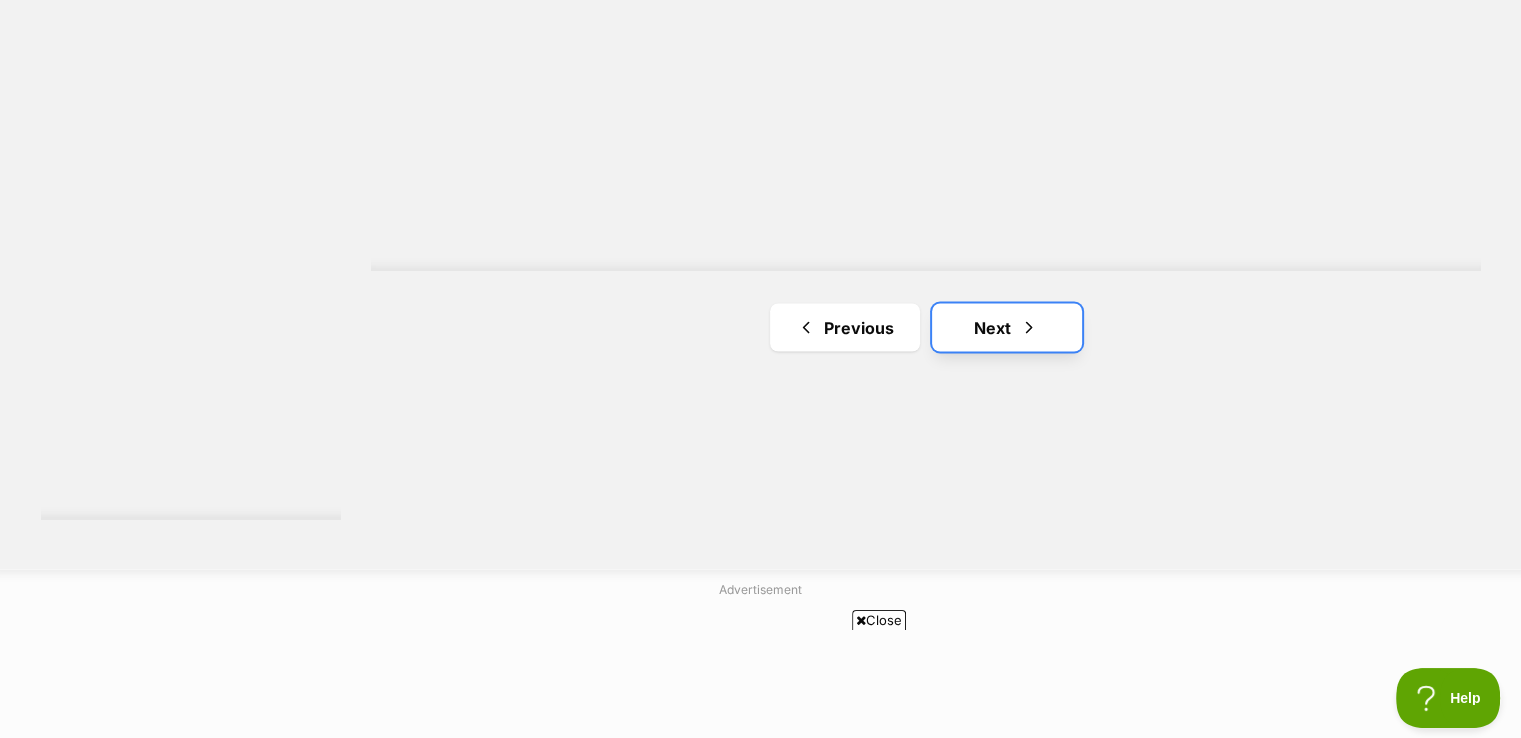 click on "Next" at bounding box center [1007, 327] 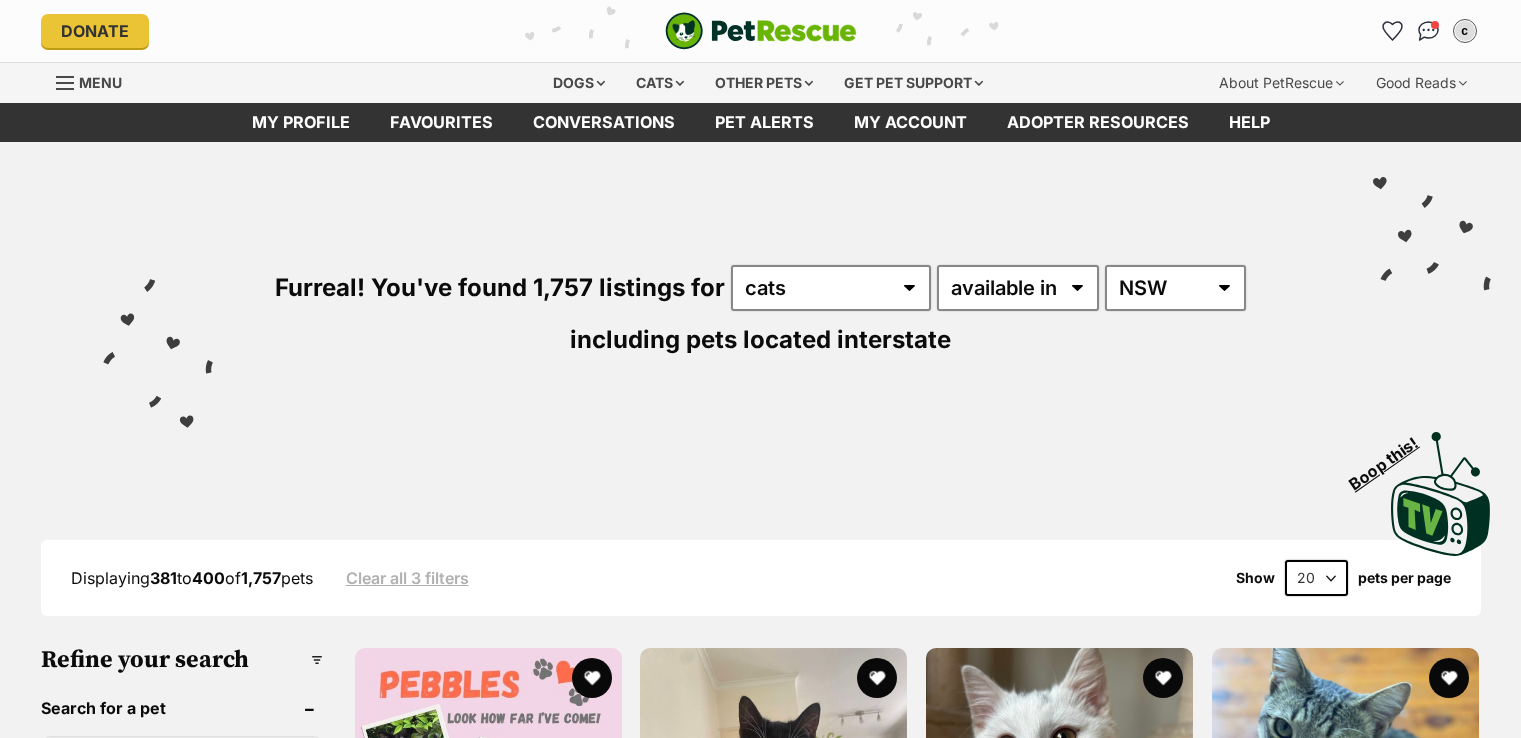 scroll, scrollTop: 0, scrollLeft: 0, axis: both 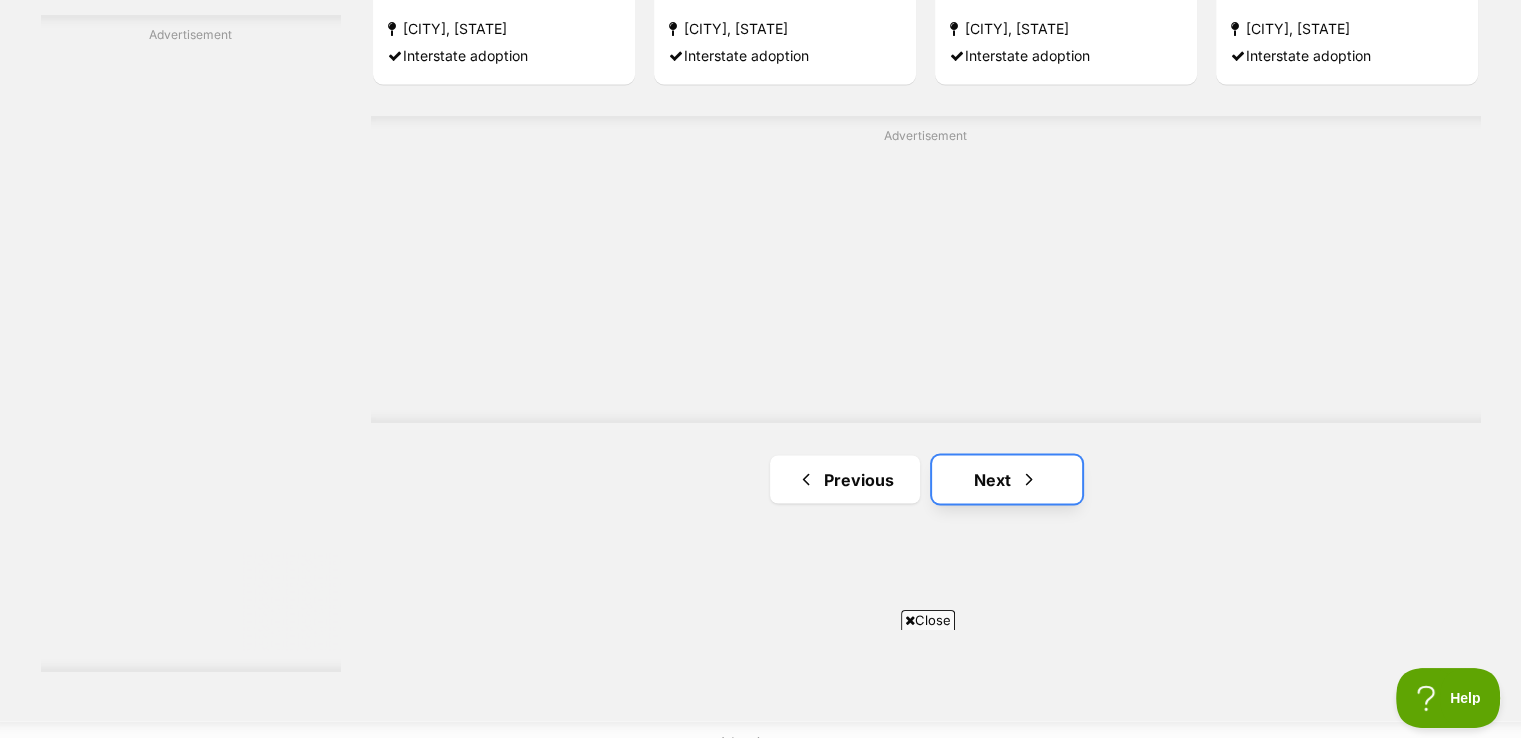 drag, startPoint x: 1030, startPoint y: 468, endPoint x: 992, endPoint y: 470, distance: 38.052597 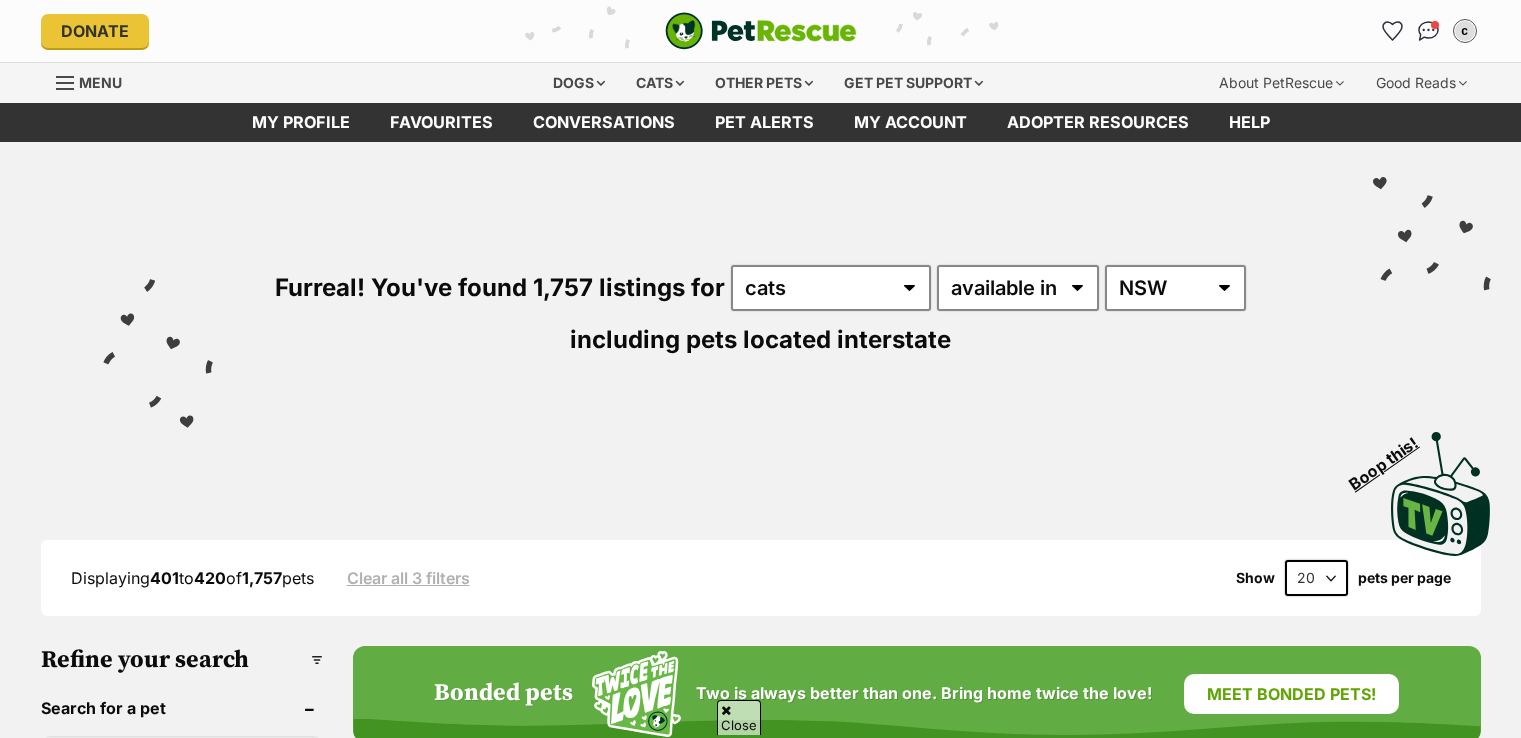 scroll, scrollTop: 604, scrollLeft: 0, axis: vertical 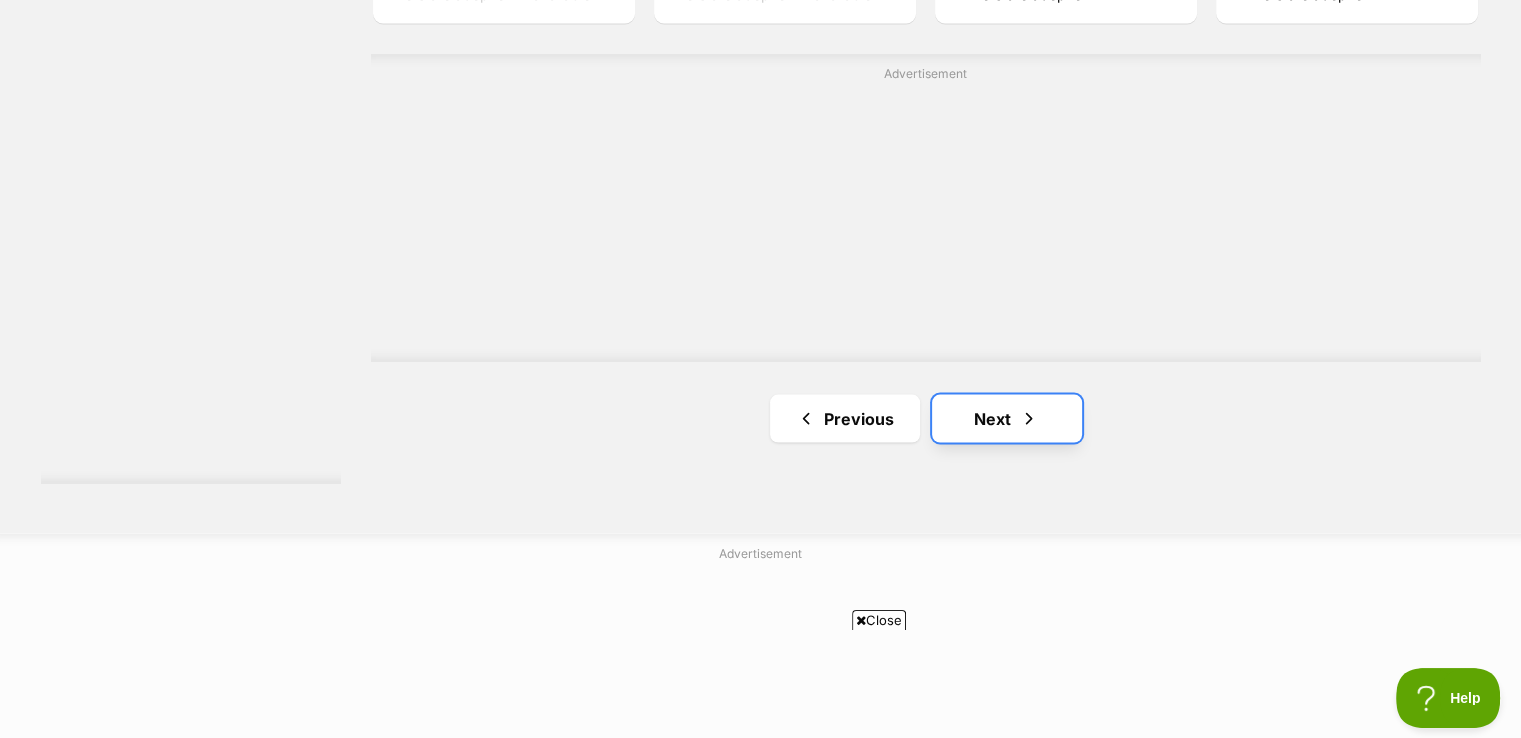 click at bounding box center [1029, 418] 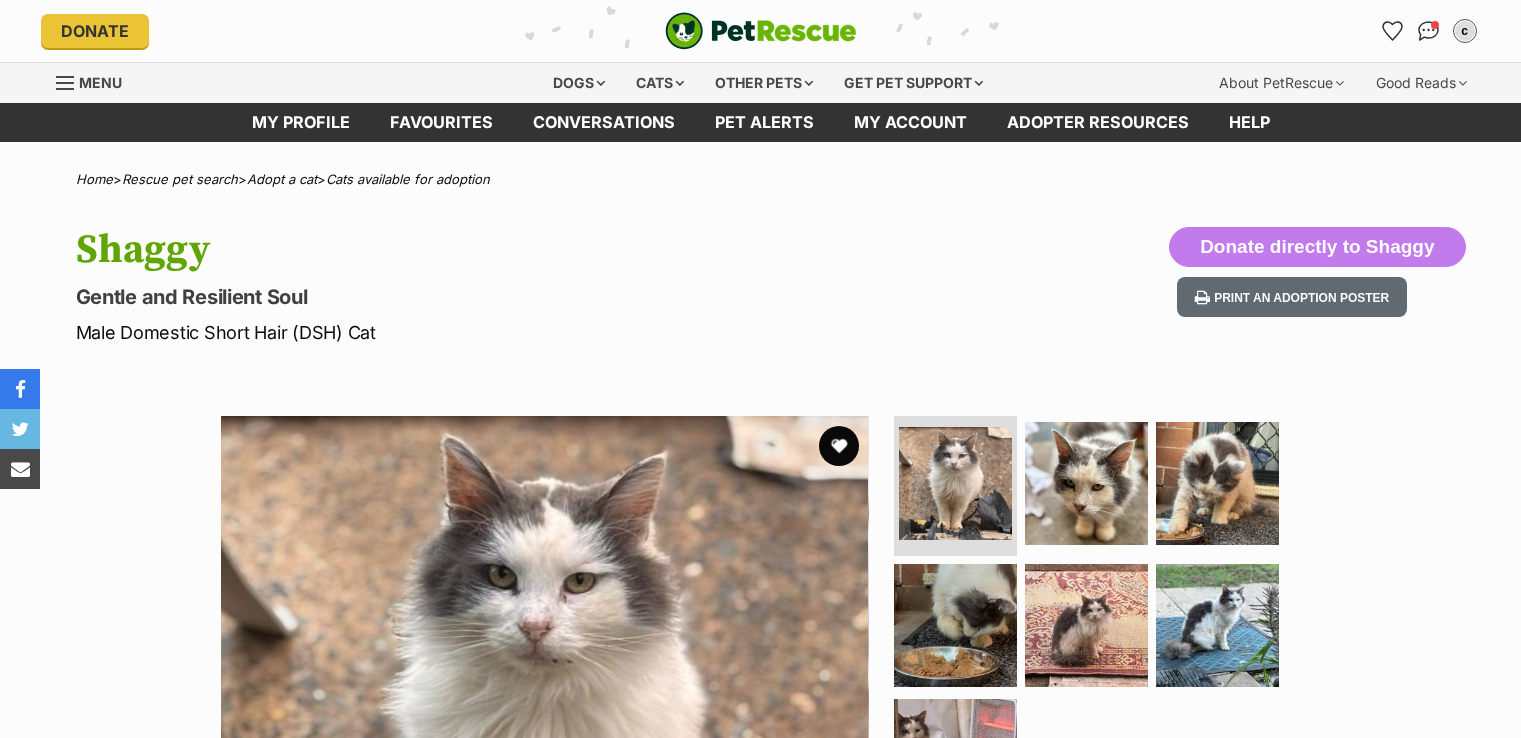 scroll, scrollTop: 0, scrollLeft: 0, axis: both 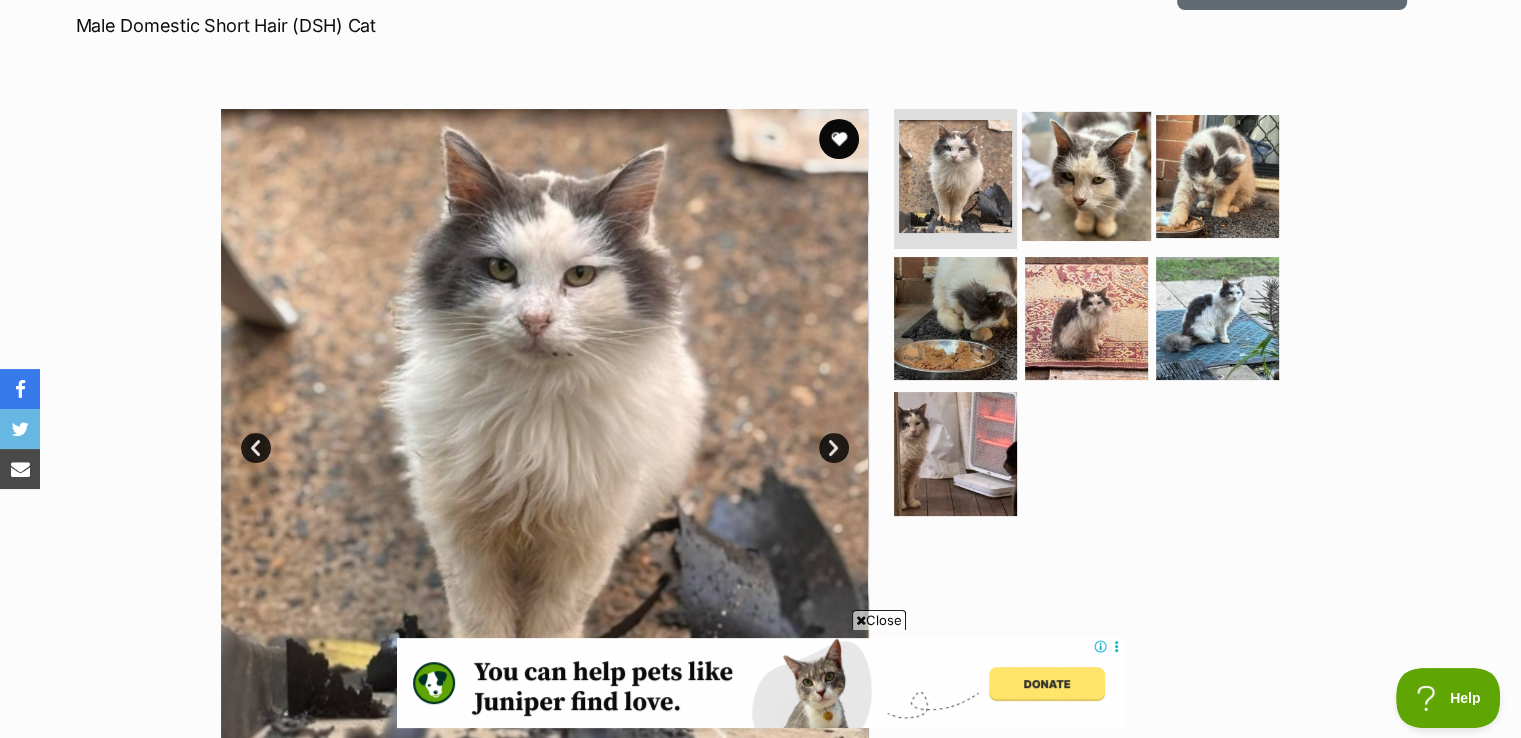 click at bounding box center [1086, 176] 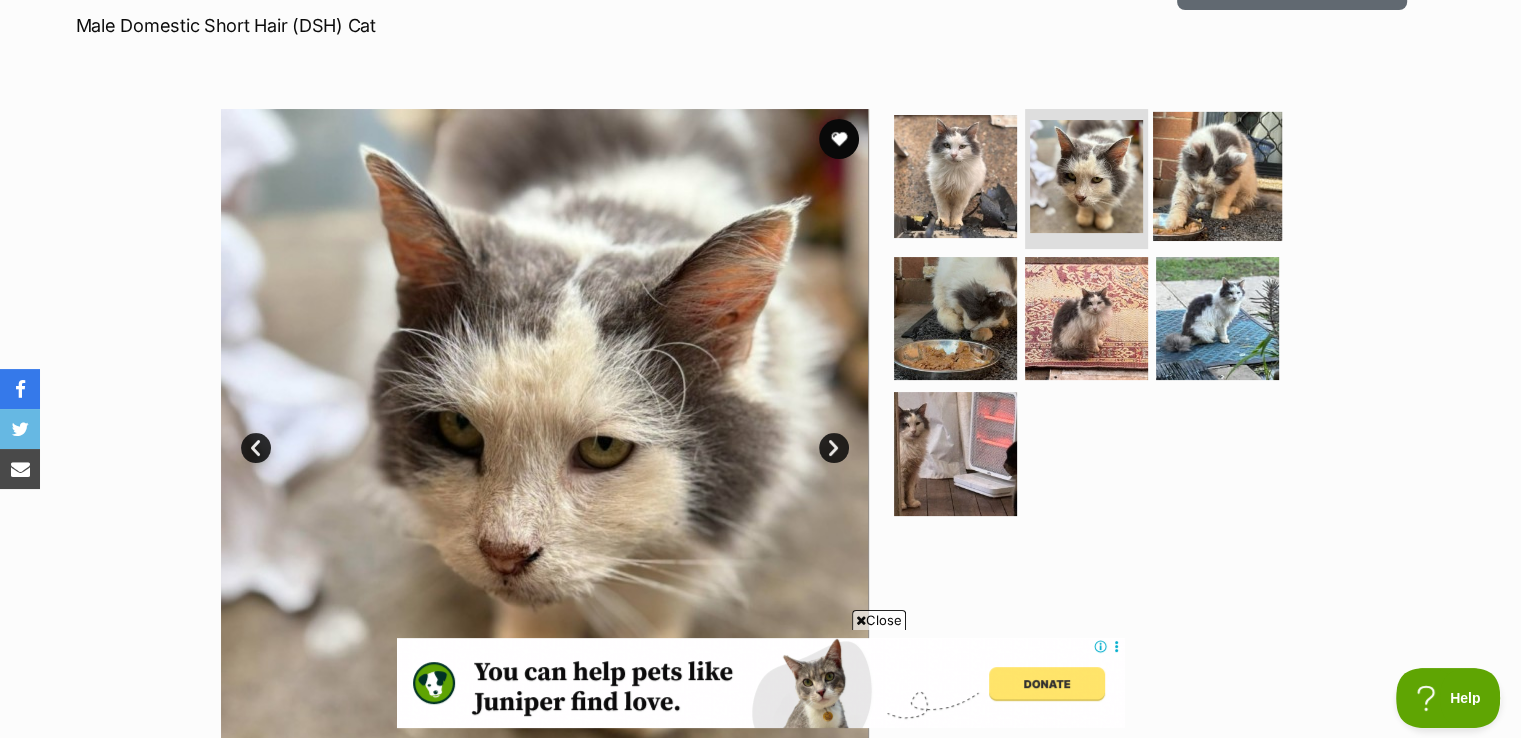 click at bounding box center (1217, 176) 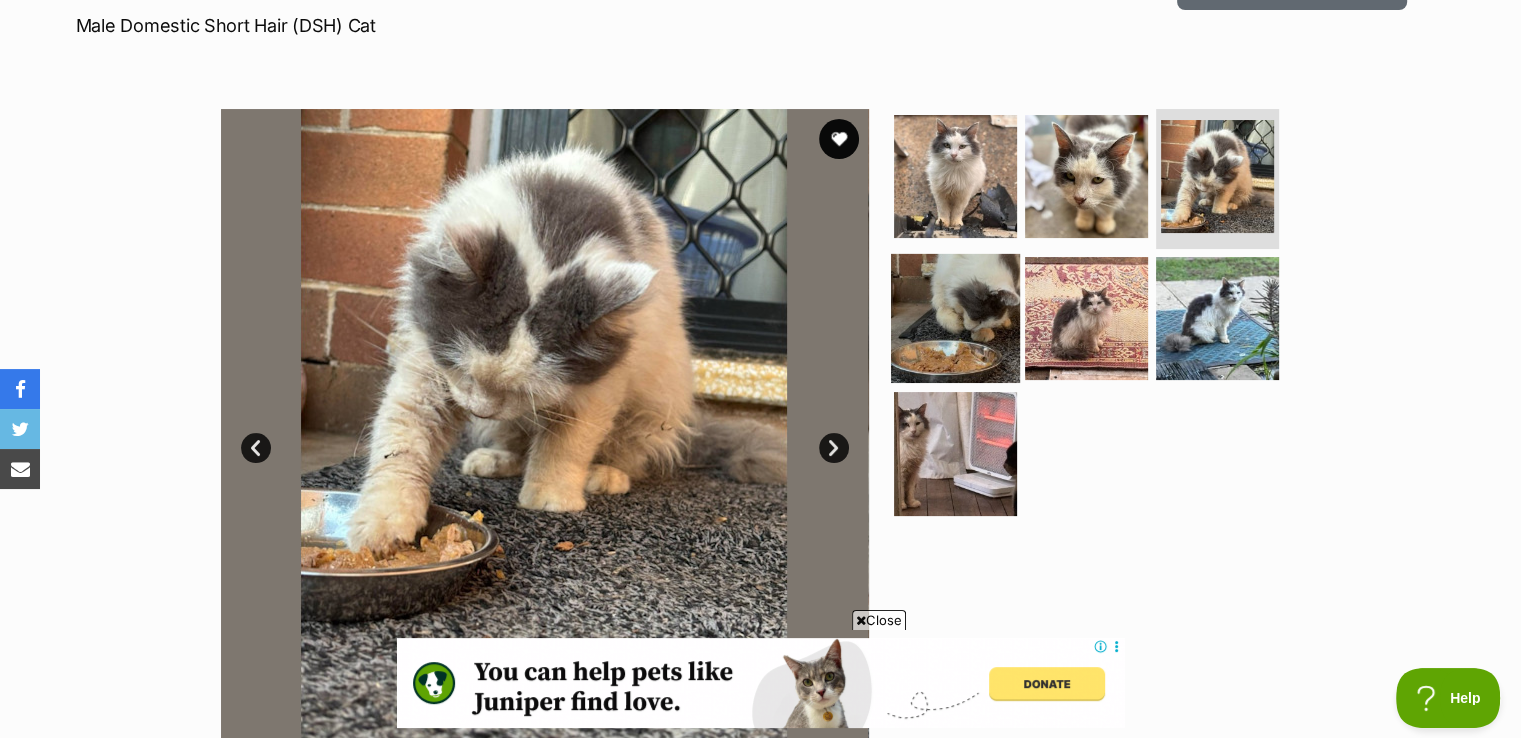 click at bounding box center (955, 317) 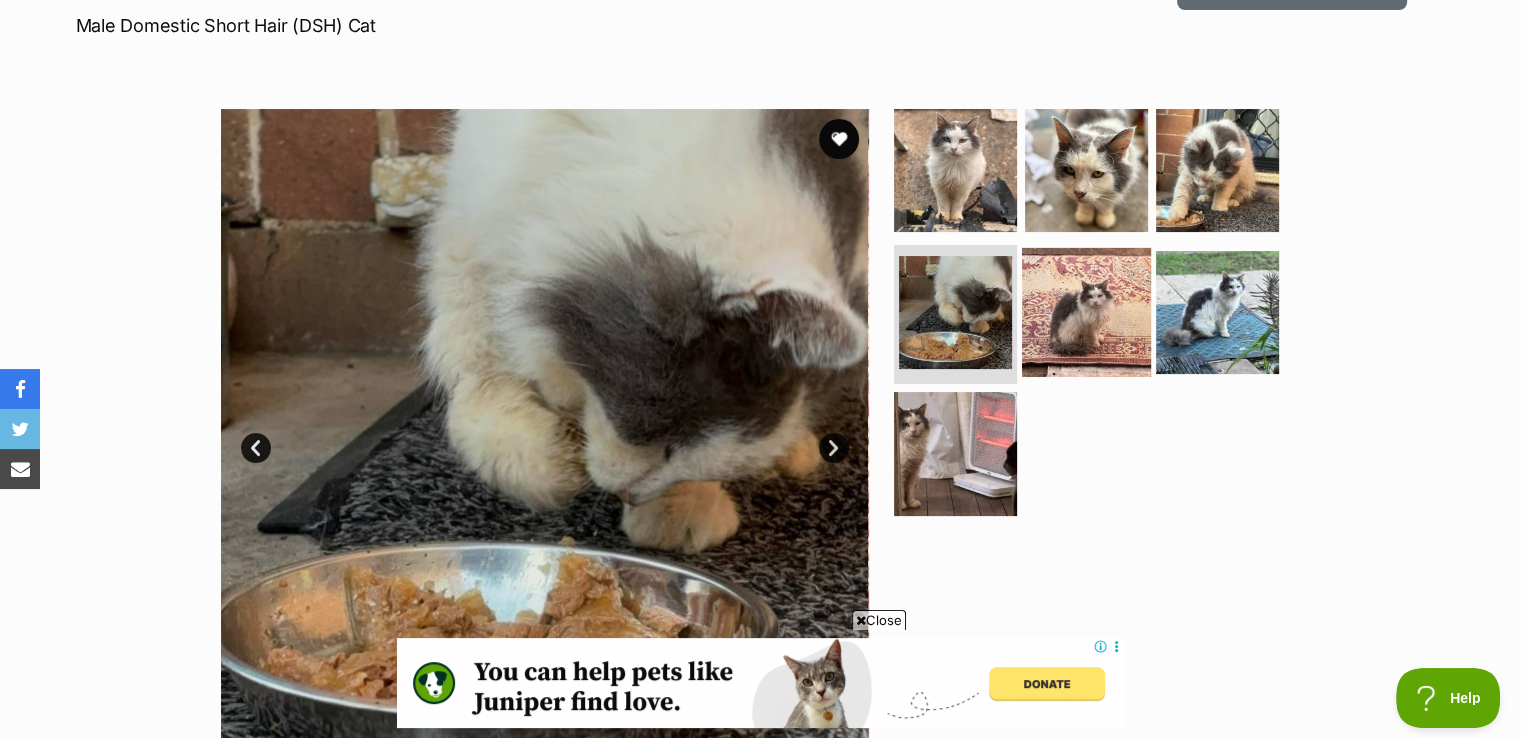click at bounding box center [1086, 311] 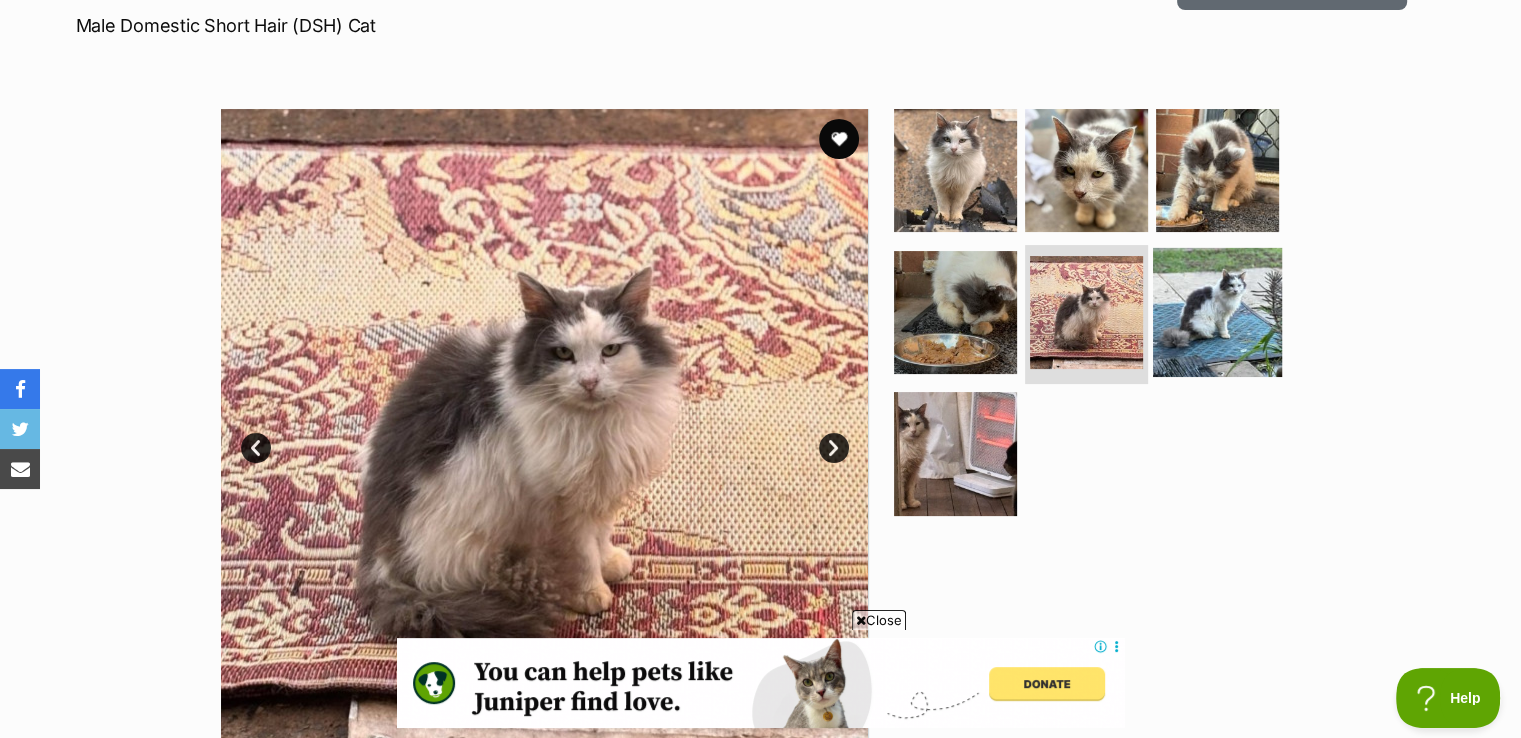 click at bounding box center (1217, 311) 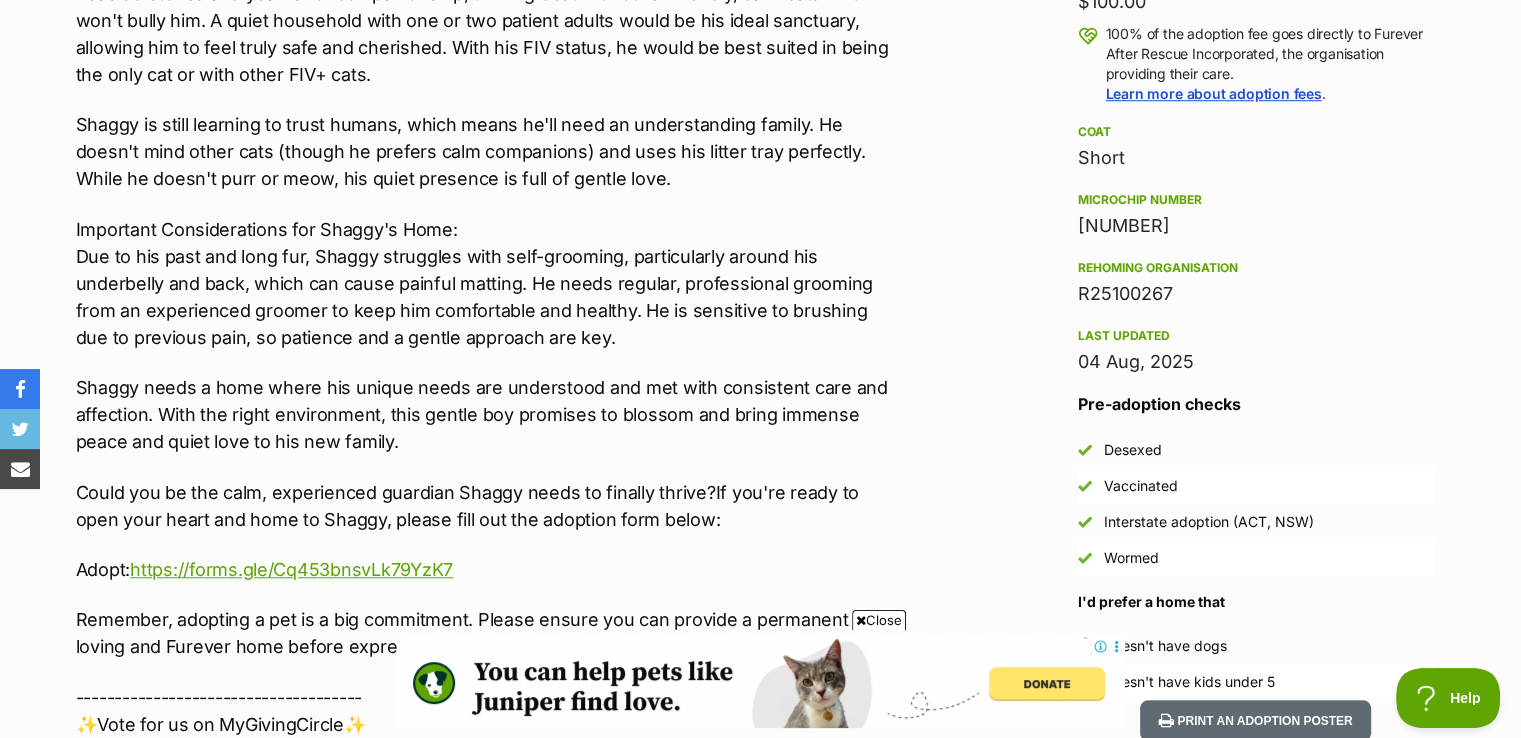 scroll, scrollTop: 1506, scrollLeft: 0, axis: vertical 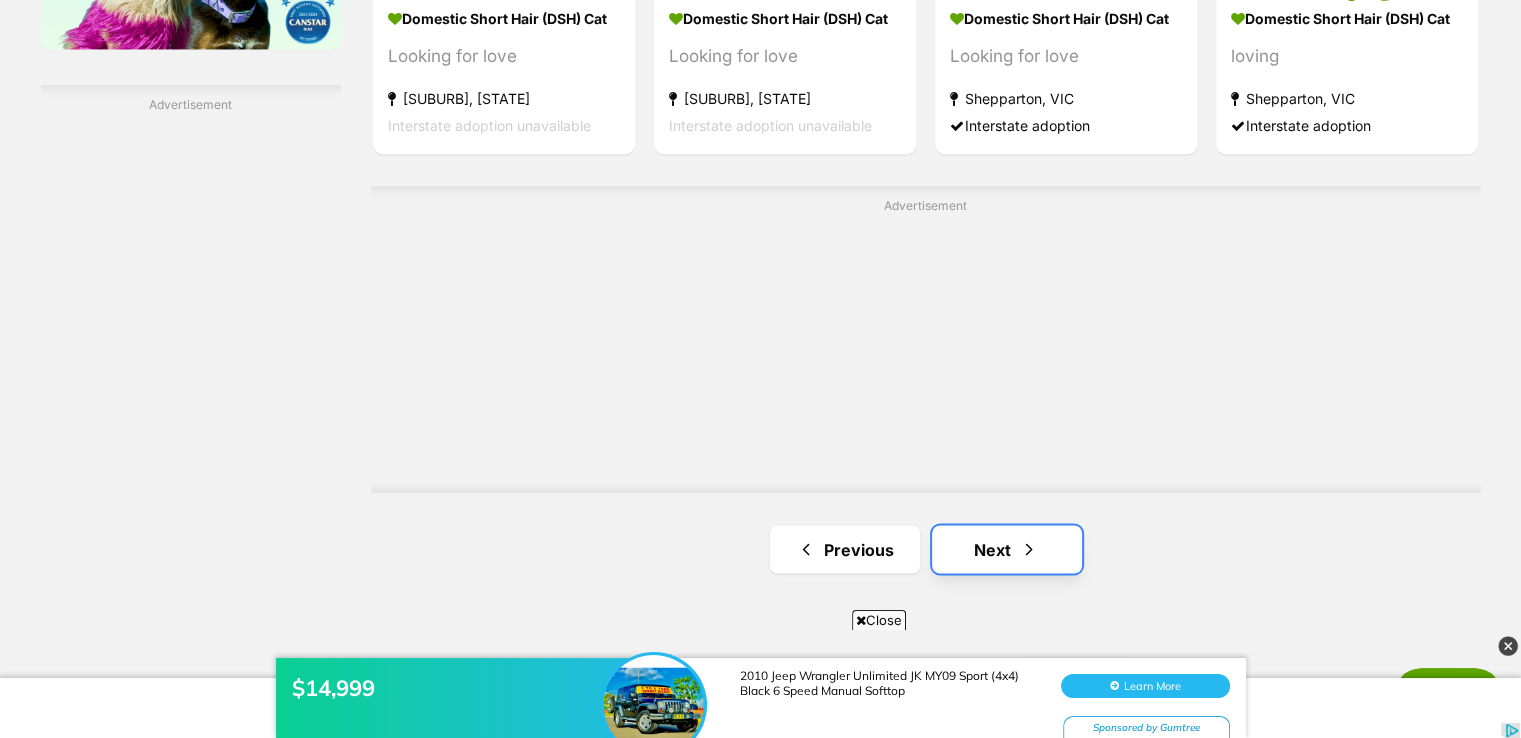 click at bounding box center (1029, 549) 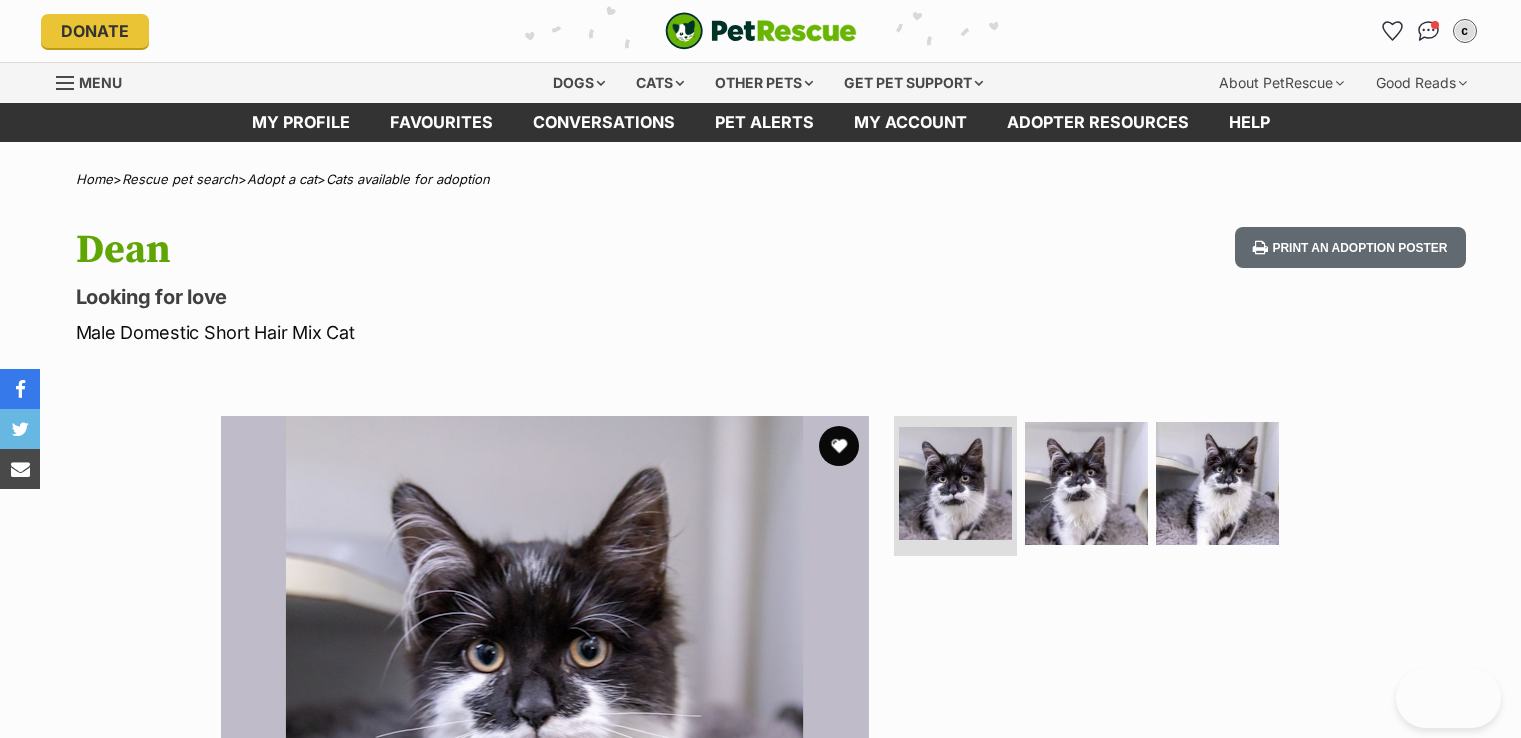 scroll, scrollTop: 0, scrollLeft: 0, axis: both 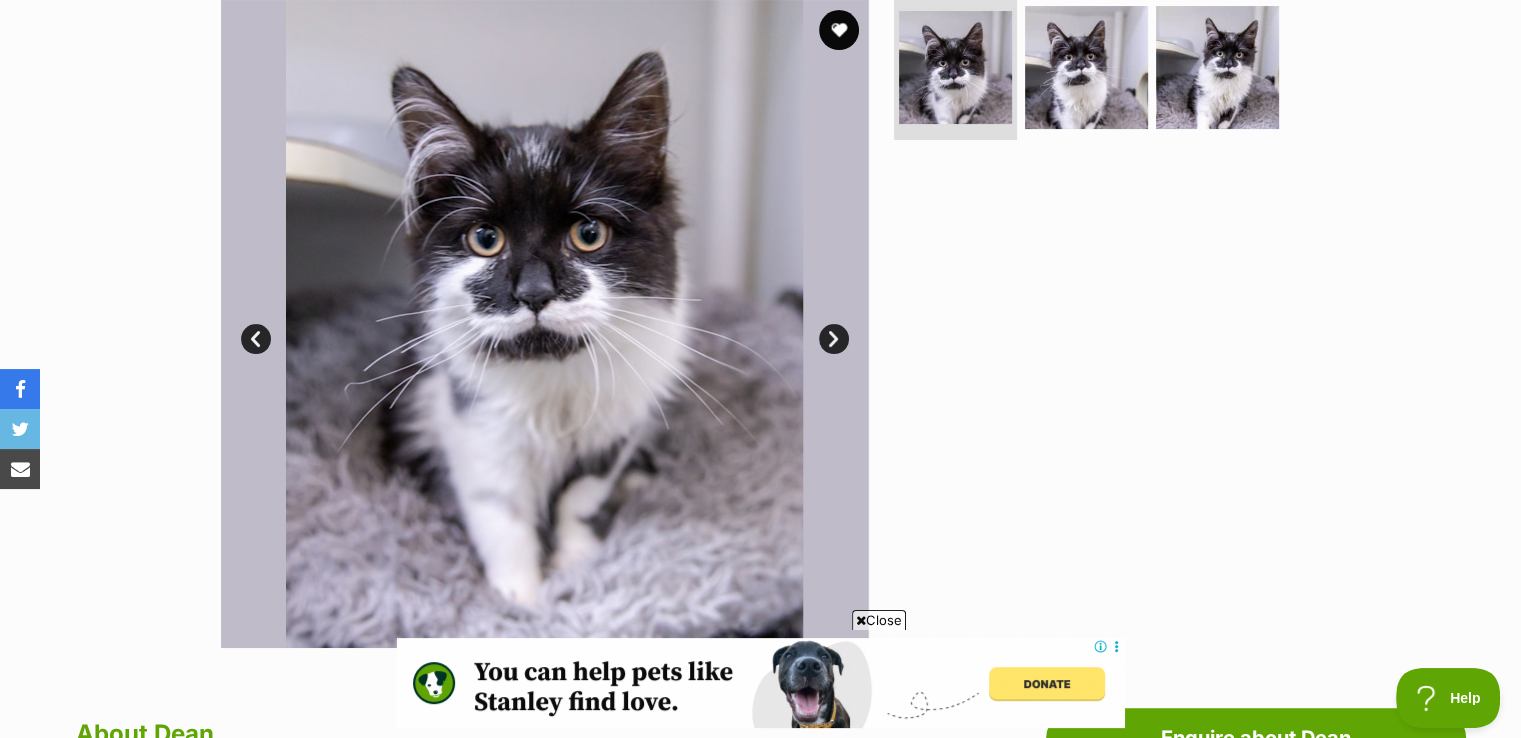 click on "Next" at bounding box center (834, 339) 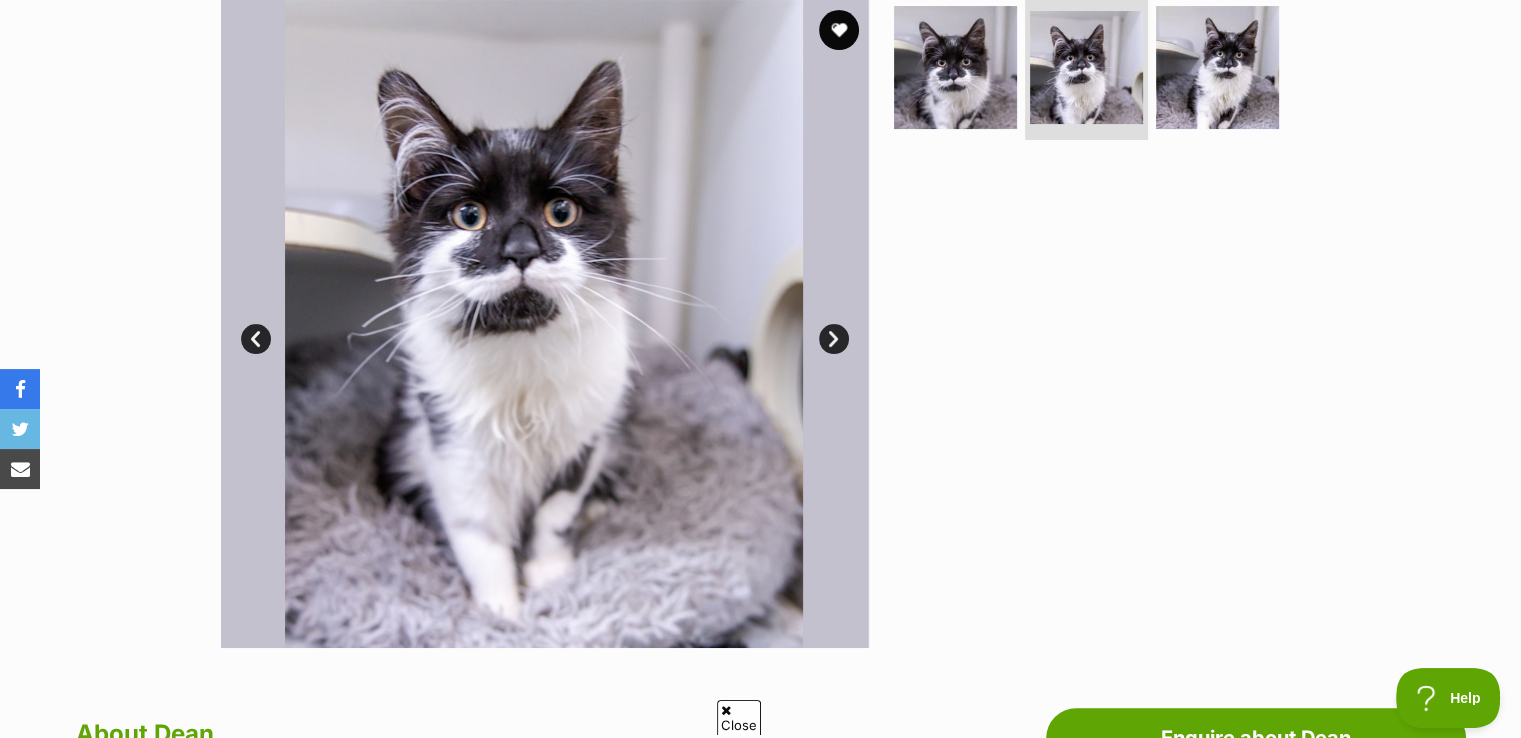 click on "Next" at bounding box center [834, 339] 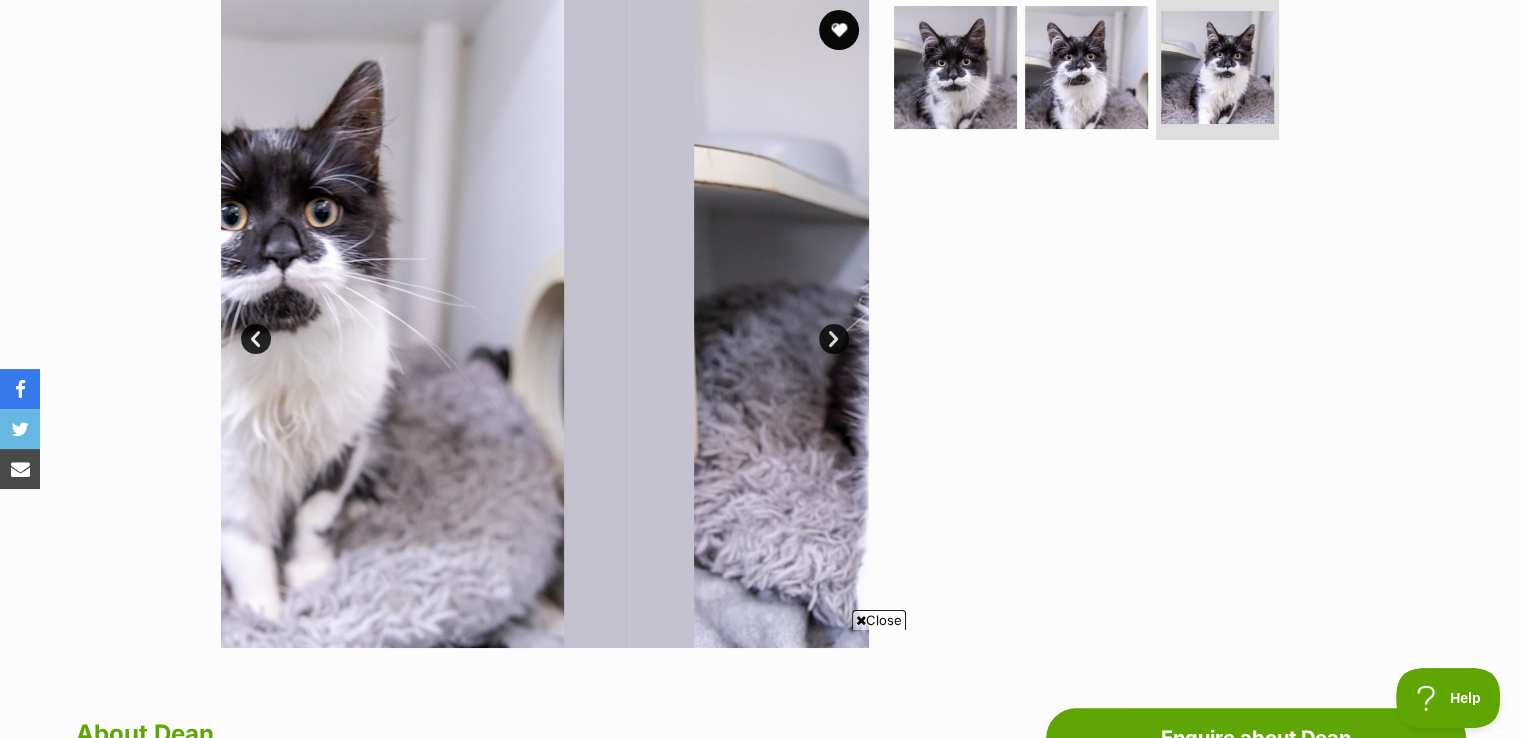 scroll, scrollTop: 0, scrollLeft: 0, axis: both 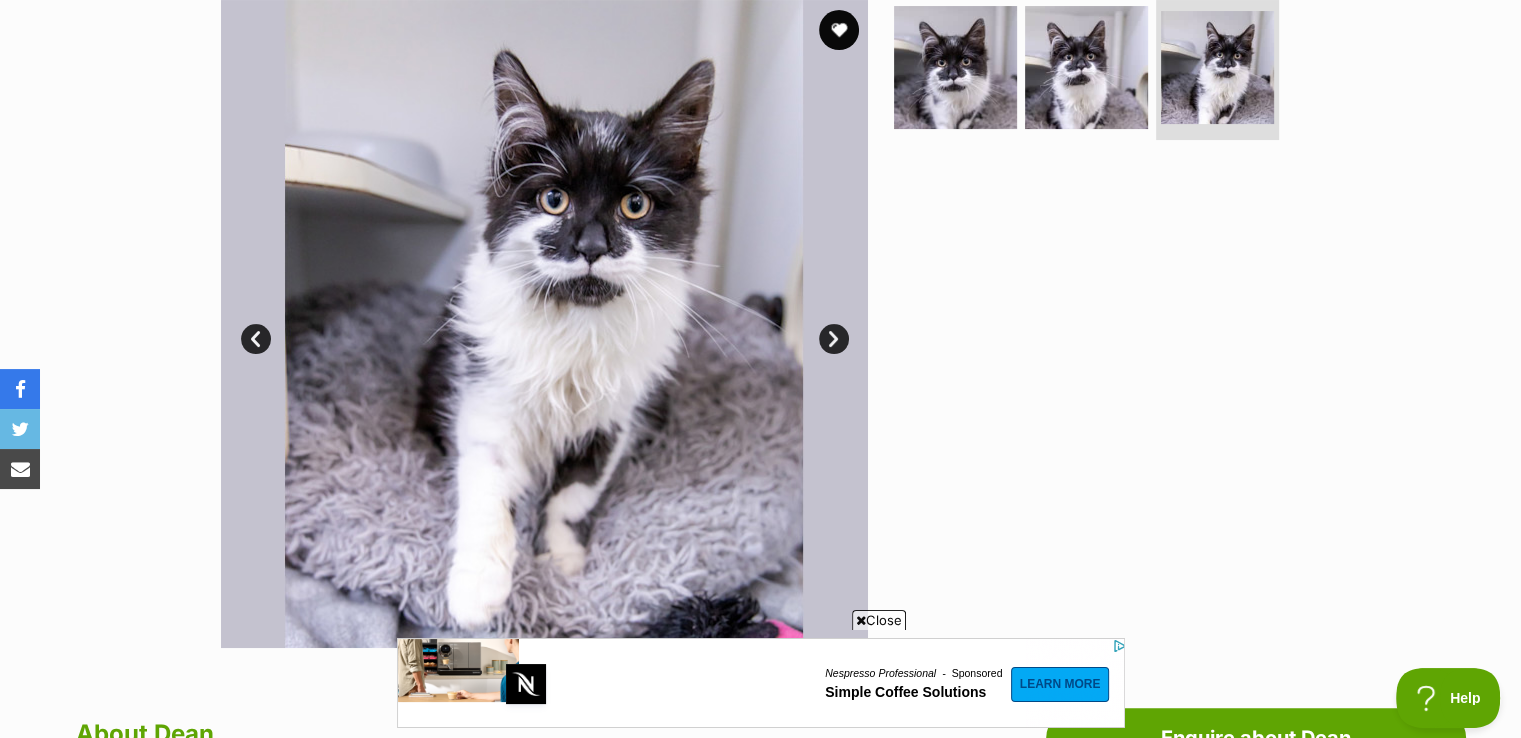 click on "Next" at bounding box center [834, 339] 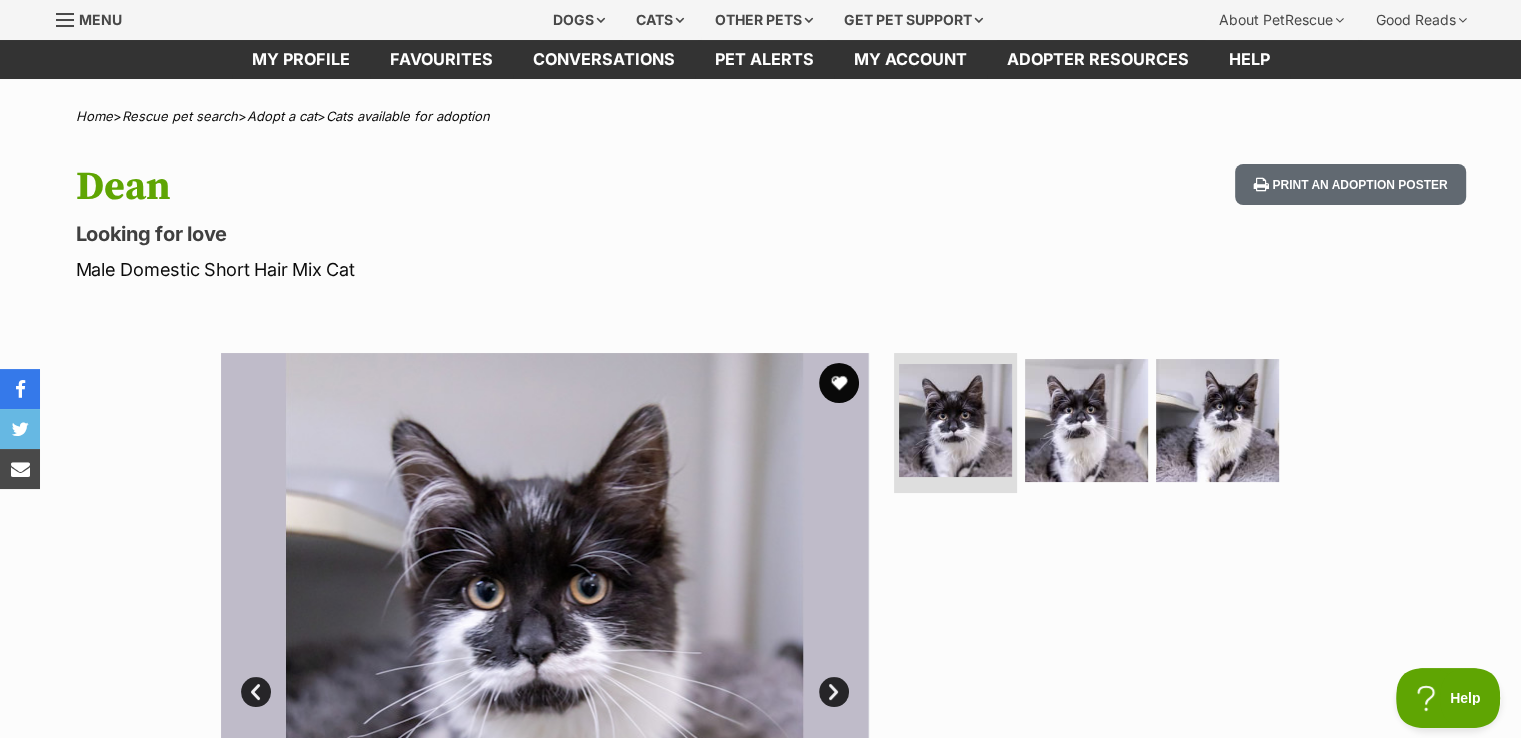 scroll, scrollTop: 0, scrollLeft: 0, axis: both 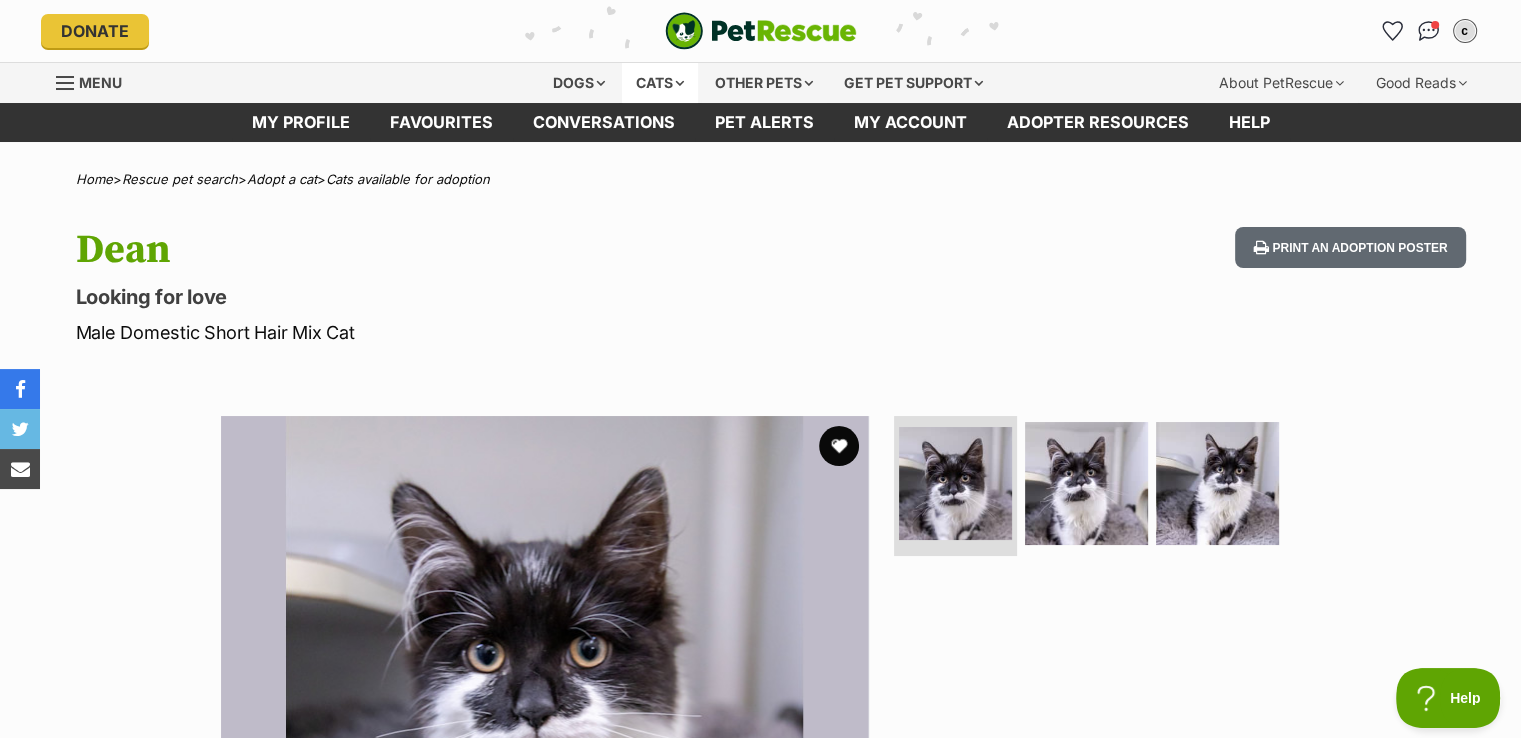 click on "Cats" at bounding box center (660, 83) 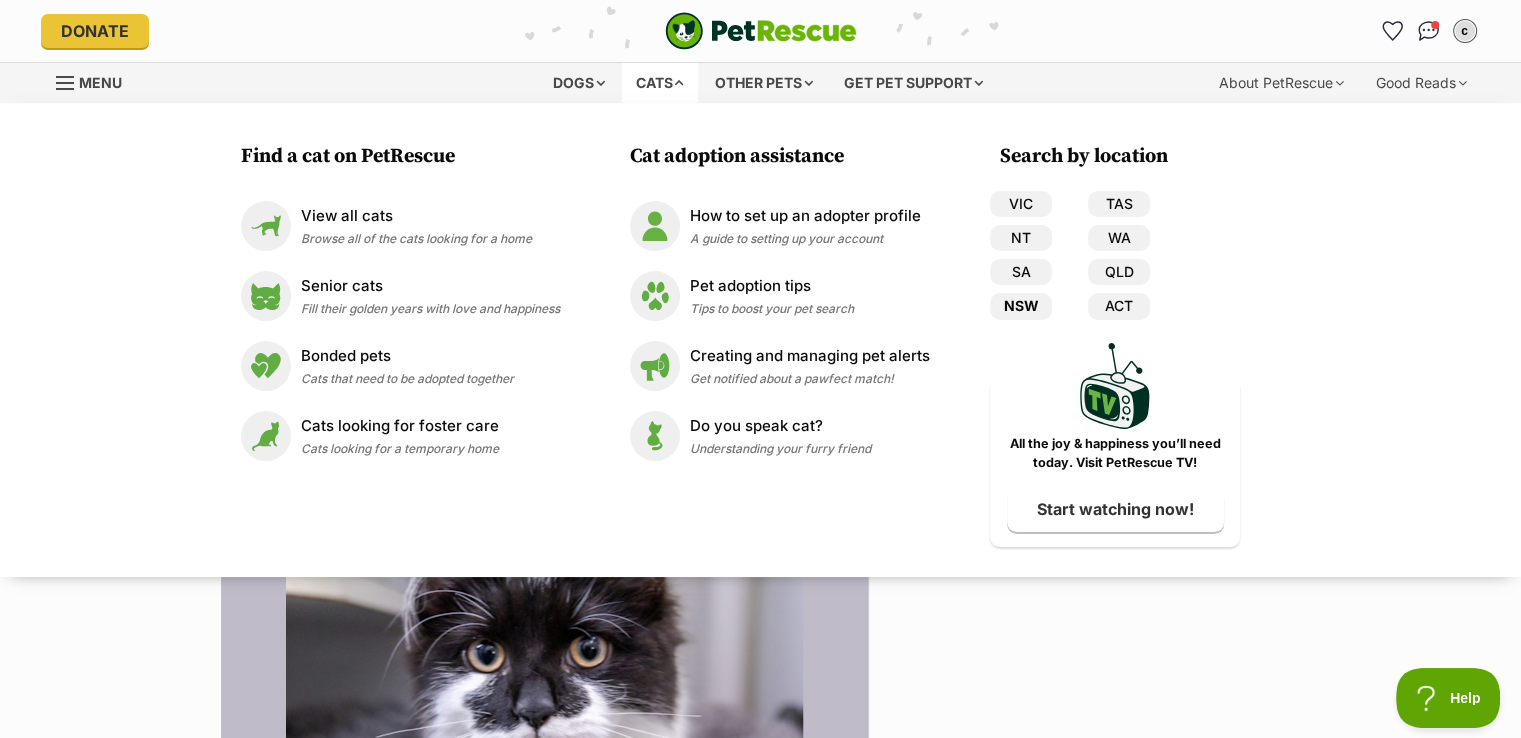 click on "NSW" at bounding box center (1021, 306) 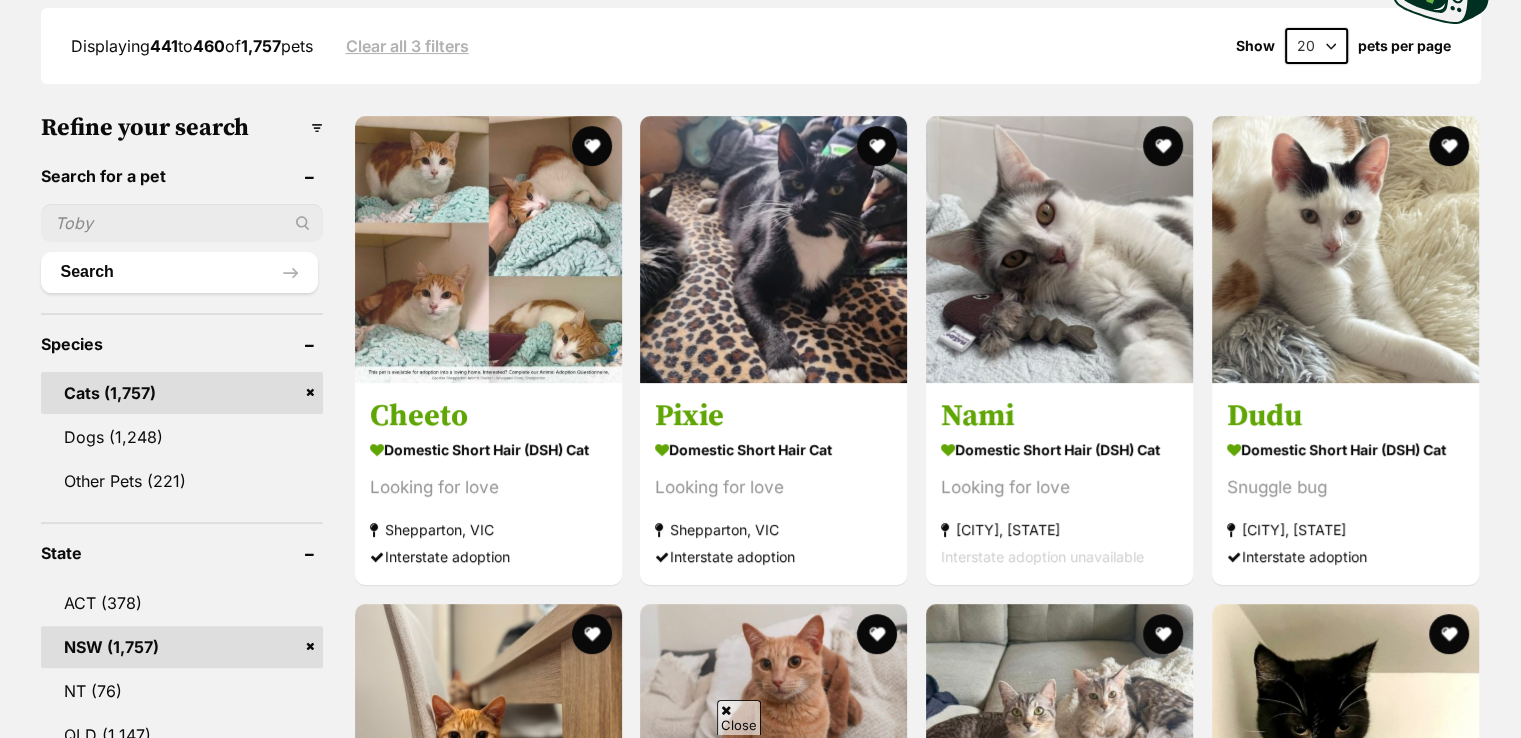 scroll, scrollTop: 564, scrollLeft: 0, axis: vertical 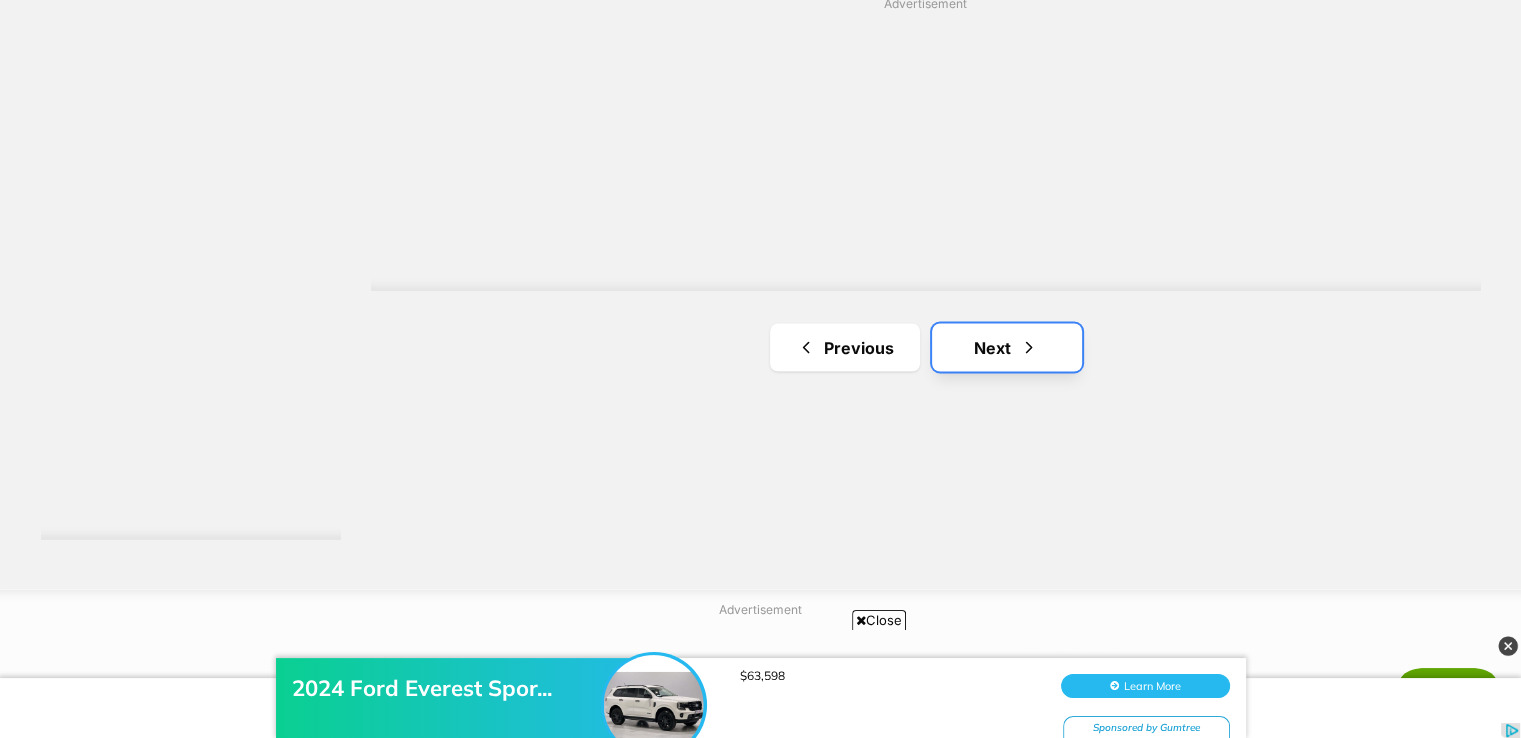 click on "Next" at bounding box center (1007, 347) 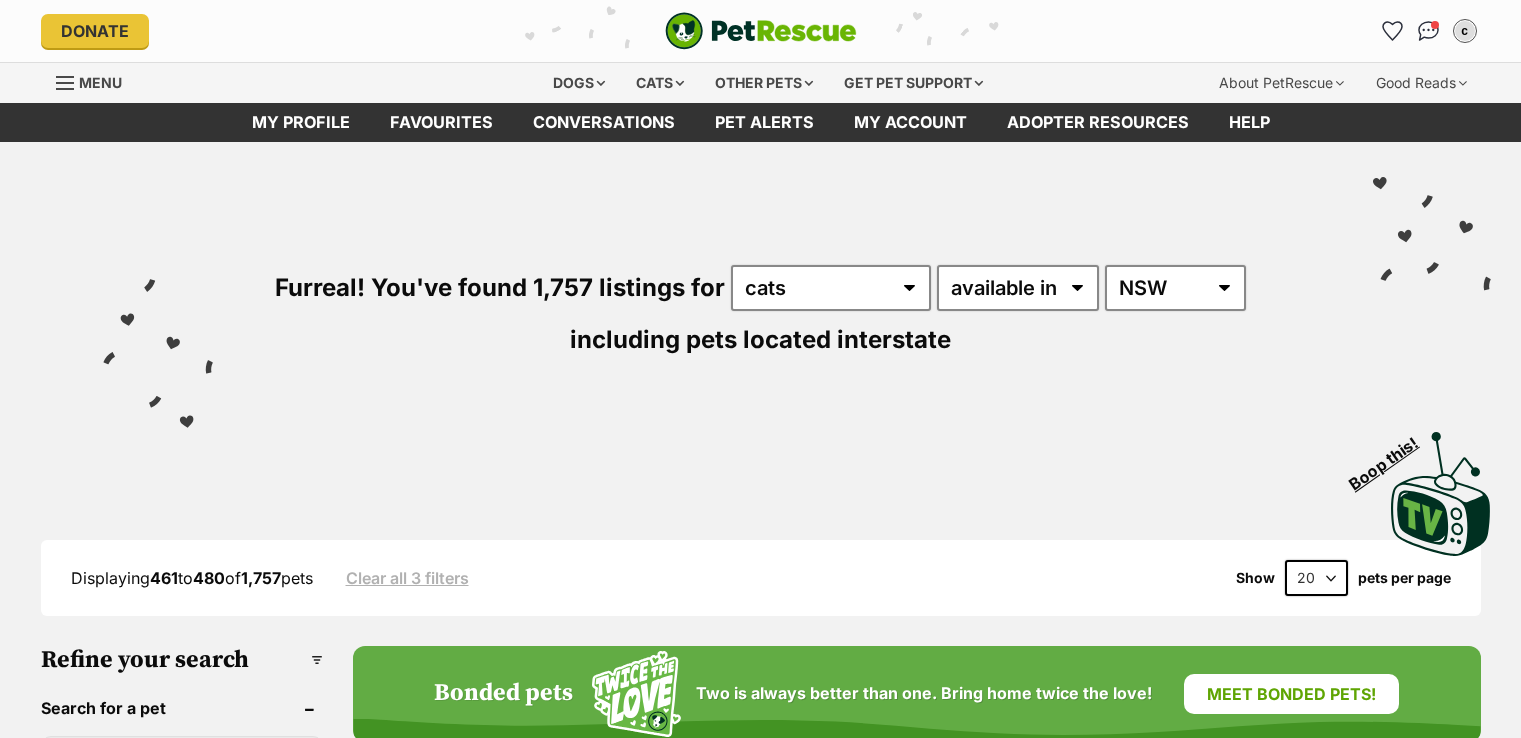 scroll, scrollTop: 0, scrollLeft: 0, axis: both 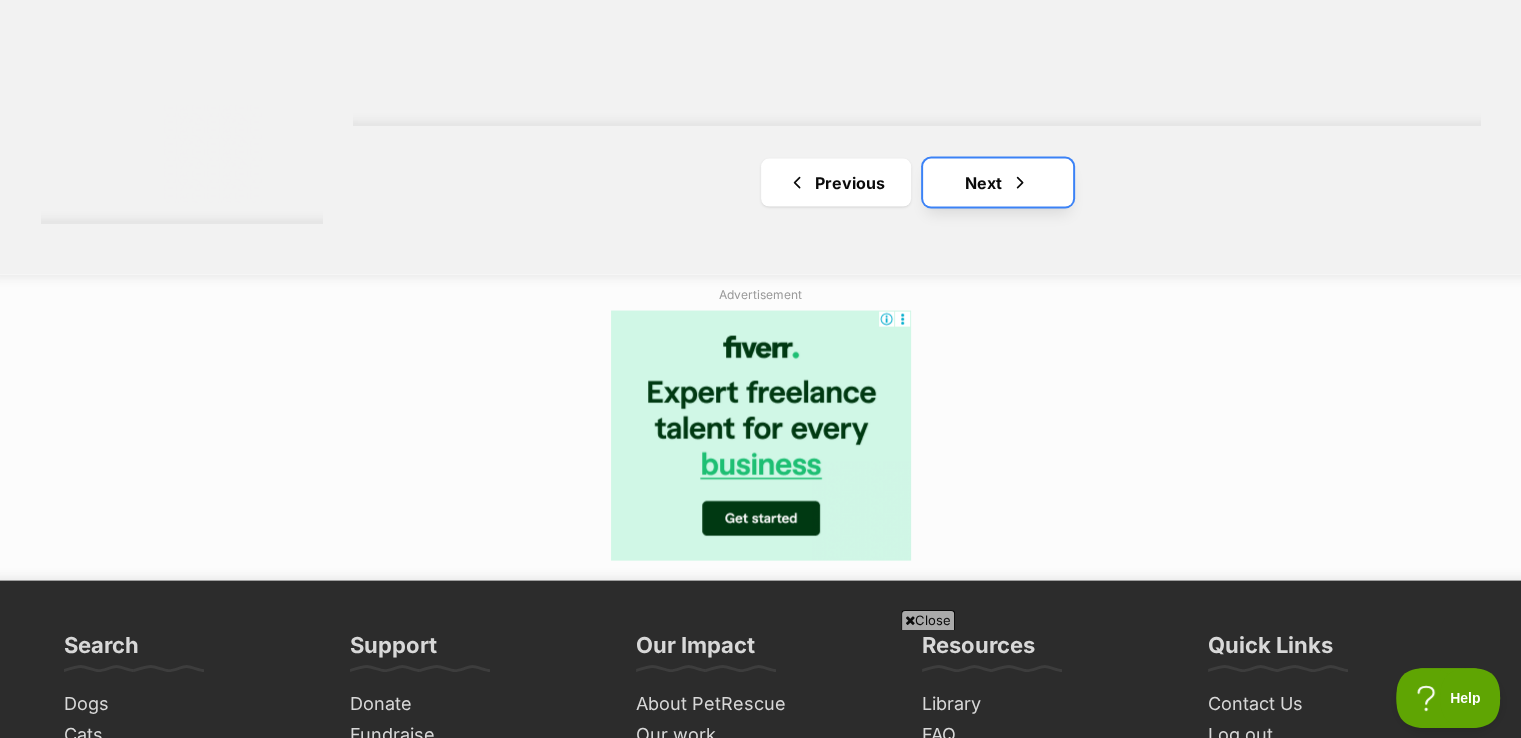 click on "Next" at bounding box center (998, 183) 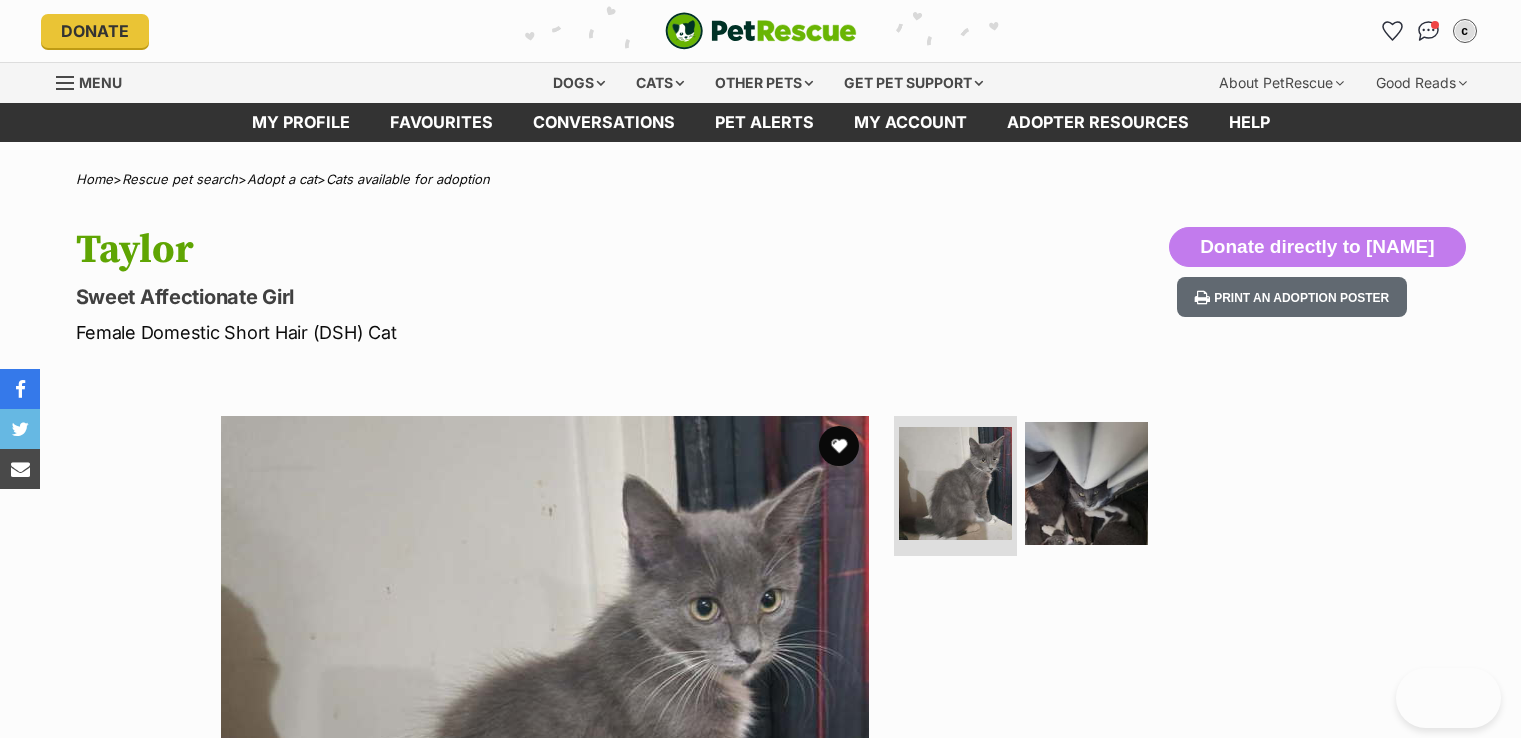 scroll, scrollTop: 0, scrollLeft: 0, axis: both 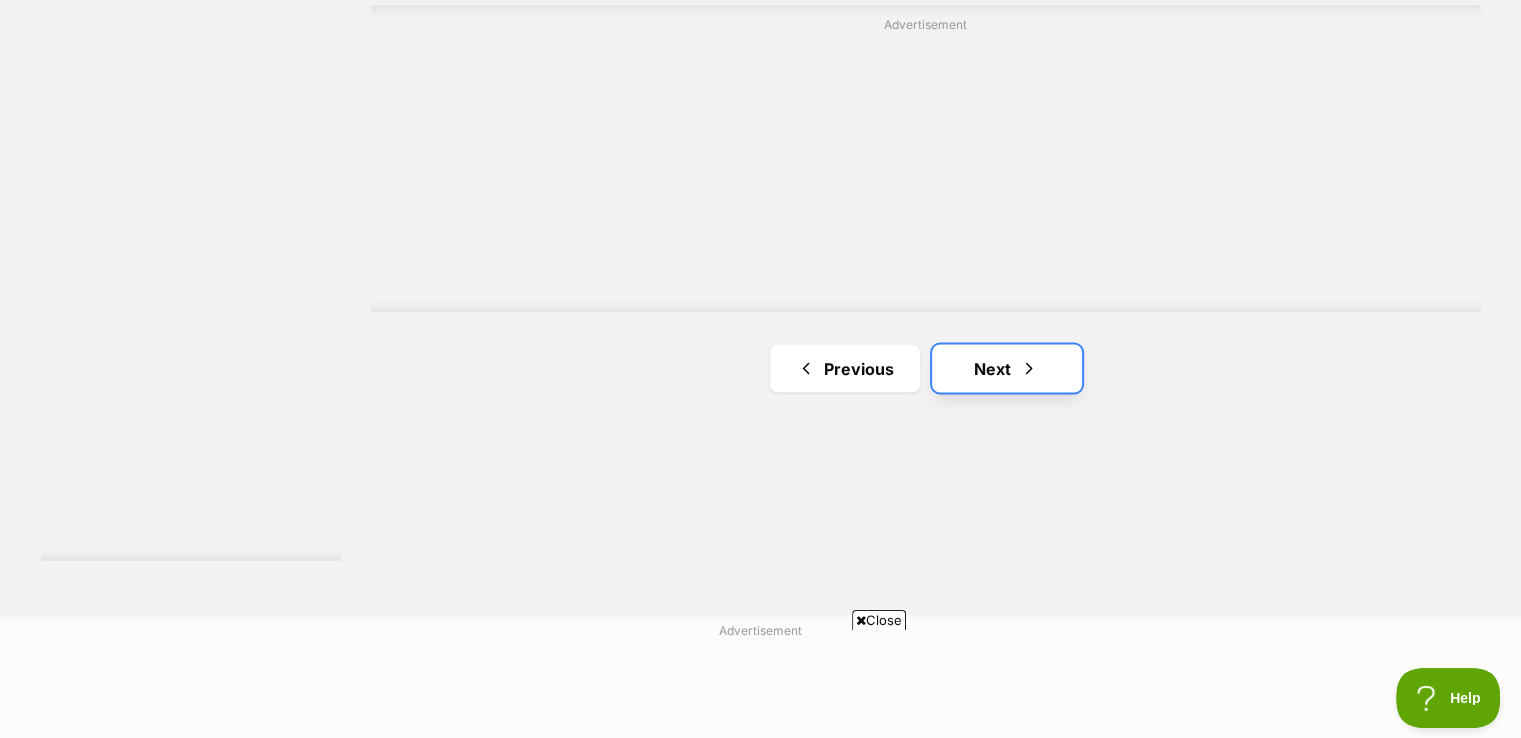 click on "Next" at bounding box center [1007, 368] 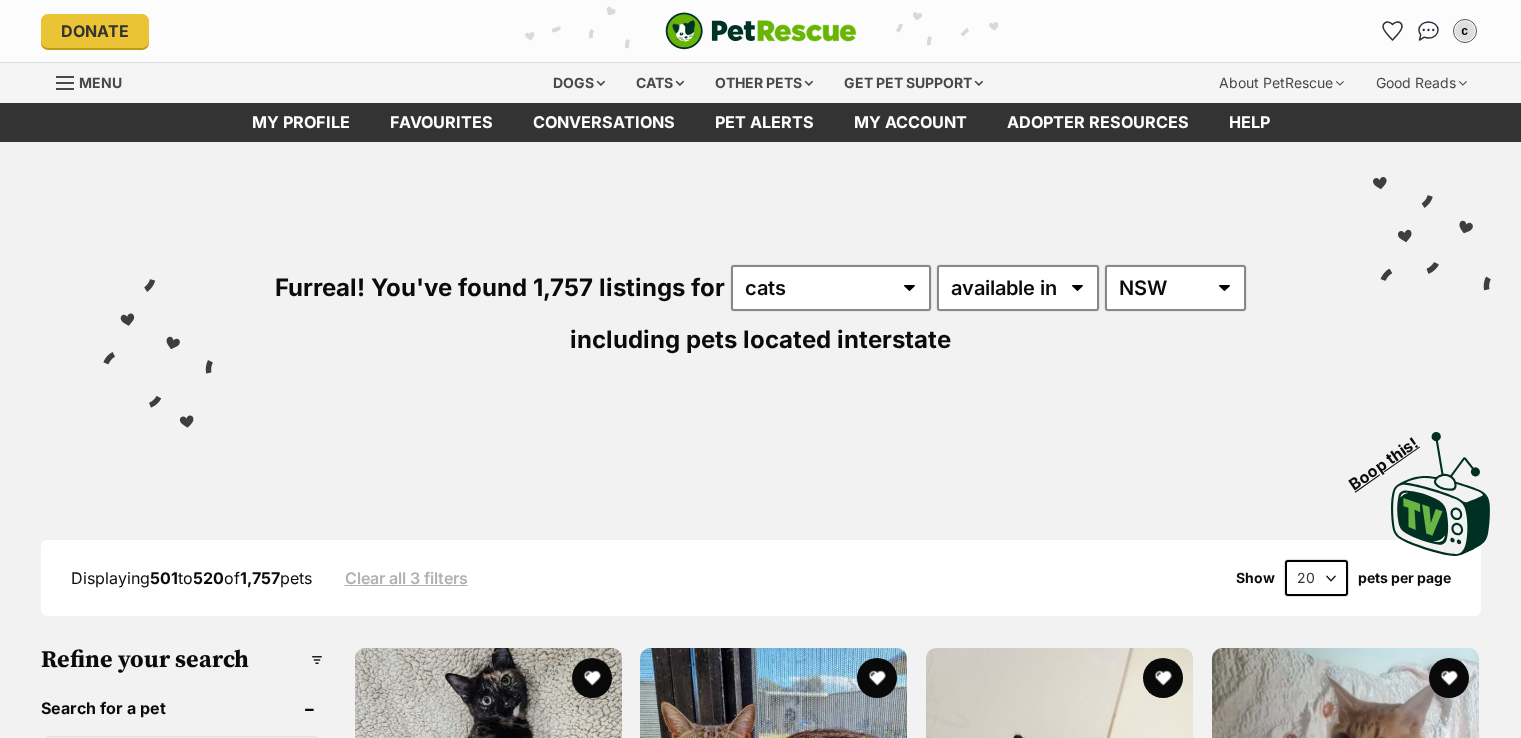 scroll, scrollTop: 0, scrollLeft: 0, axis: both 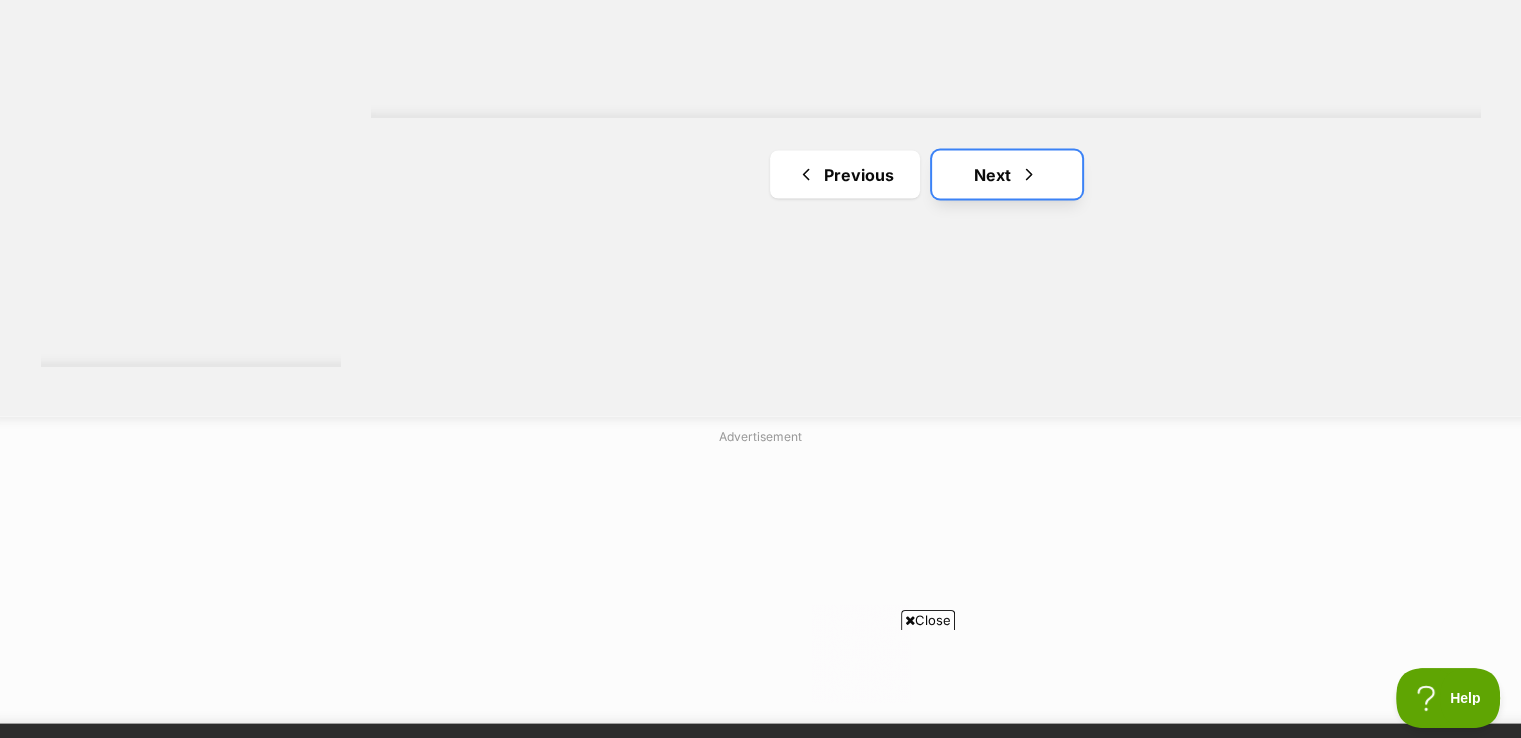 click on "Next" at bounding box center (1007, 175) 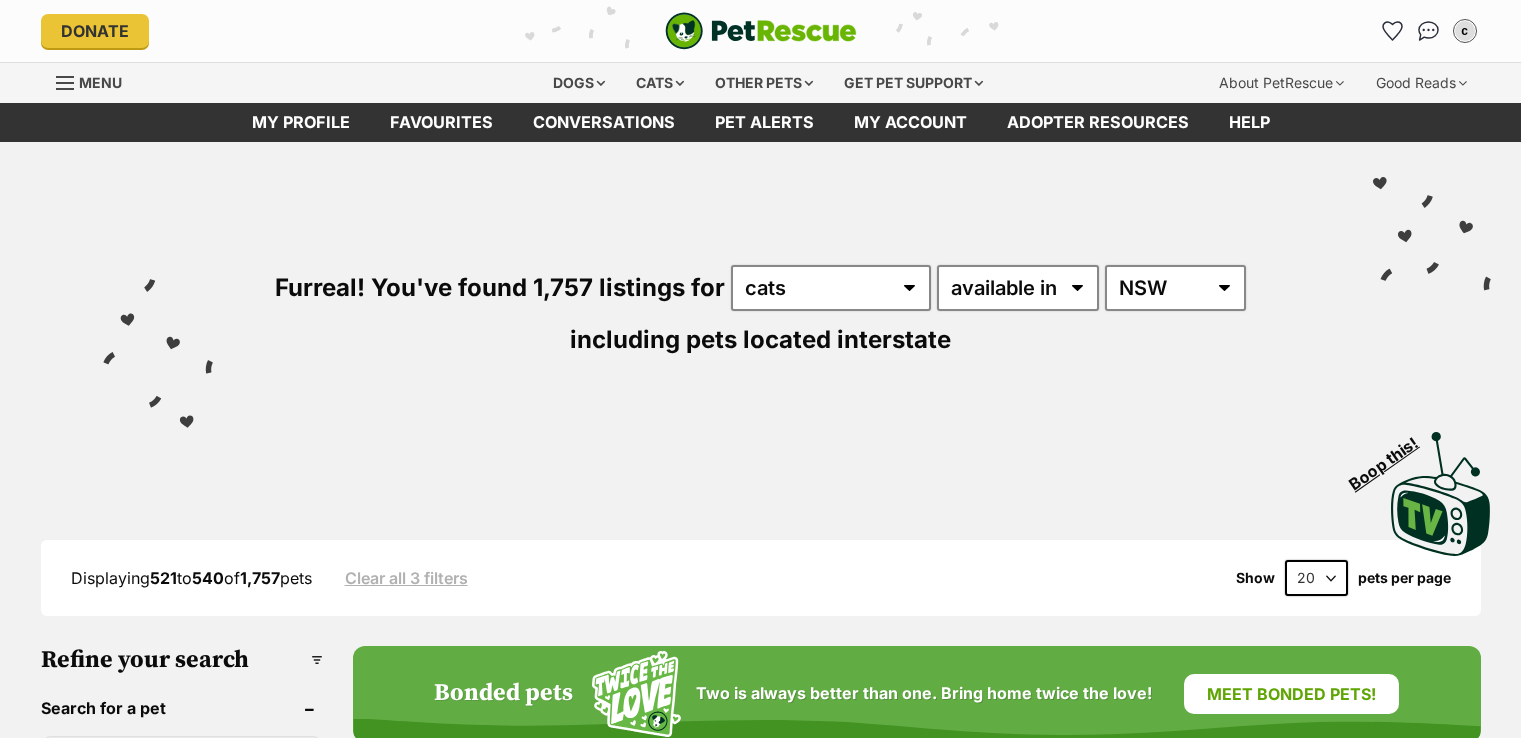 scroll, scrollTop: 0, scrollLeft: 0, axis: both 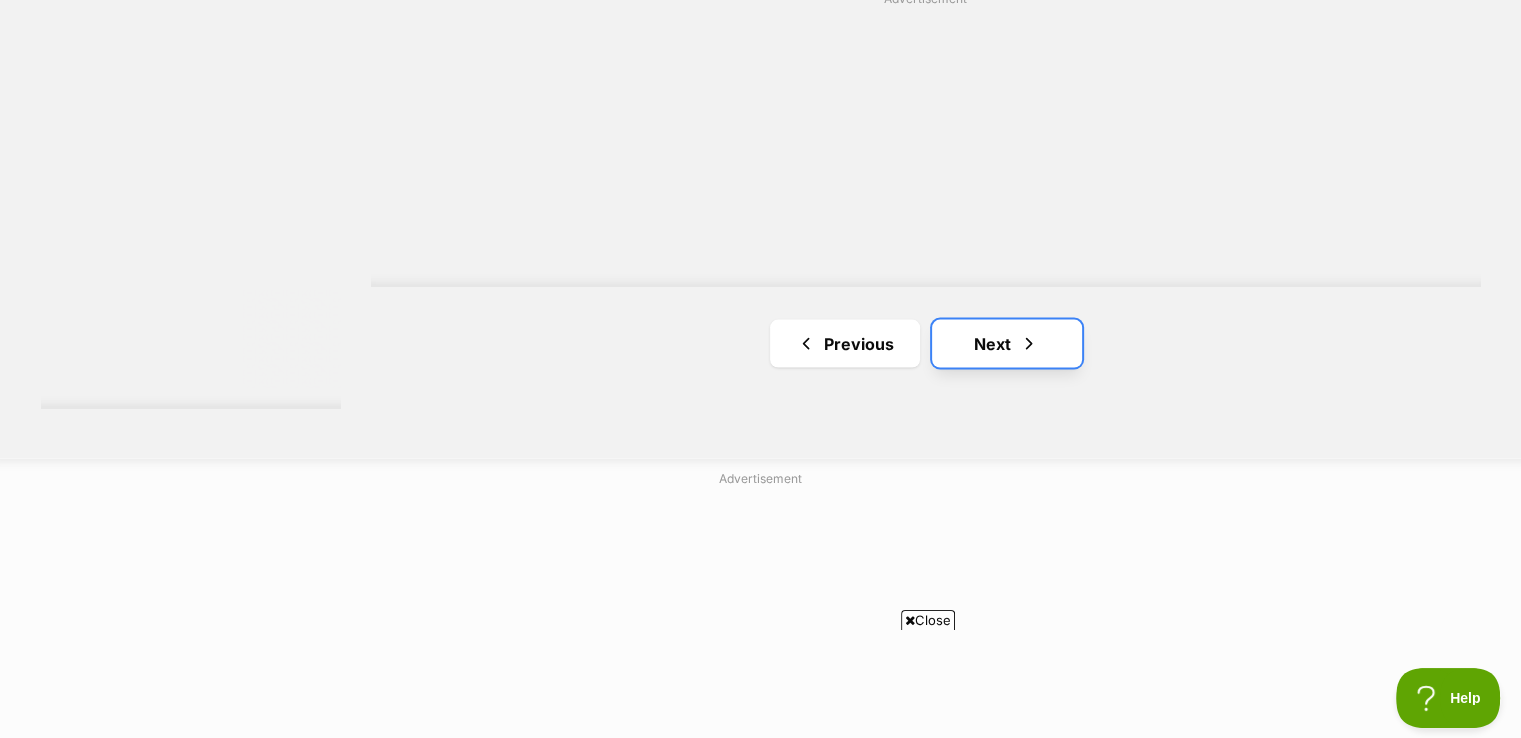 click on "Next" 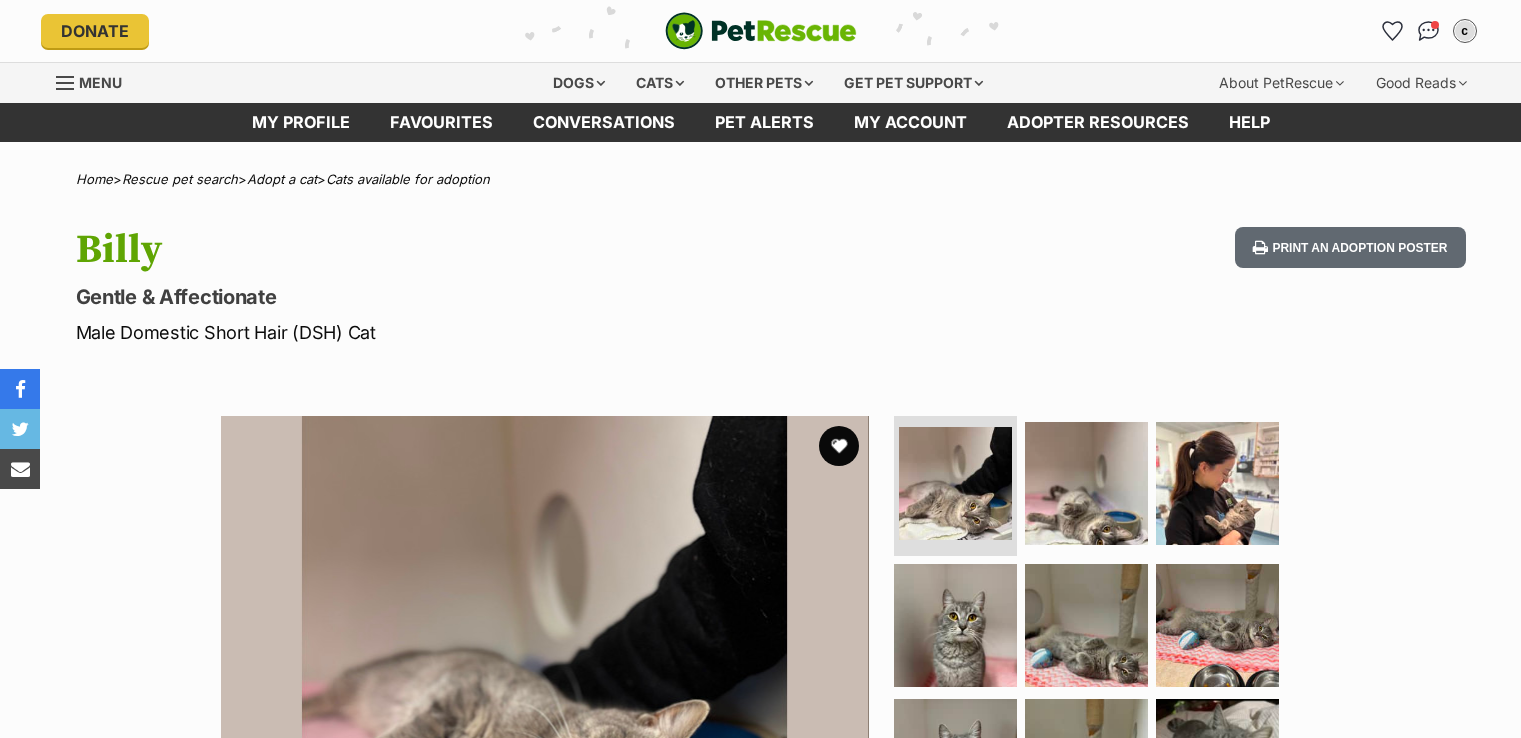 scroll, scrollTop: 0, scrollLeft: 0, axis: both 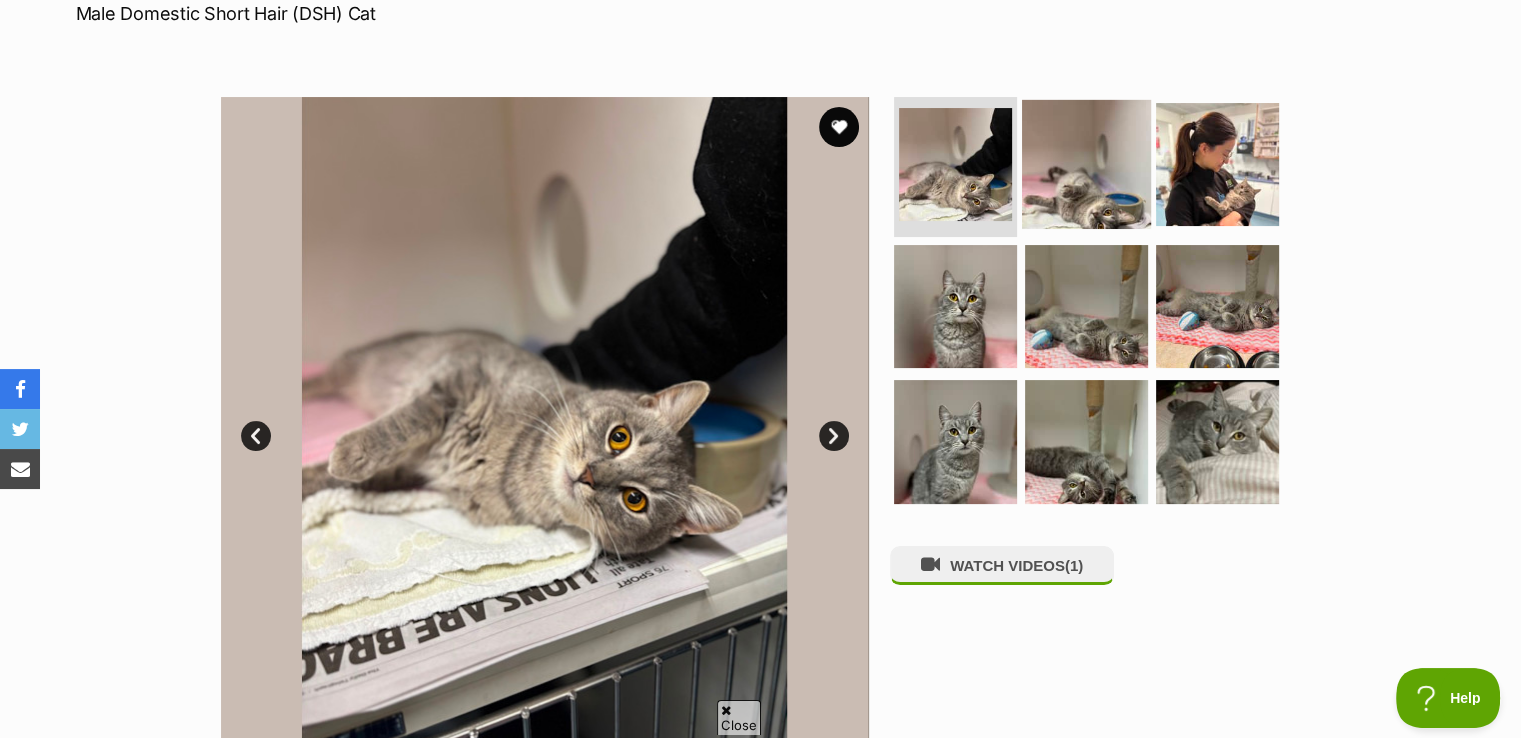 click at bounding box center (1086, 164) 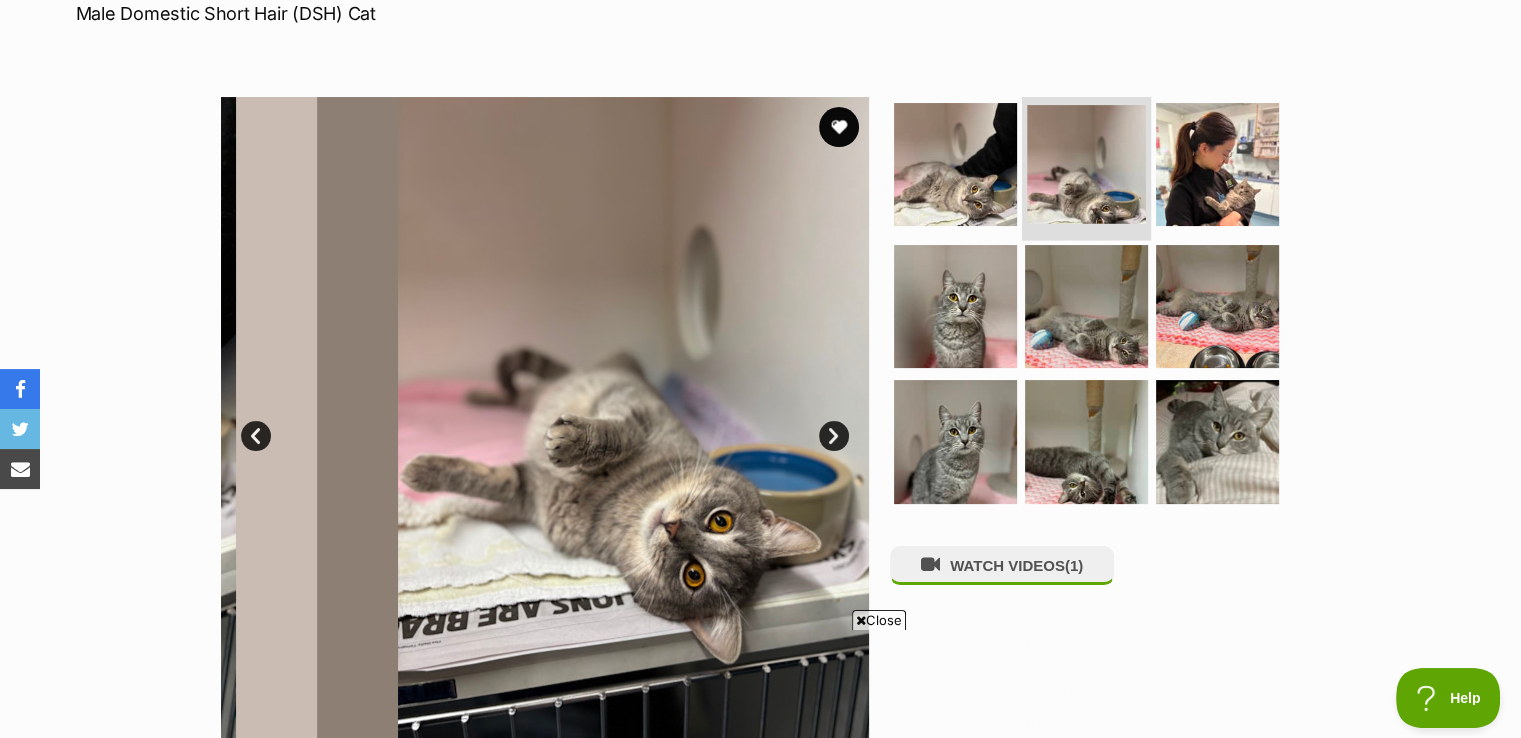 scroll, scrollTop: 0, scrollLeft: 0, axis: both 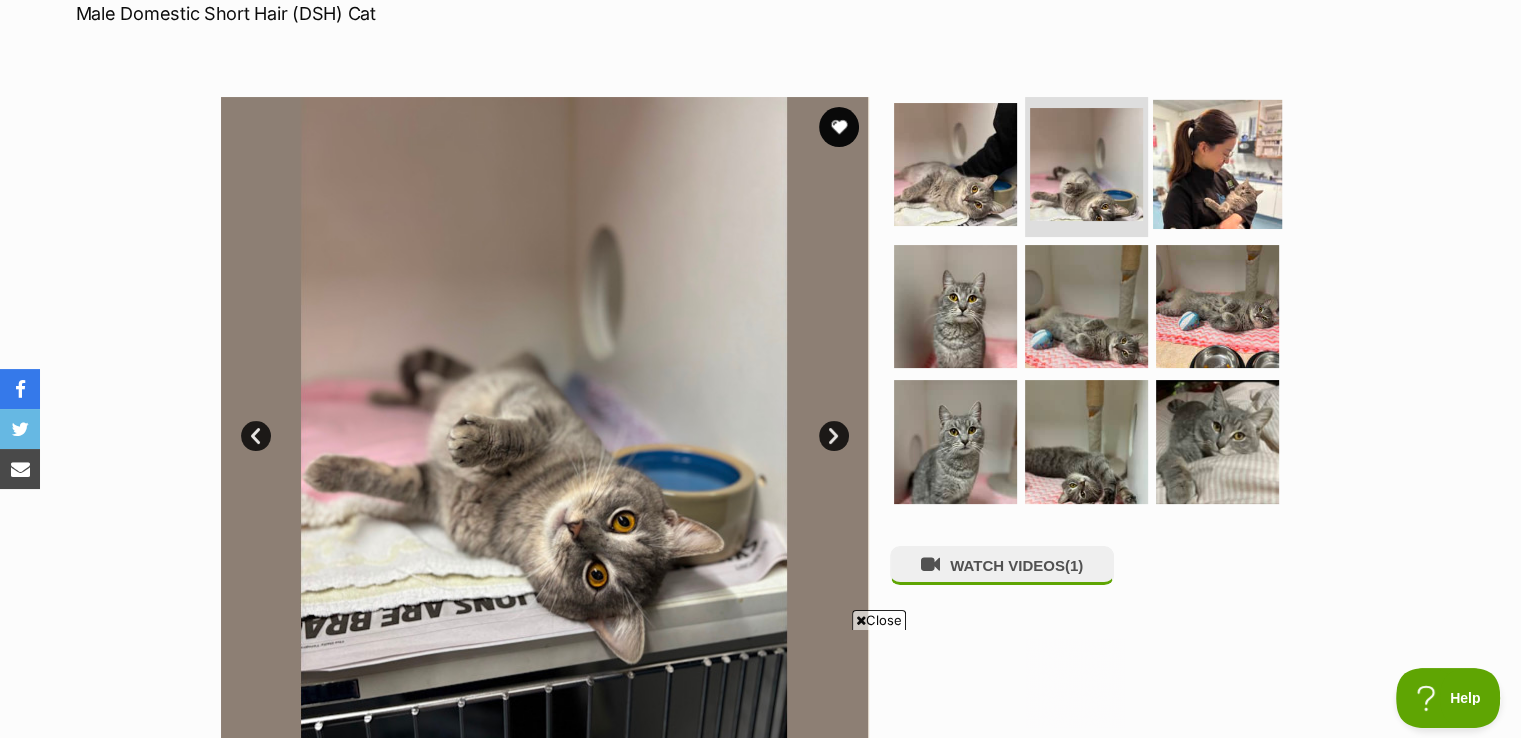click at bounding box center (1217, 164) 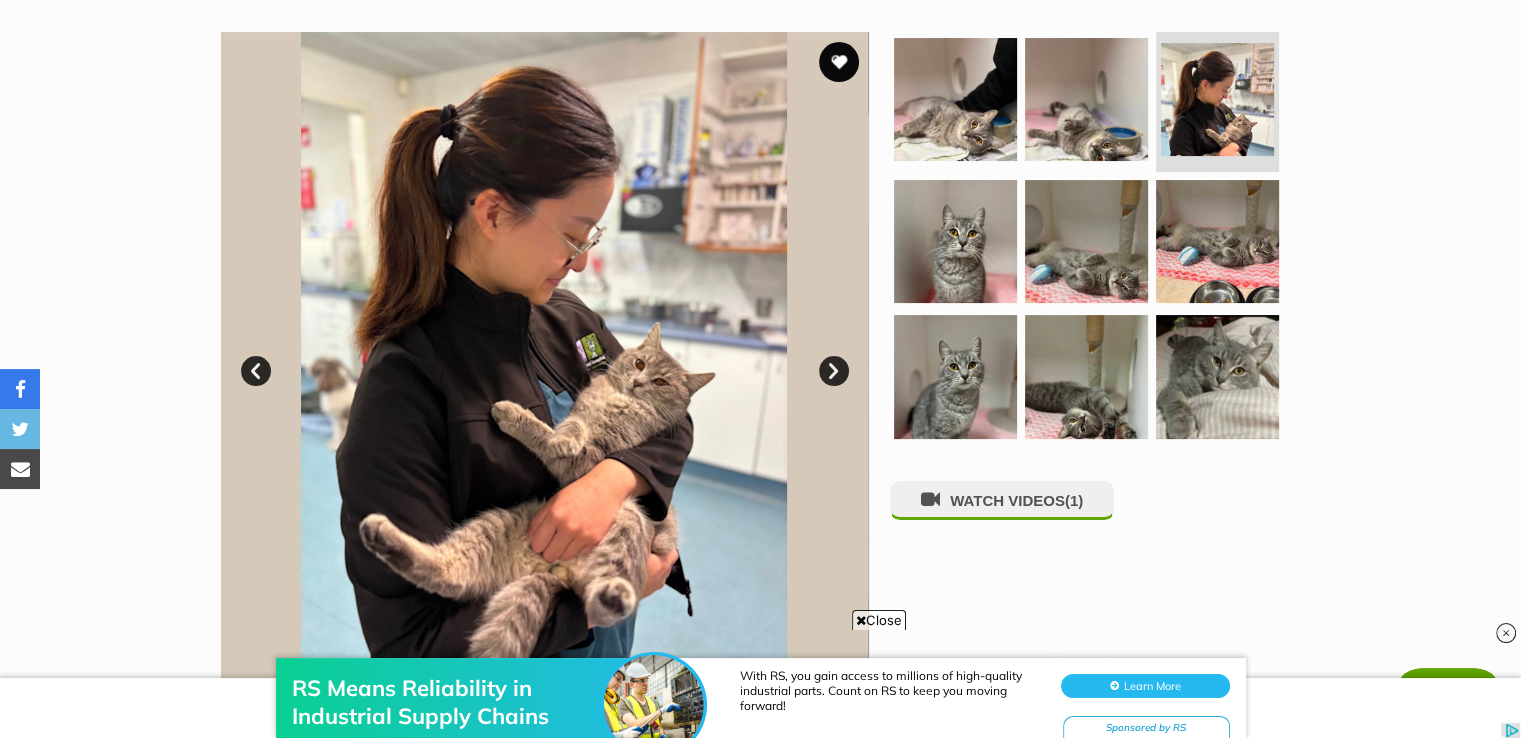 scroll, scrollTop: 384, scrollLeft: 0, axis: vertical 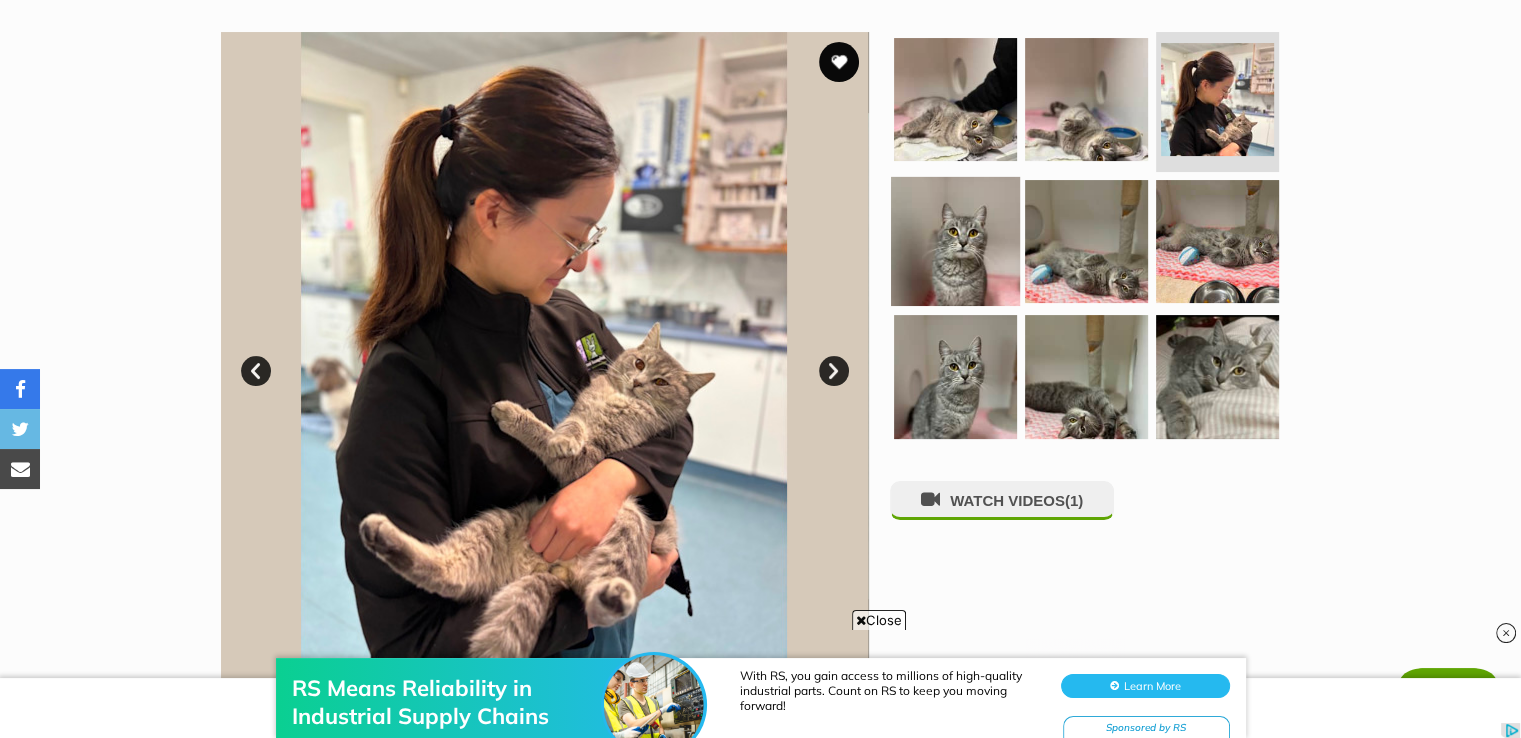 click at bounding box center [955, 240] 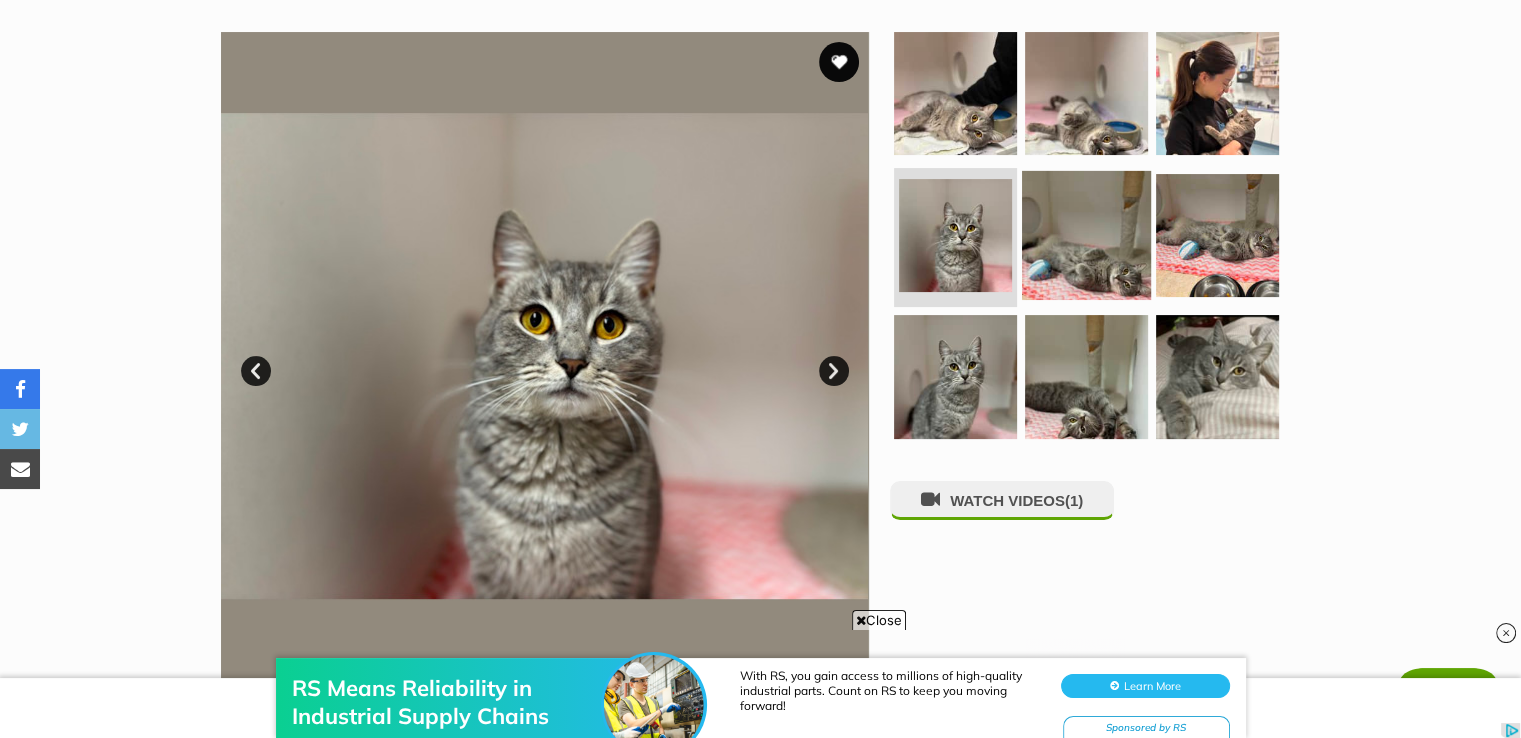 click at bounding box center (1086, 234) 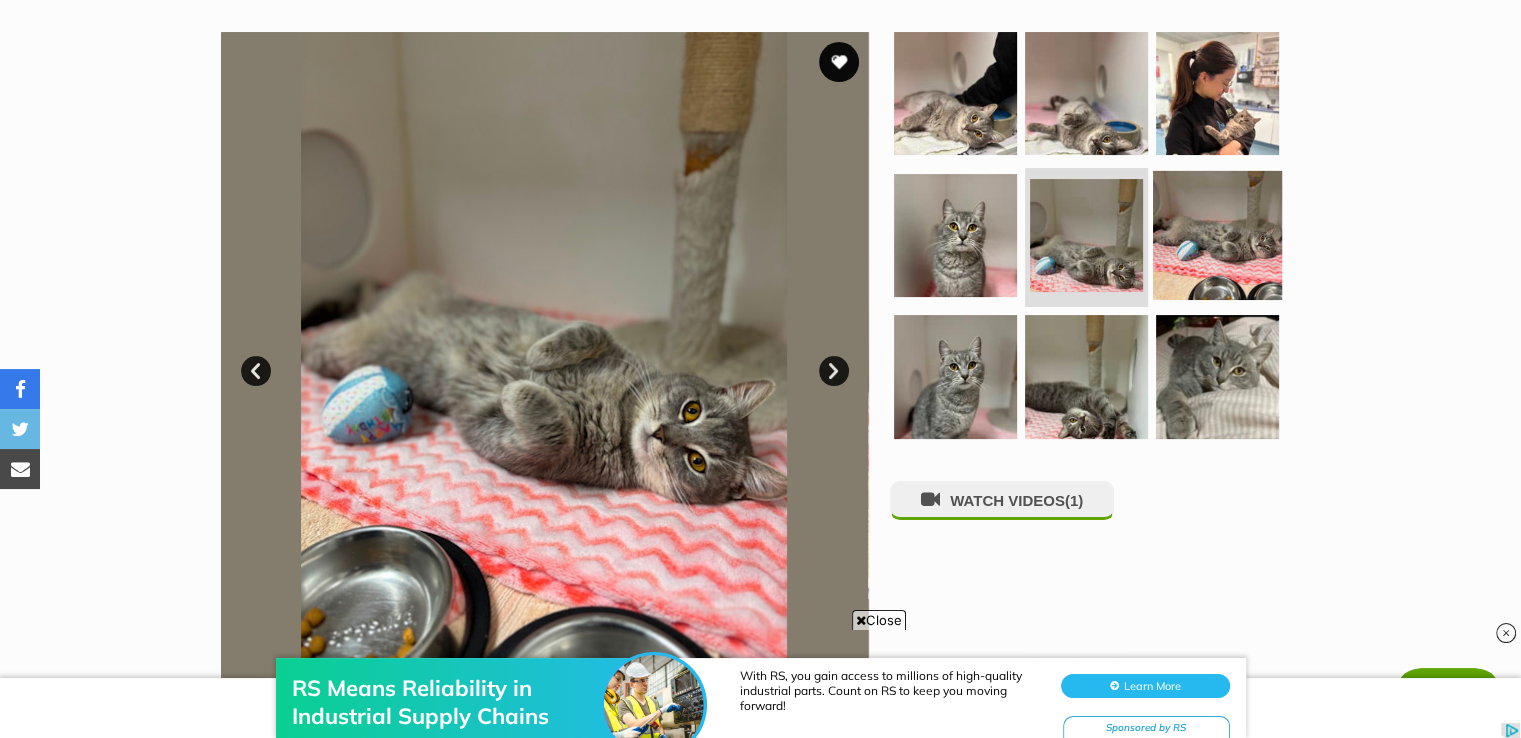 click at bounding box center [1217, 234] 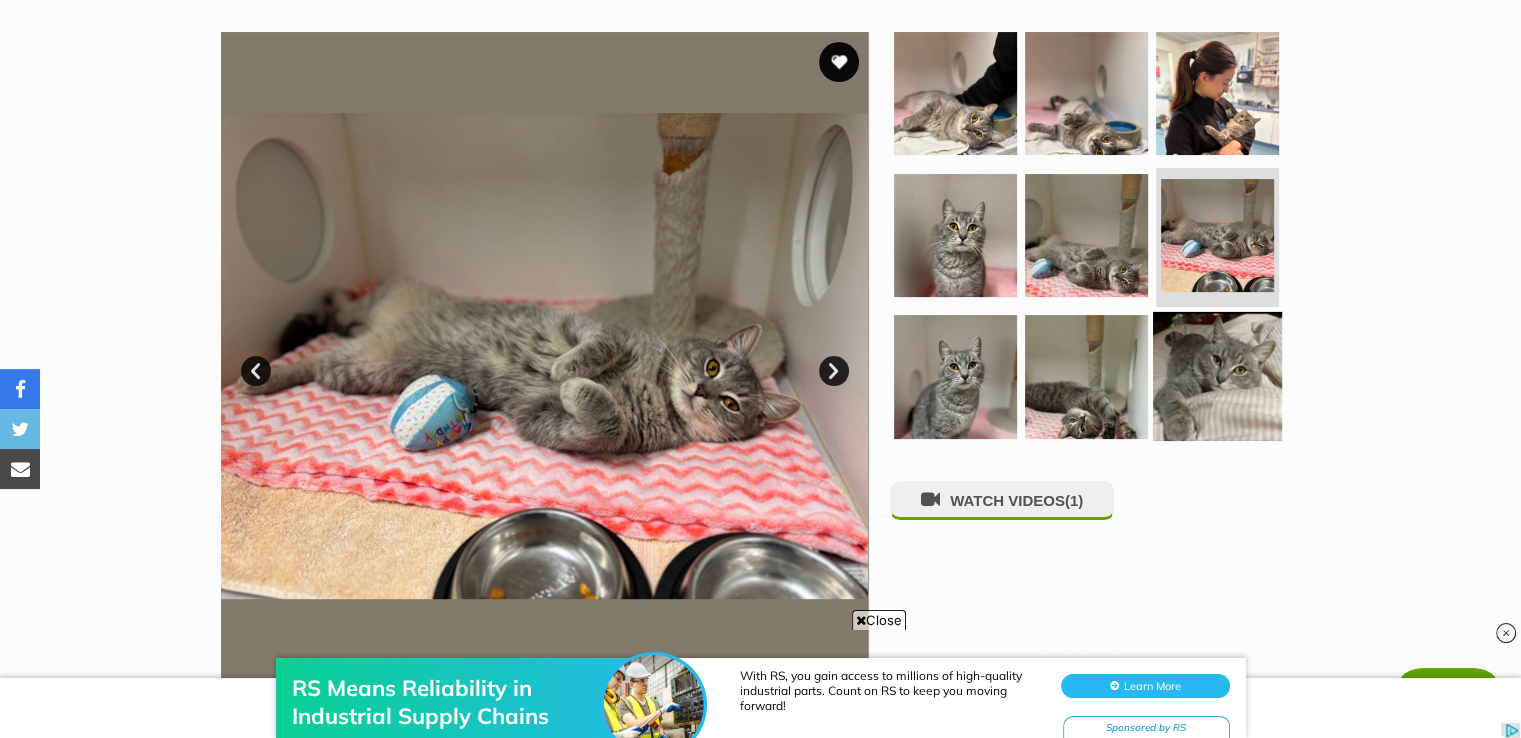 click at bounding box center [1217, 376] 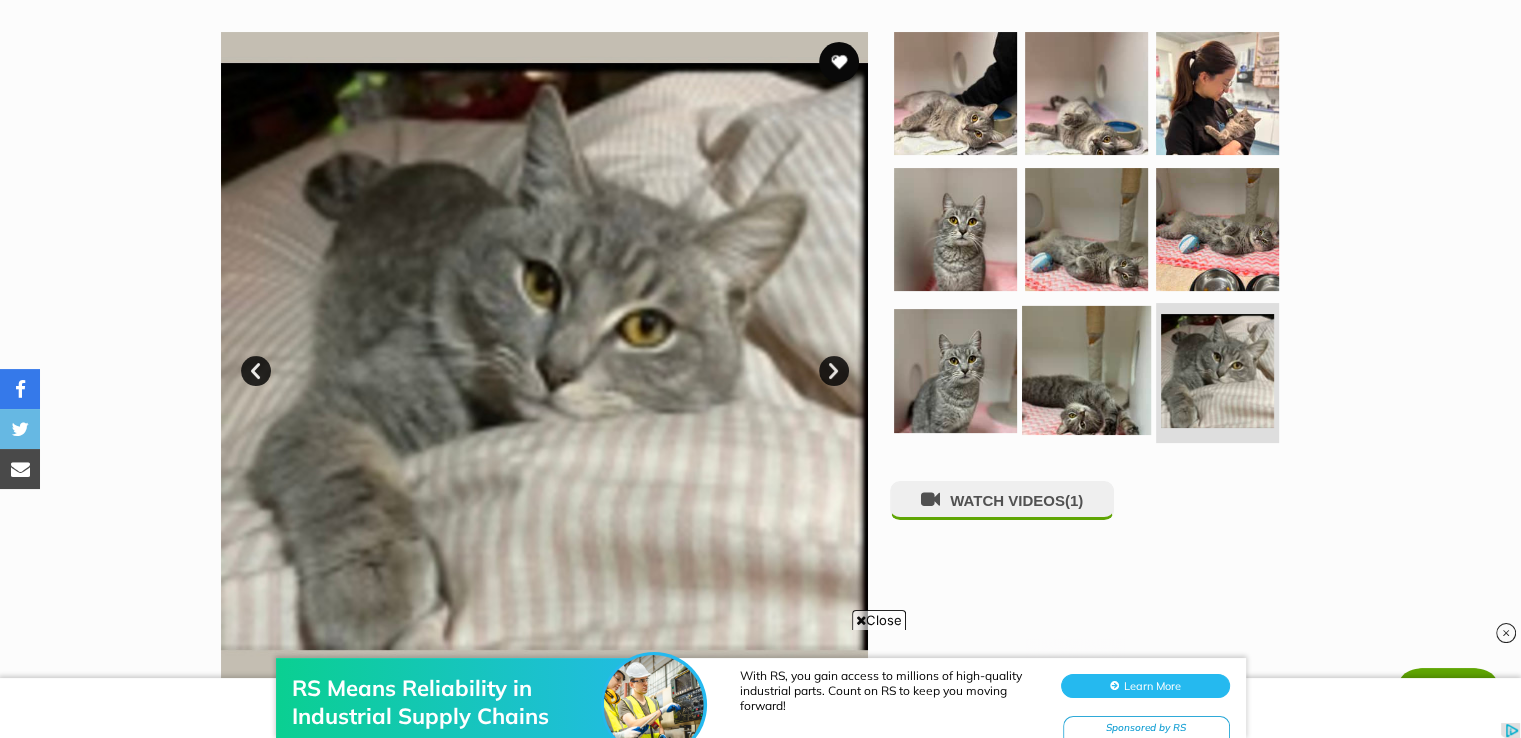 click at bounding box center (1086, 370) 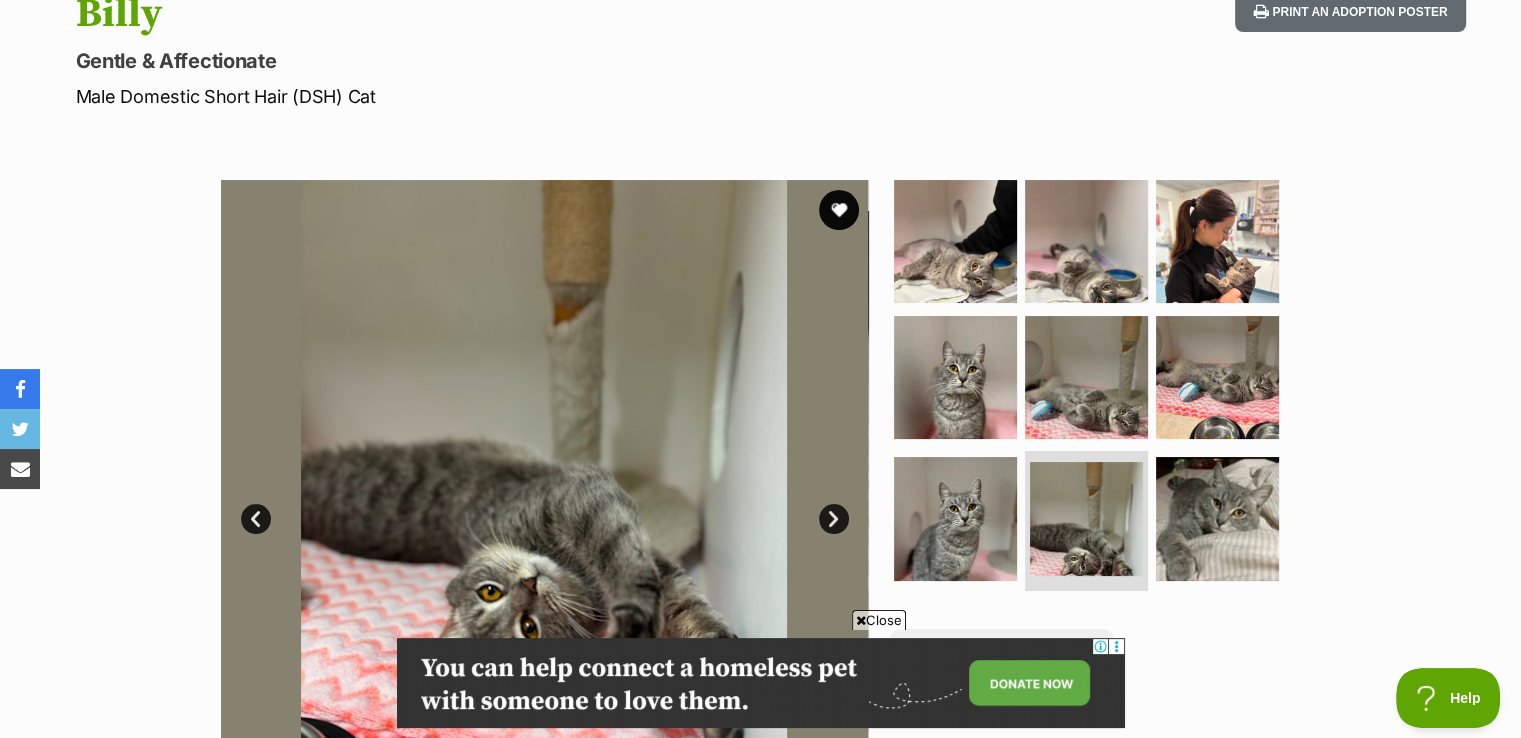 scroll, scrollTop: 235, scrollLeft: 0, axis: vertical 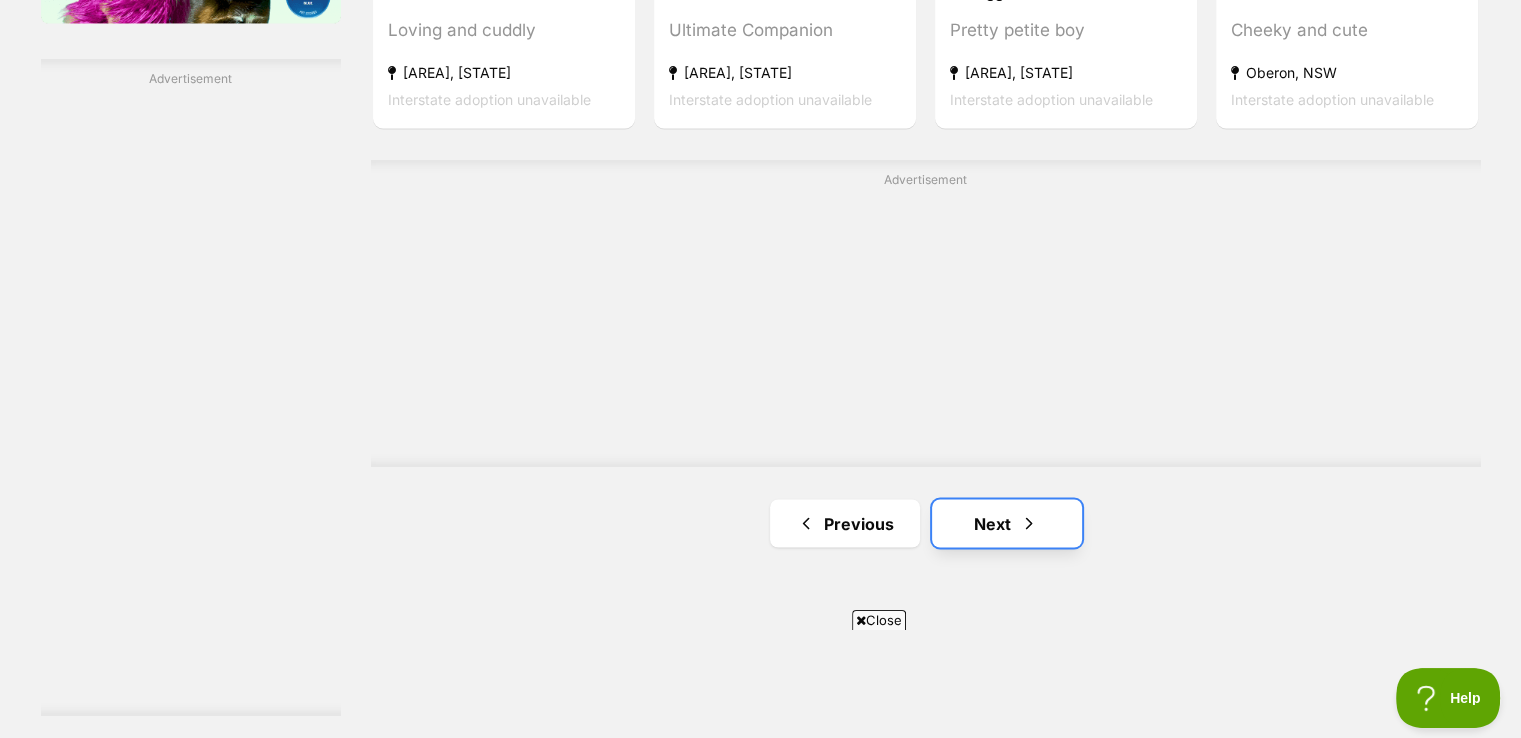 click on "Next" at bounding box center [1007, 523] 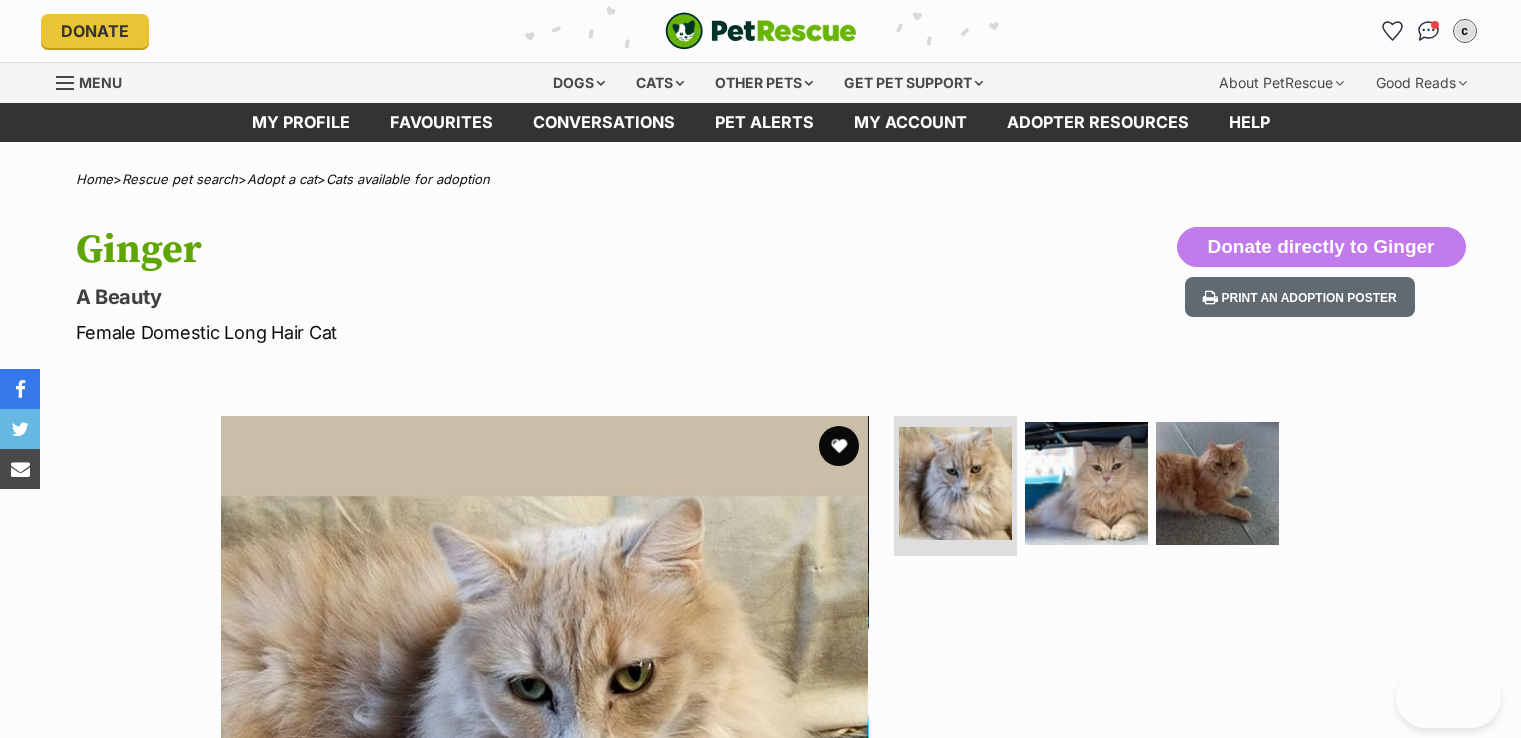 scroll, scrollTop: 0, scrollLeft: 0, axis: both 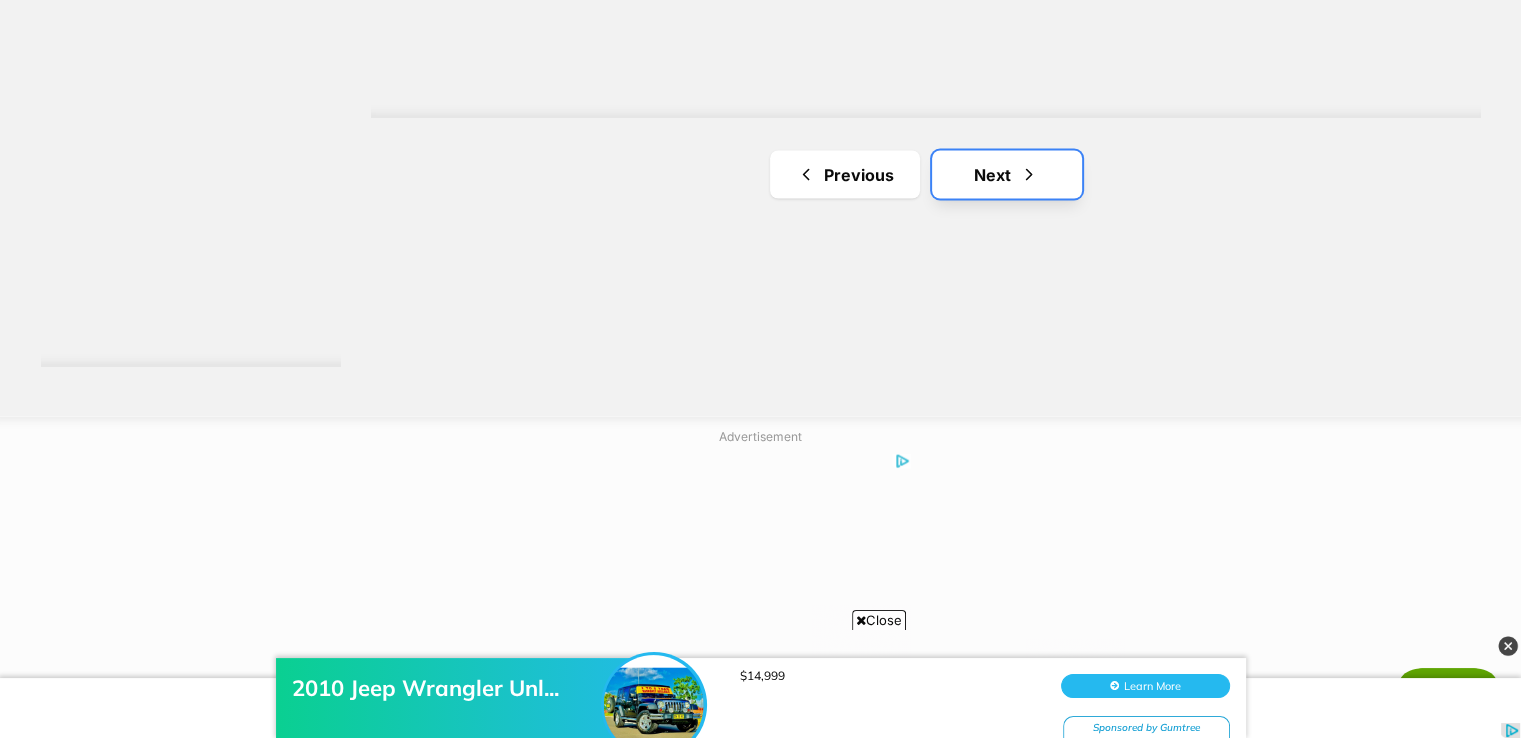 click on "Next" at bounding box center [1007, 175] 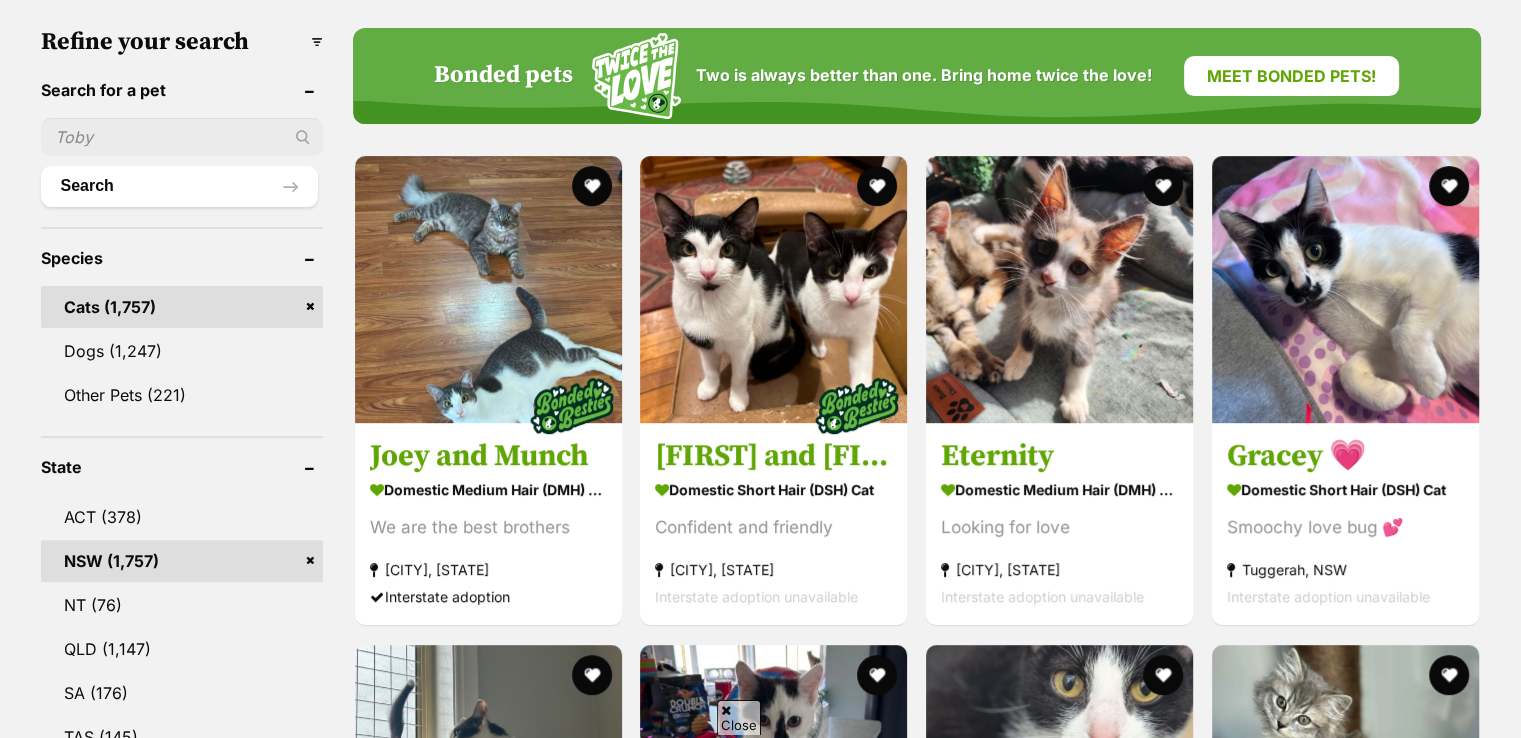scroll, scrollTop: 618, scrollLeft: 0, axis: vertical 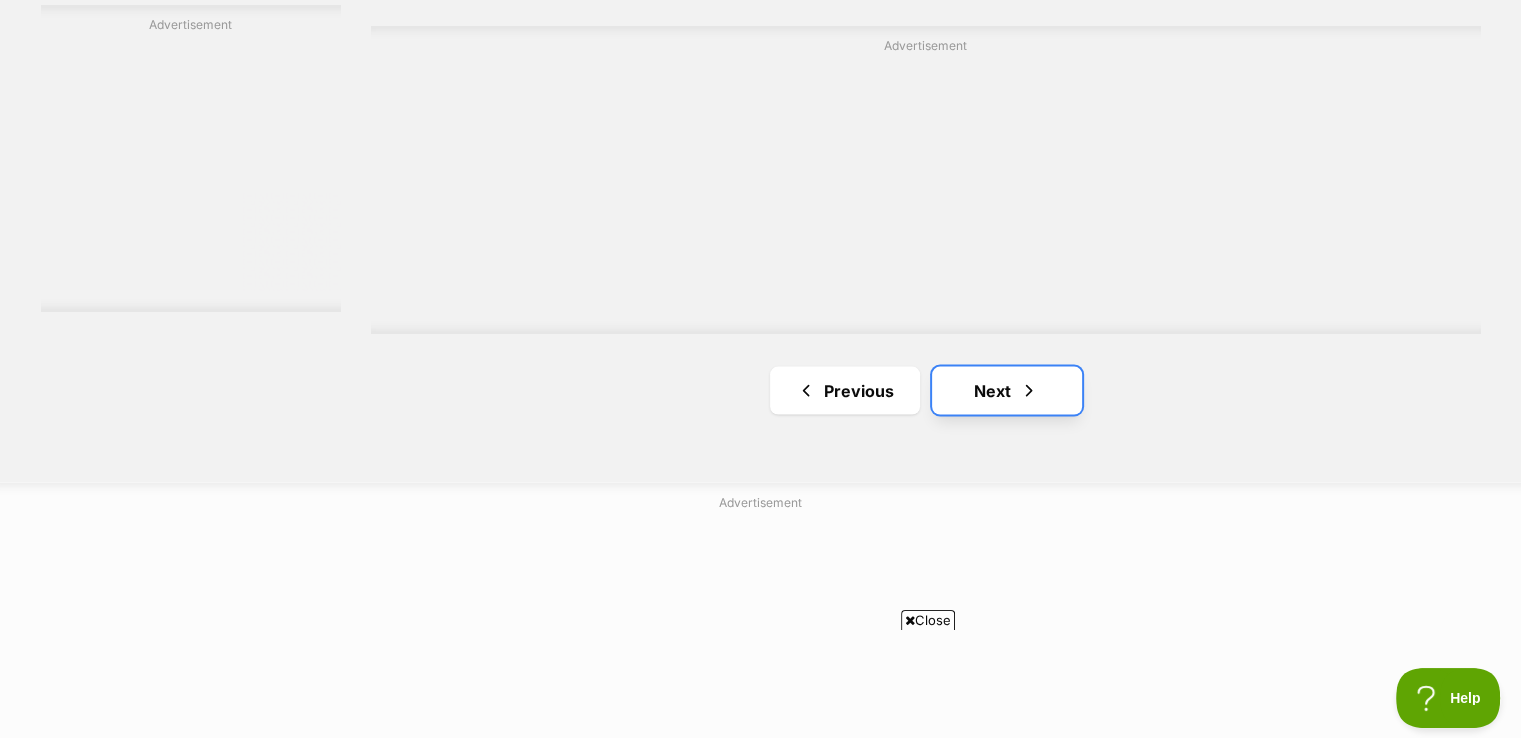 click on "Next" at bounding box center (1007, 390) 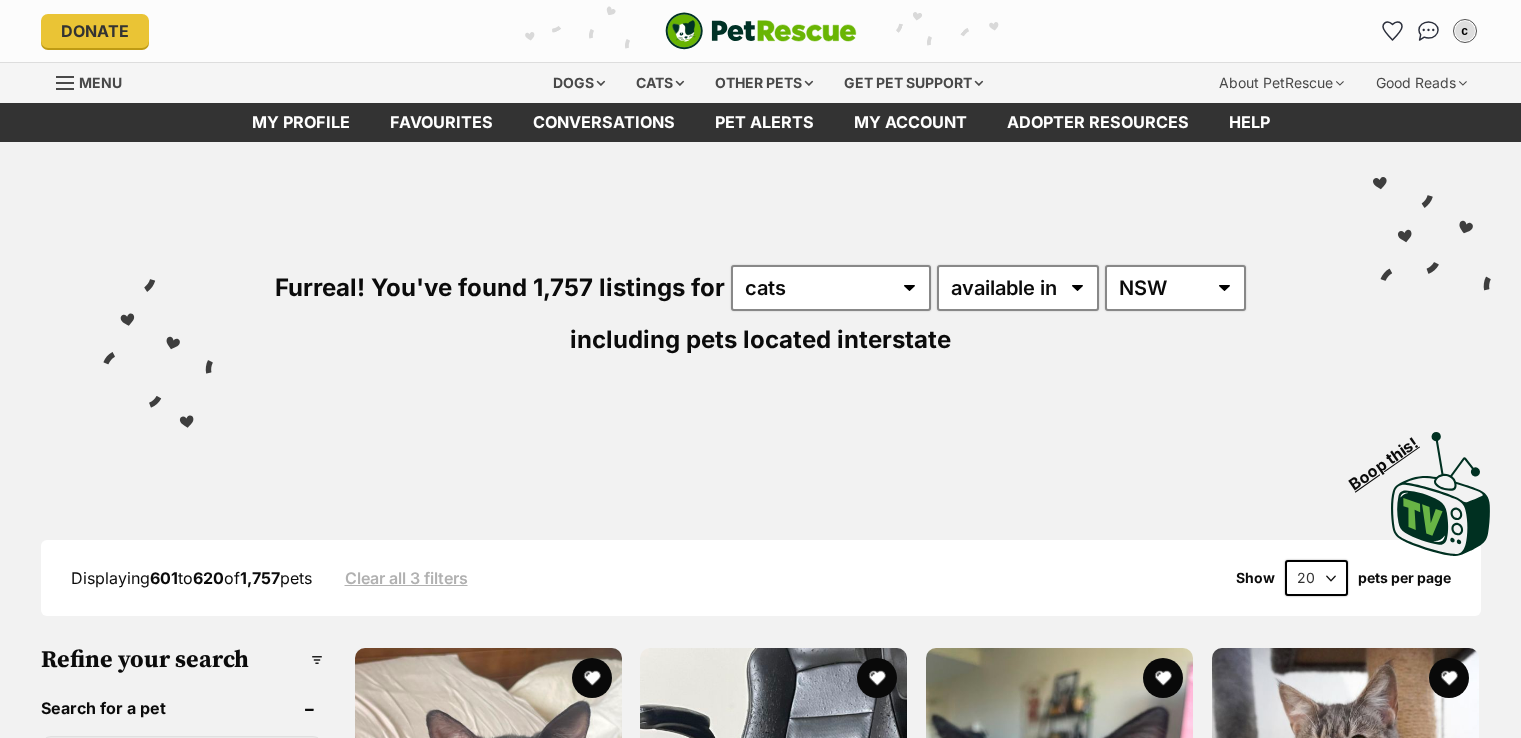 scroll, scrollTop: 0, scrollLeft: 0, axis: both 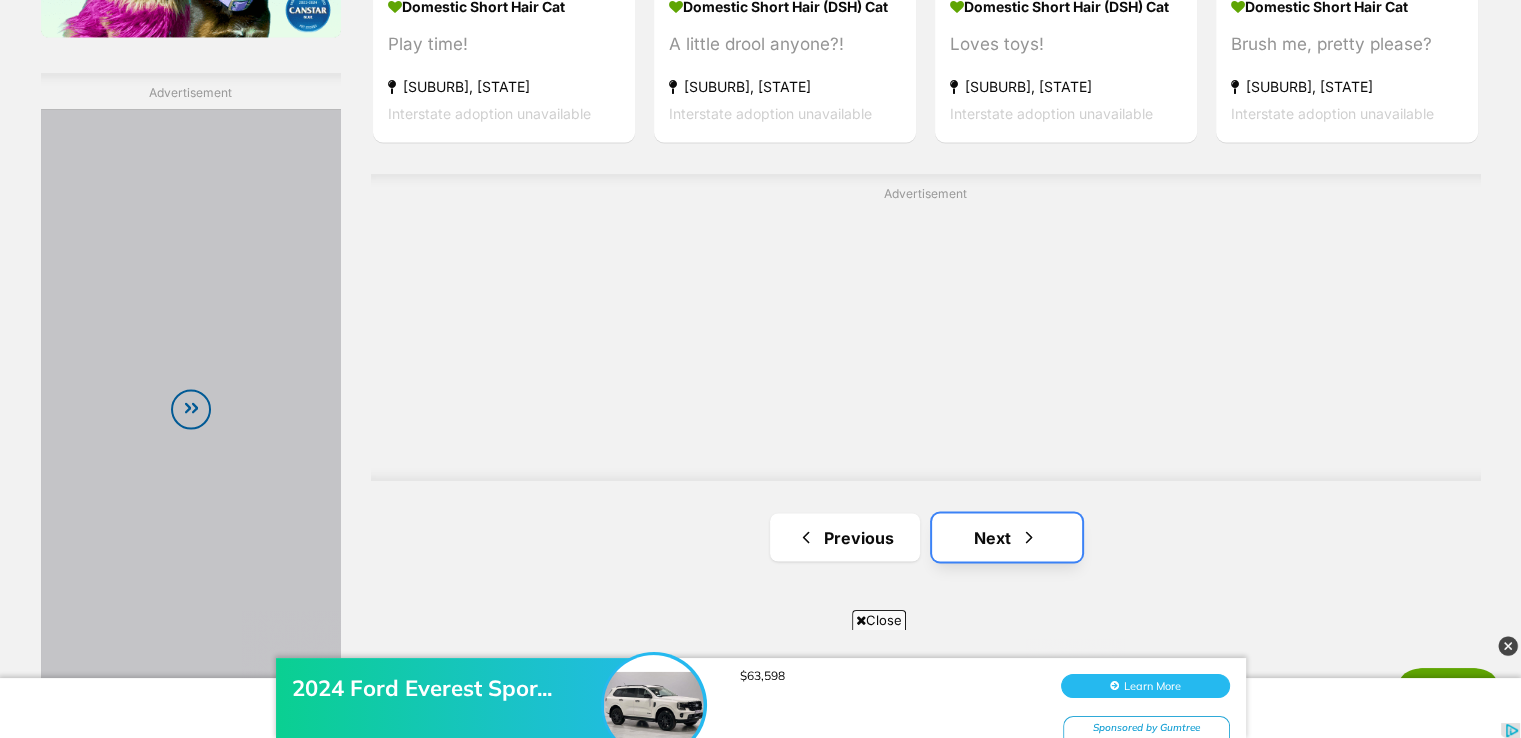 click on "Next" at bounding box center [1007, 537] 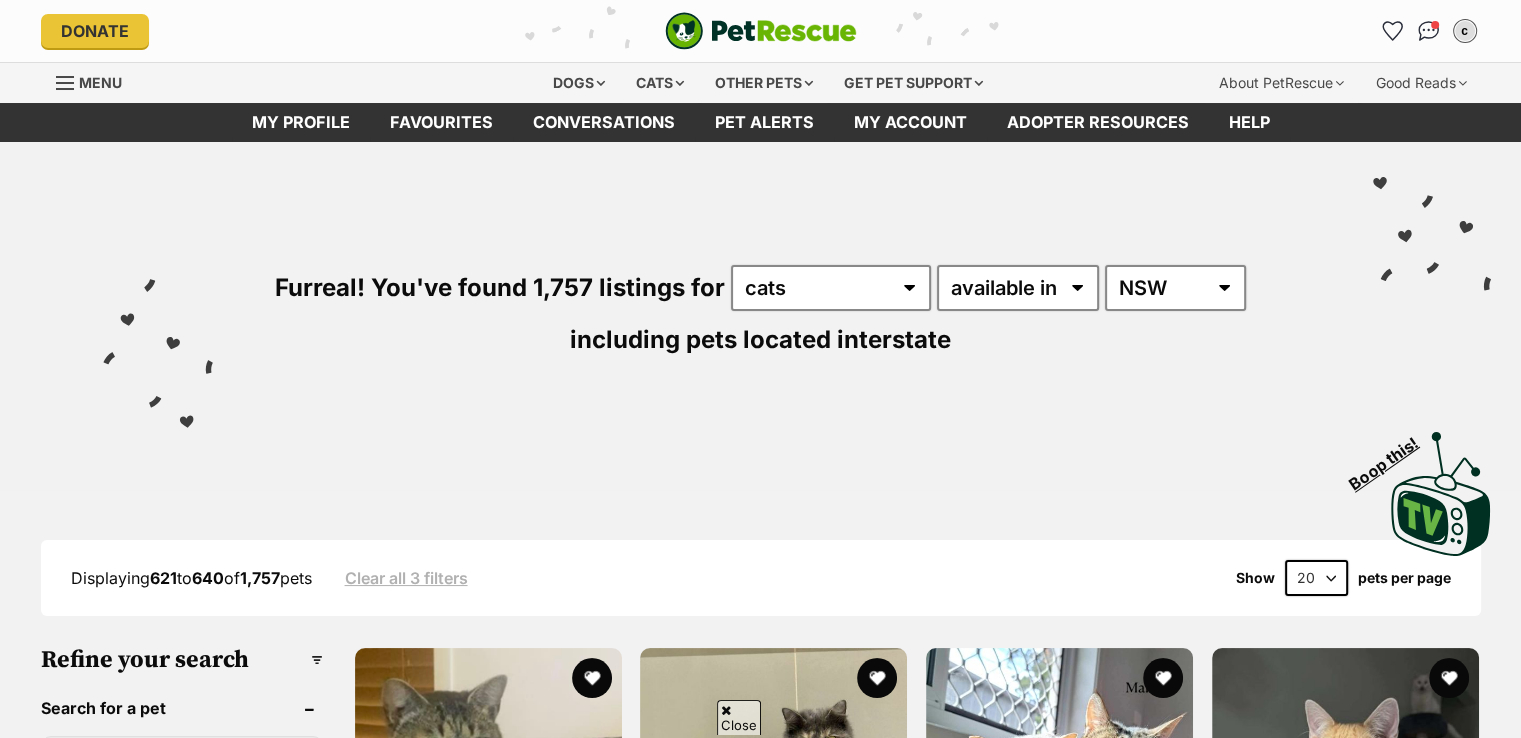 scroll, scrollTop: 506, scrollLeft: 0, axis: vertical 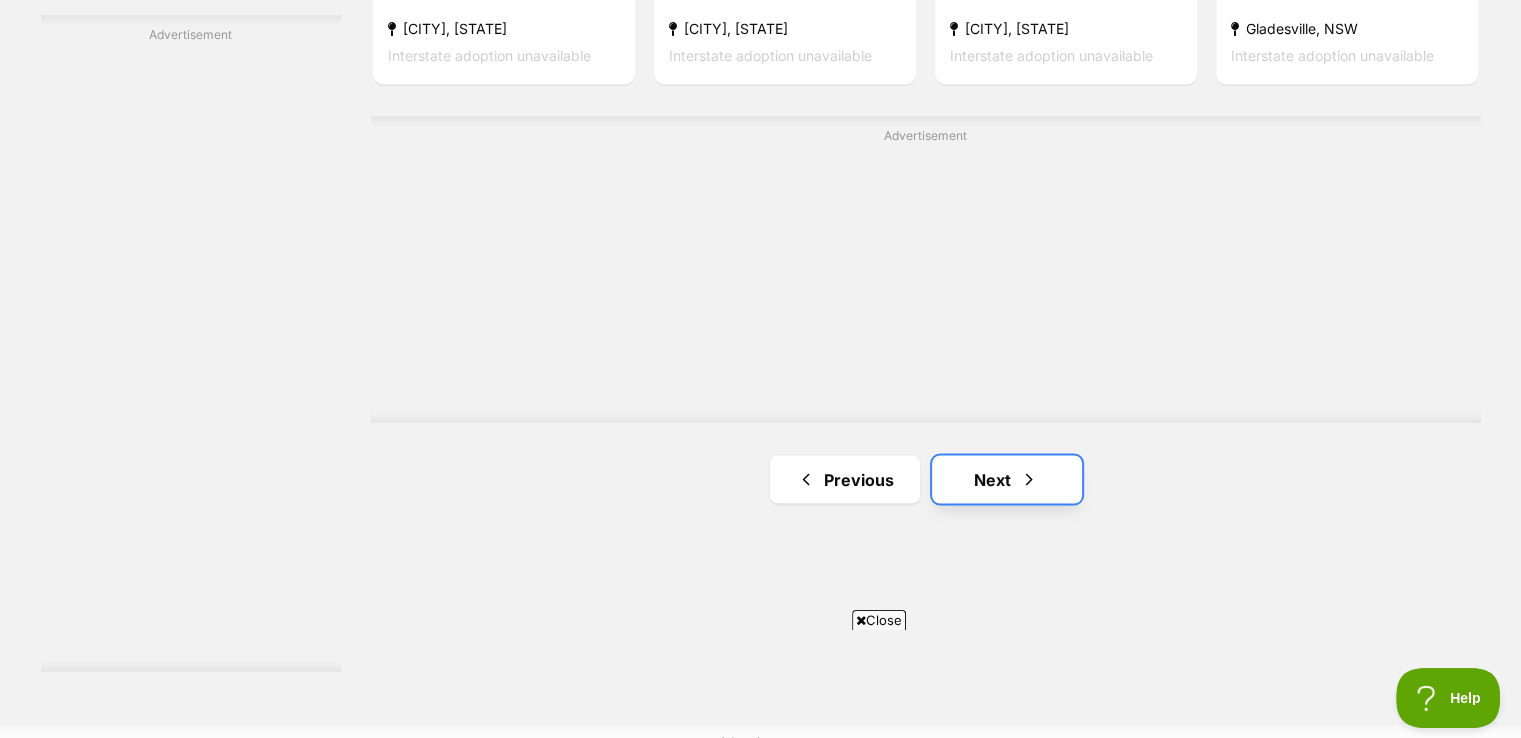 click on "Next" at bounding box center (1007, 479) 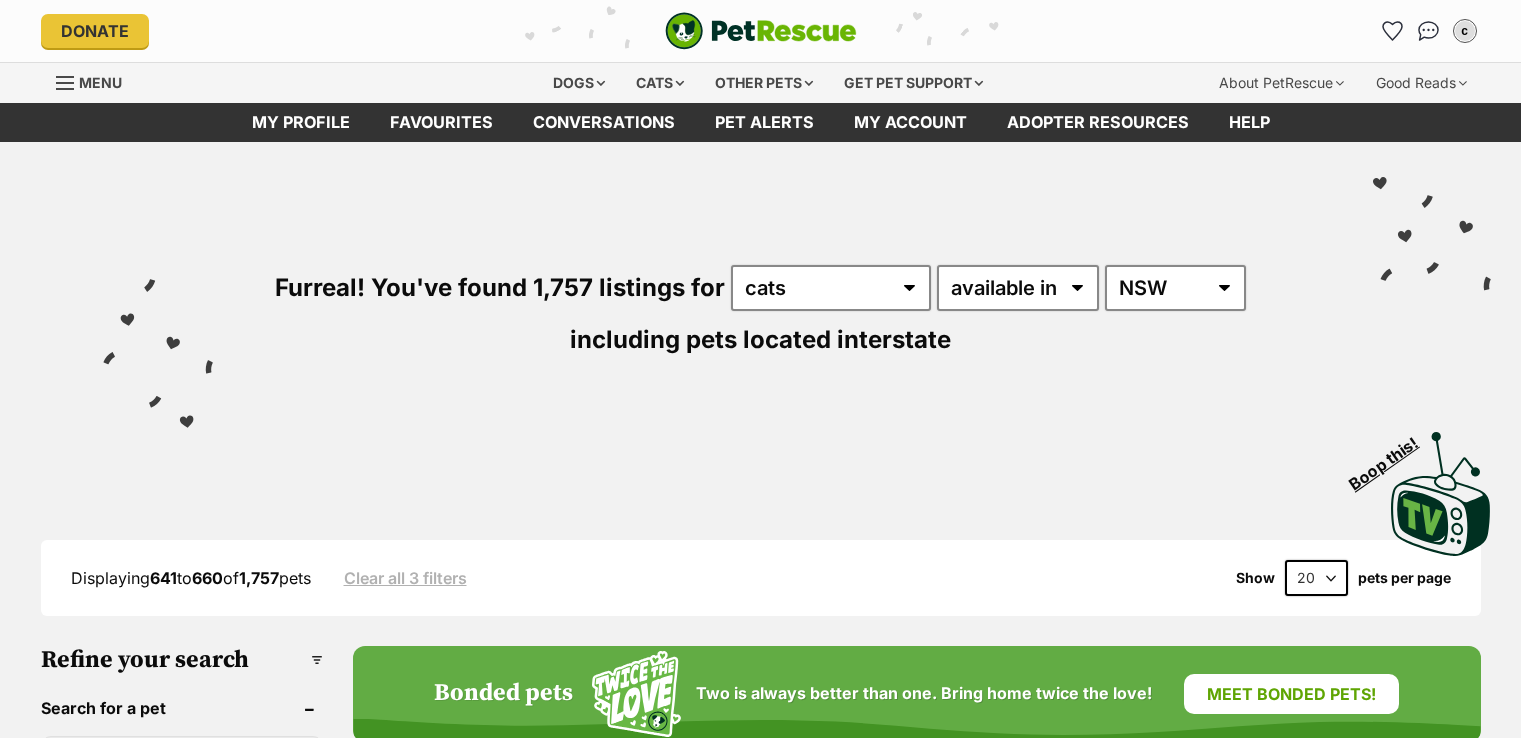 scroll, scrollTop: 0, scrollLeft: 0, axis: both 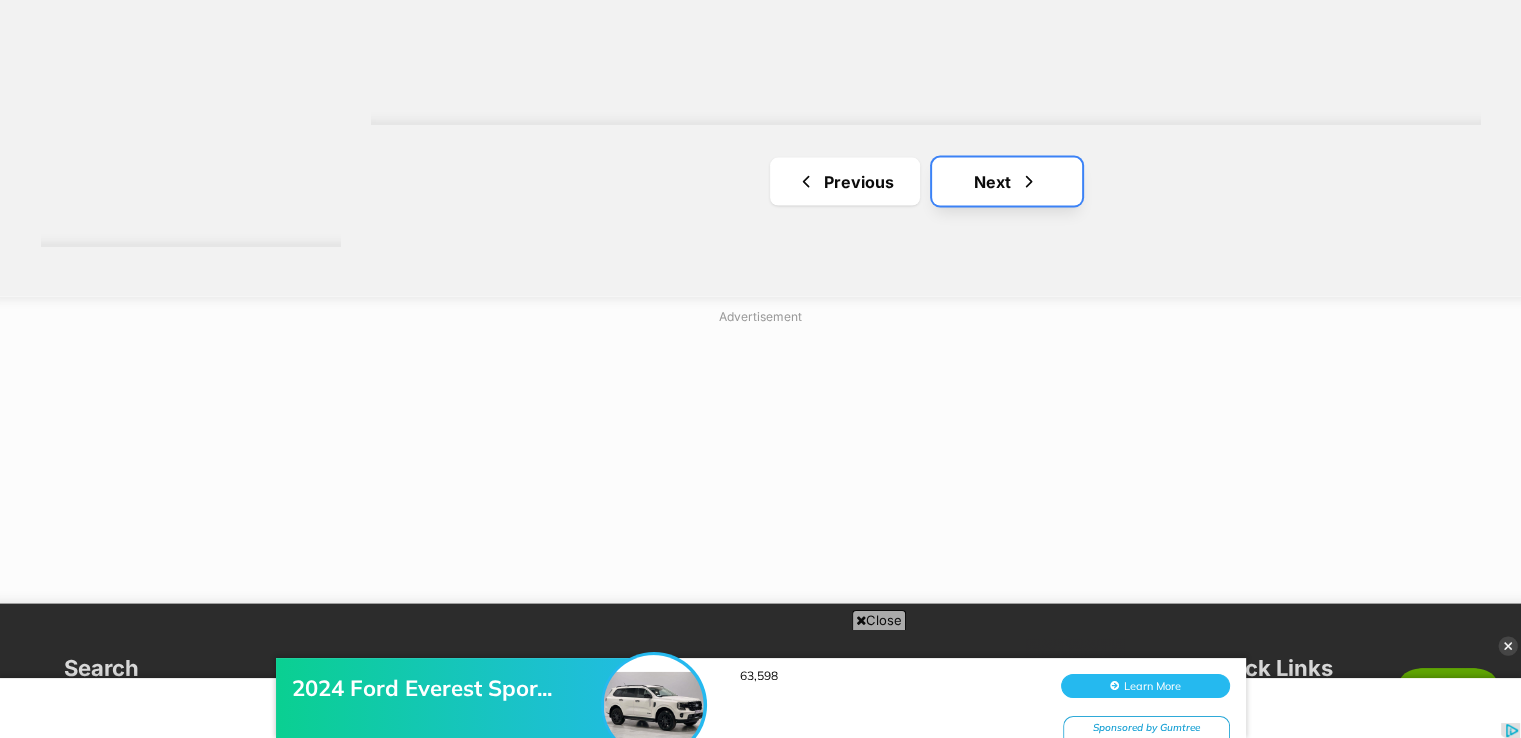 click on "Next" at bounding box center [1007, 182] 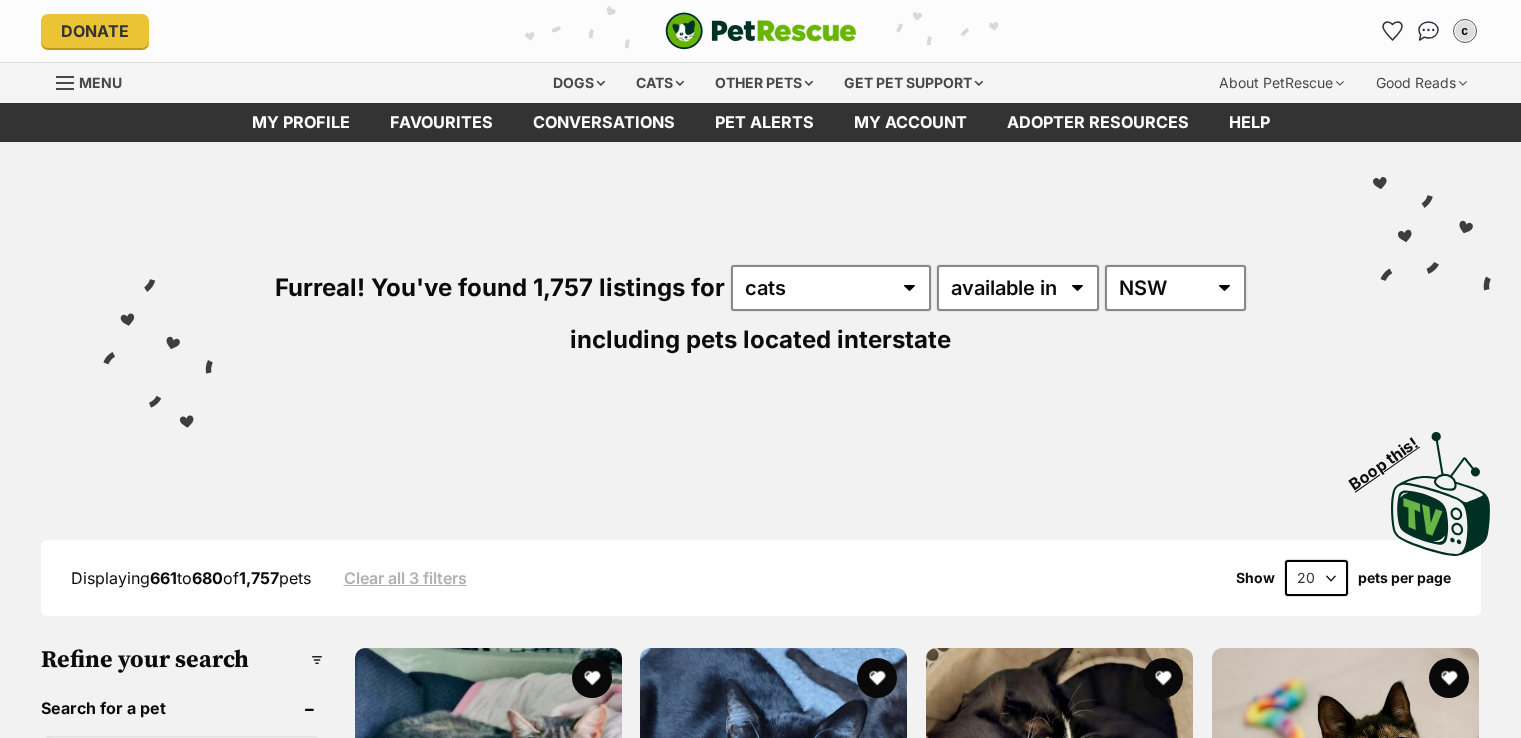scroll, scrollTop: 0, scrollLeft: 0, axis: both 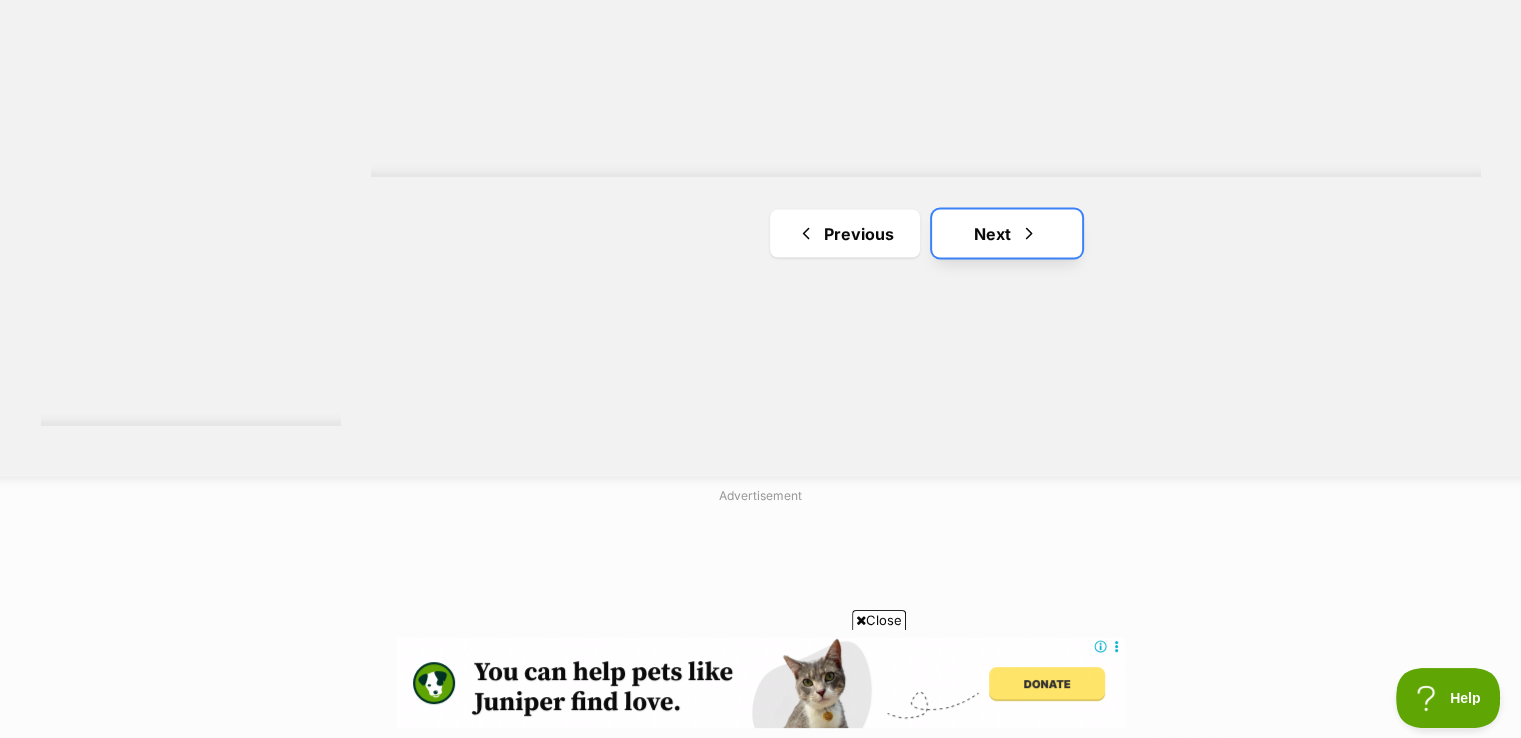 click at bounding box center (1029, 233) 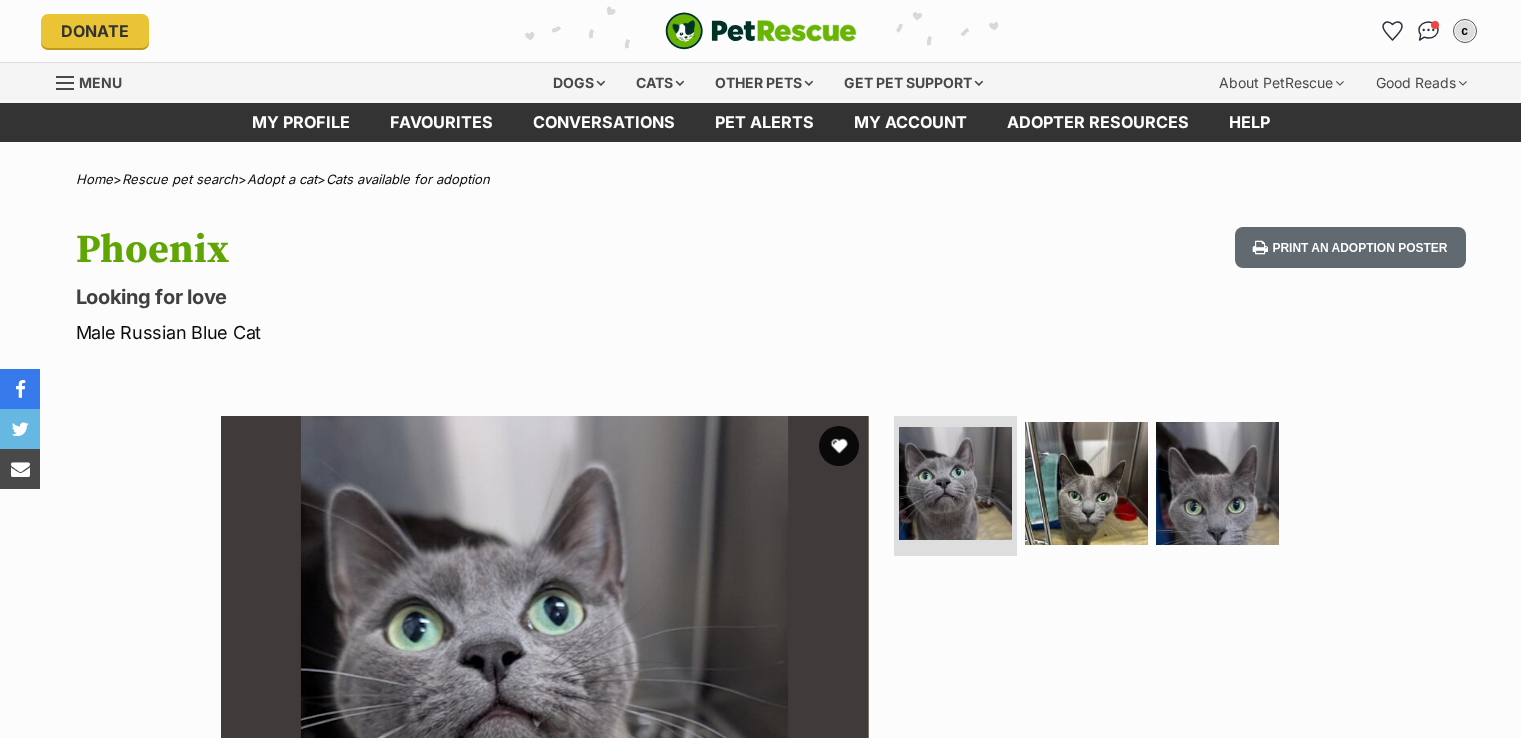 scroll, scrollTop: 0, scrollLeft: 0, axis: both 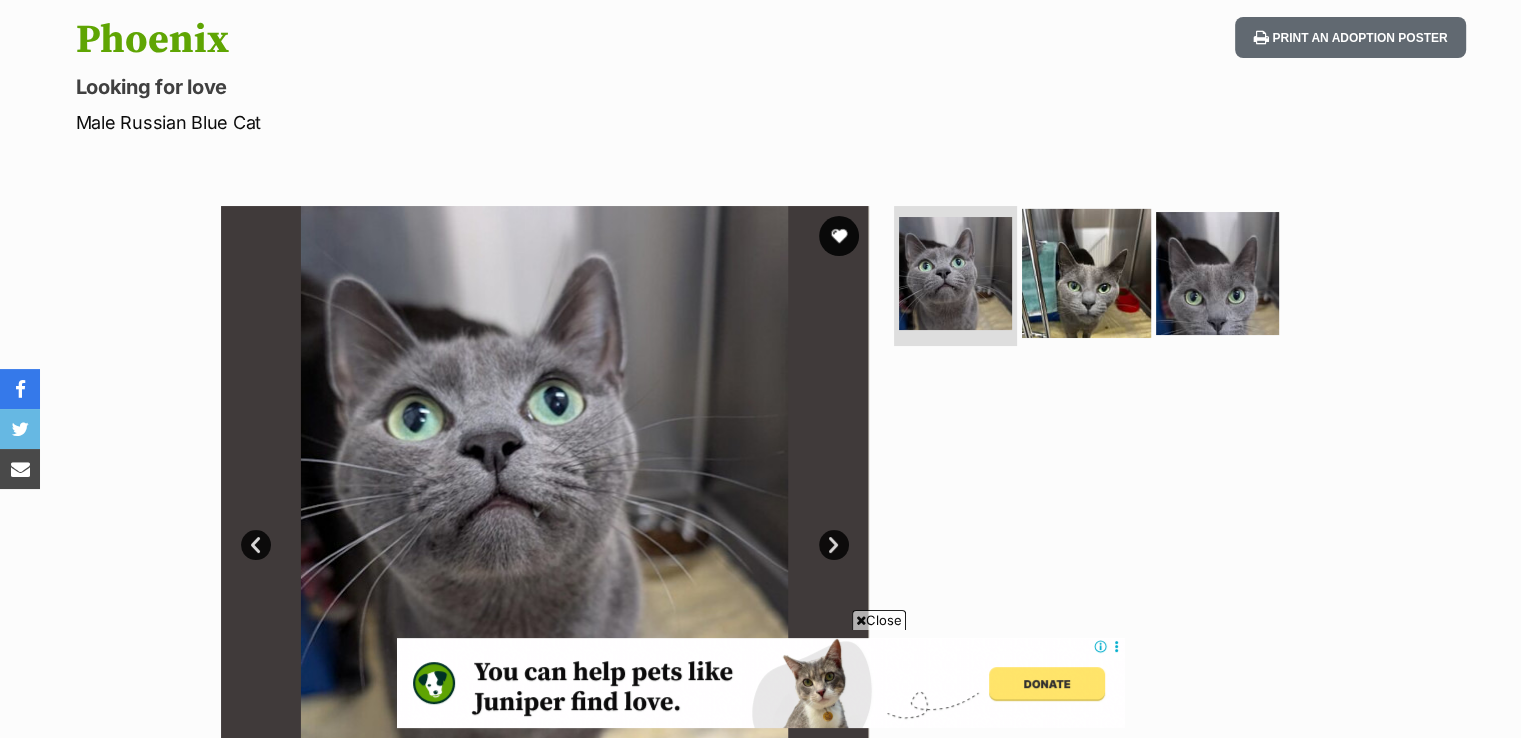 click at bounding box center (1086, 273) 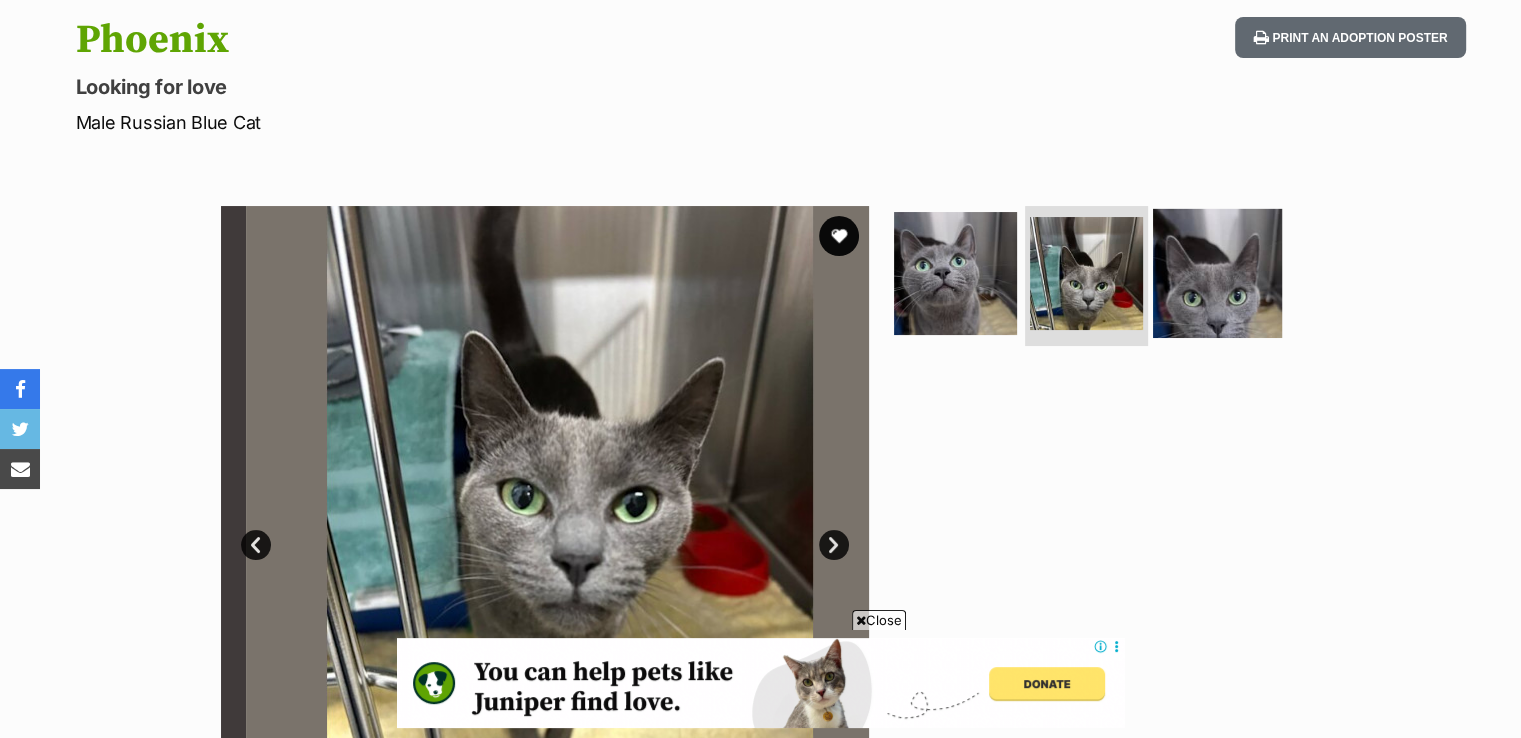scroll, scrollTop: 0, scrollLeft: 0, axis: both 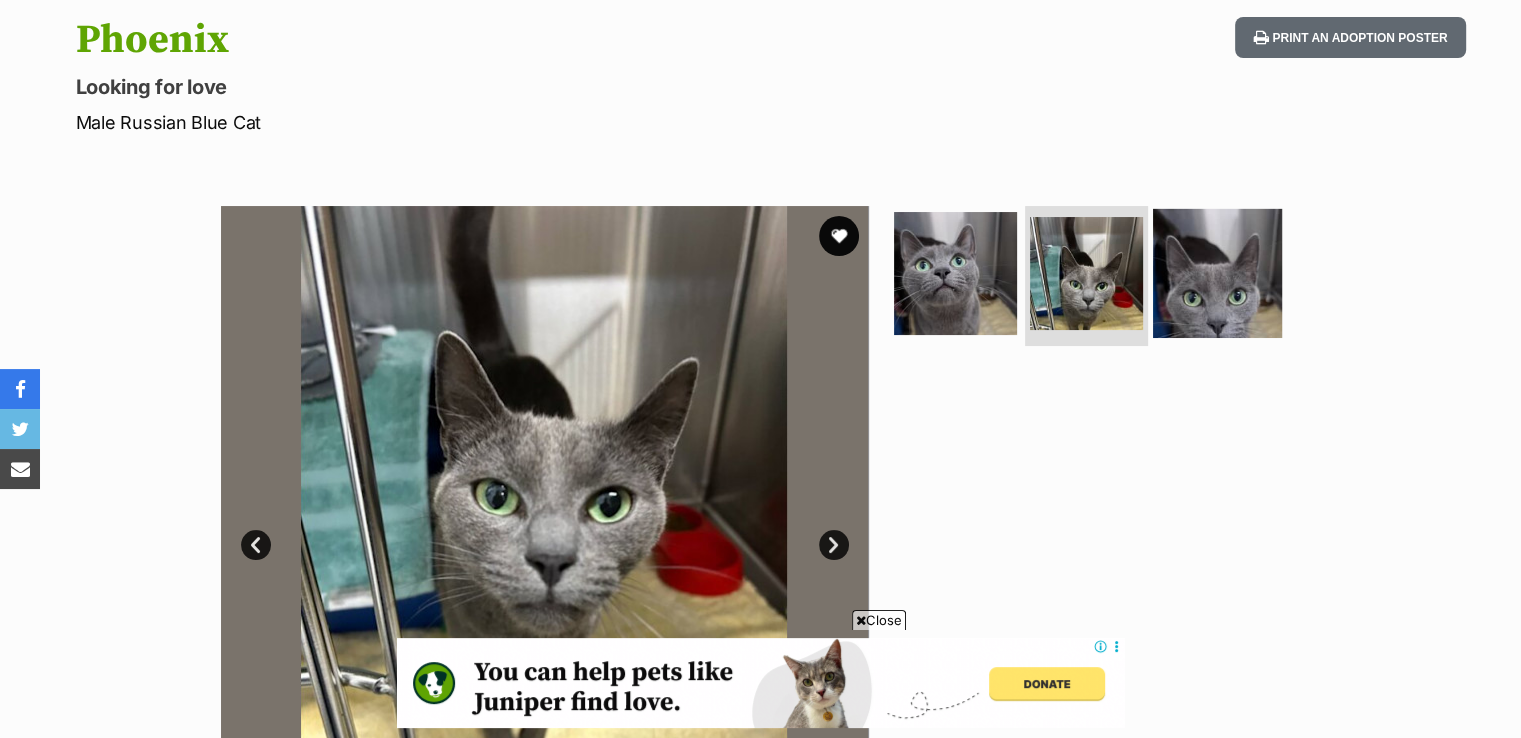 click at bounding box center (1217, 273) 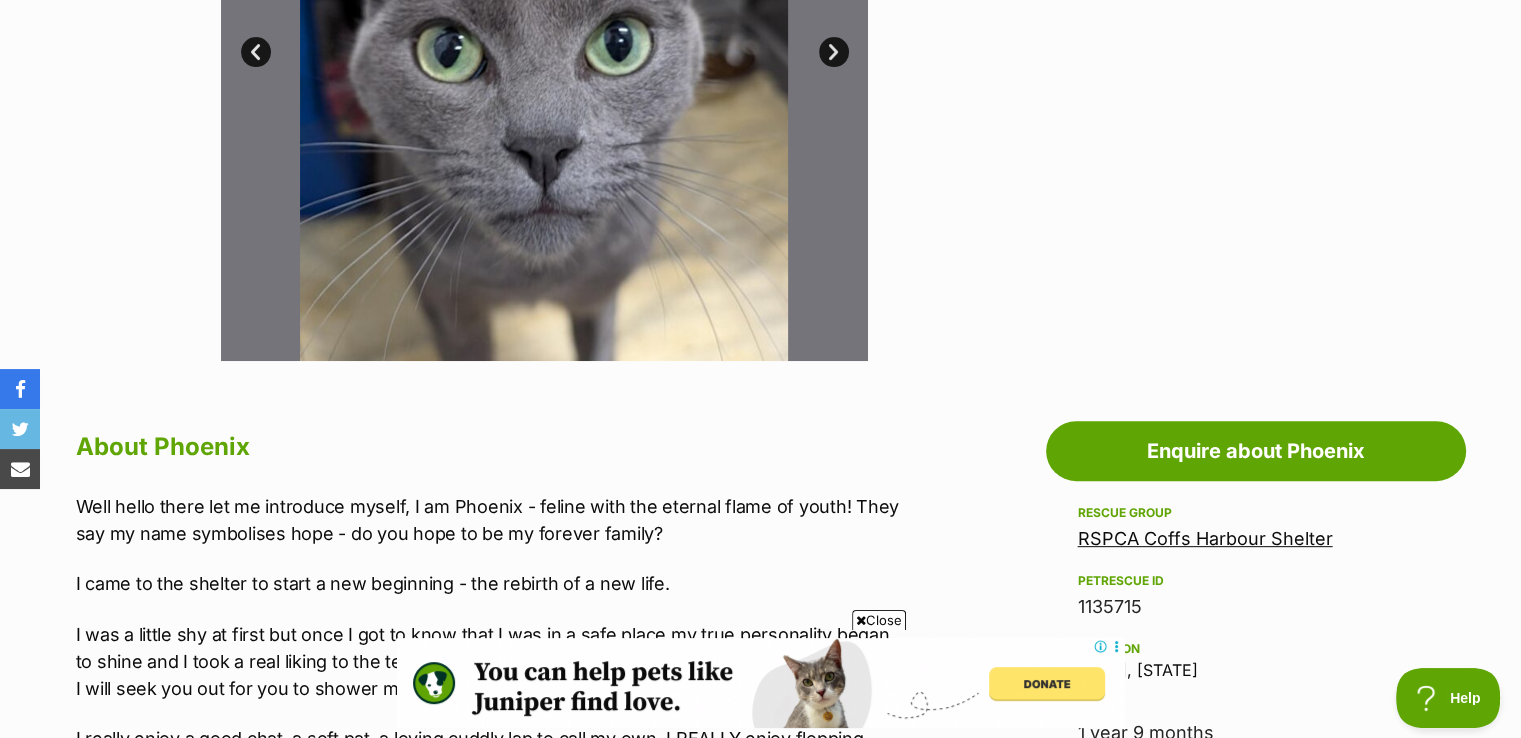 scroll, scrollTop: 743, scrollLeft: 0, axis: vertical 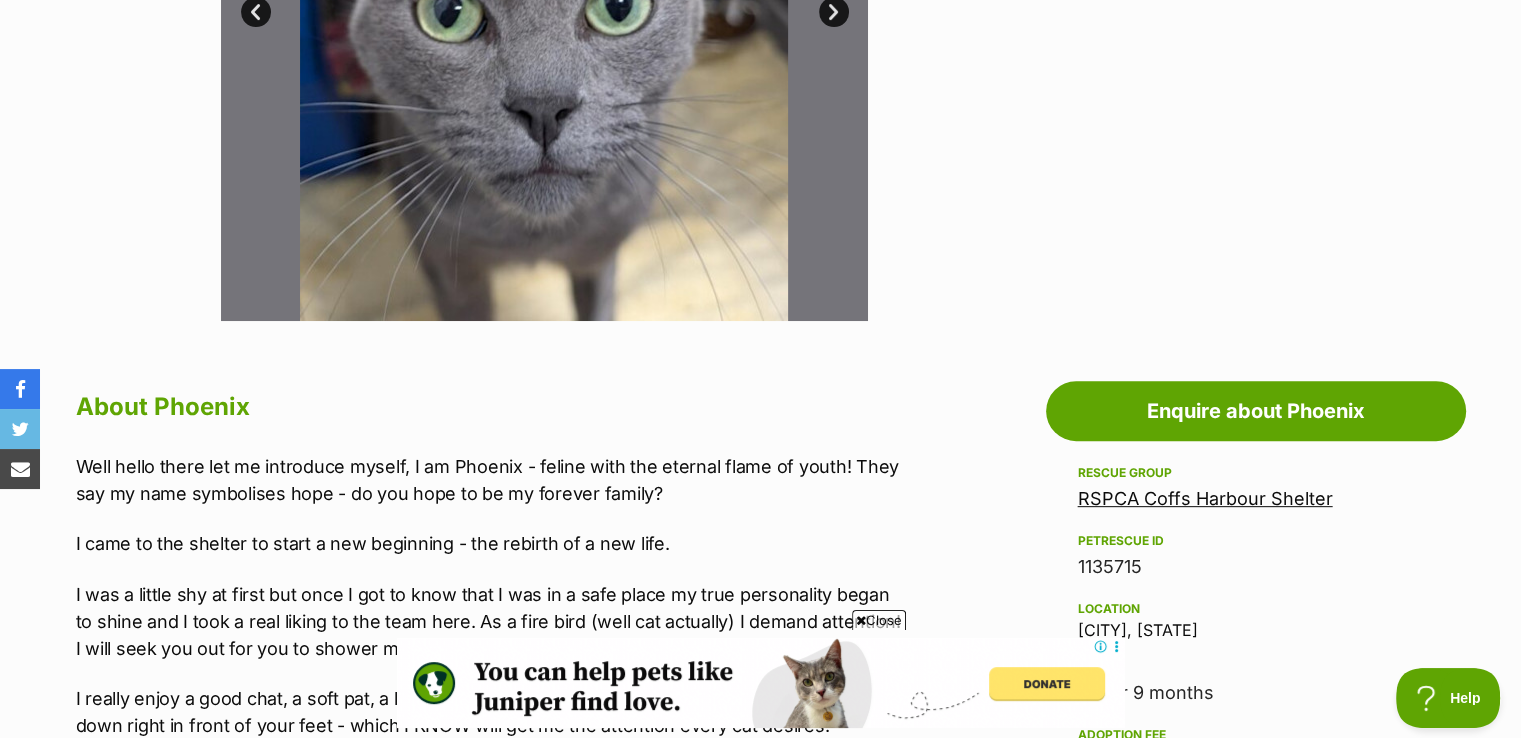 click at bounding box center (544, -3) 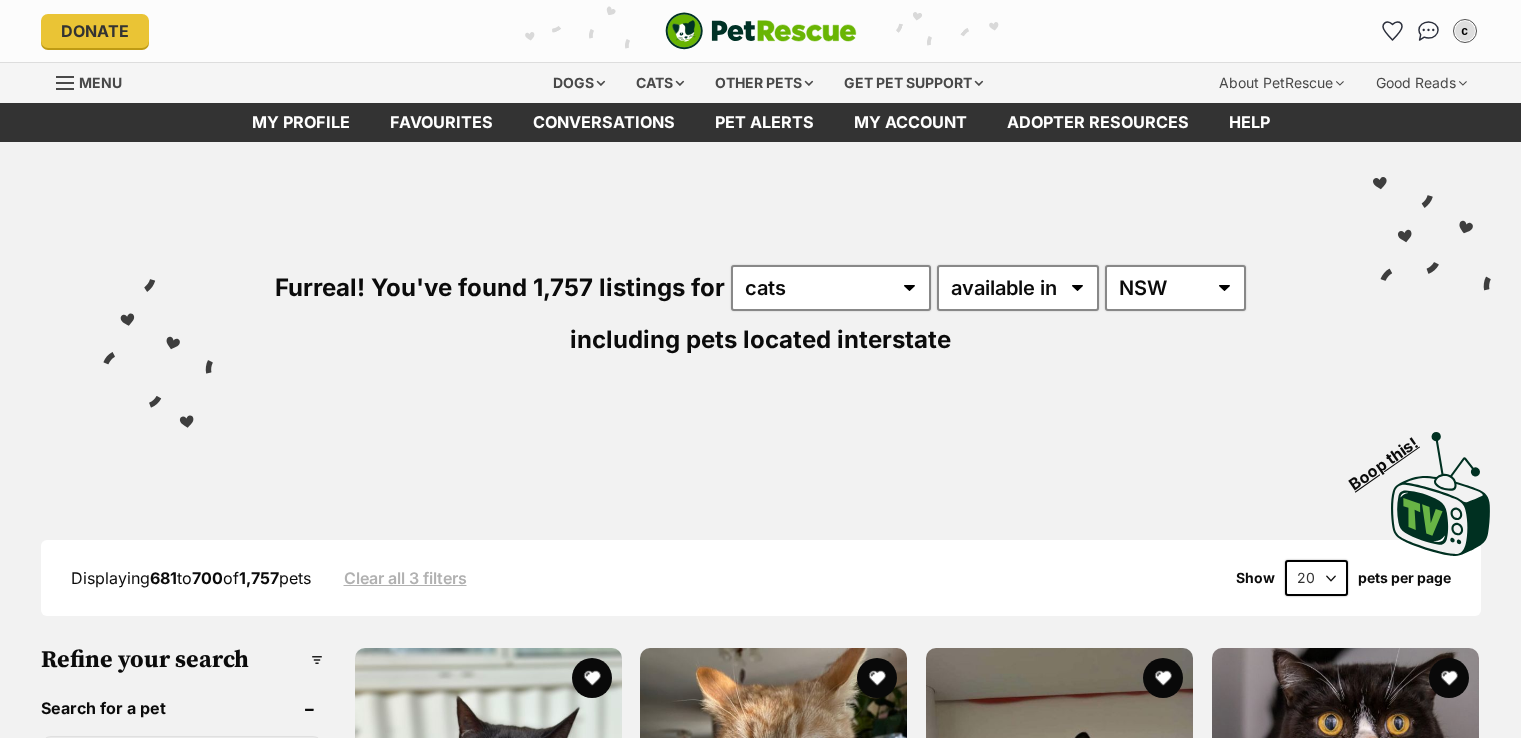 scroll, scrollTop: 0, scrollLeft: 0, axis: both 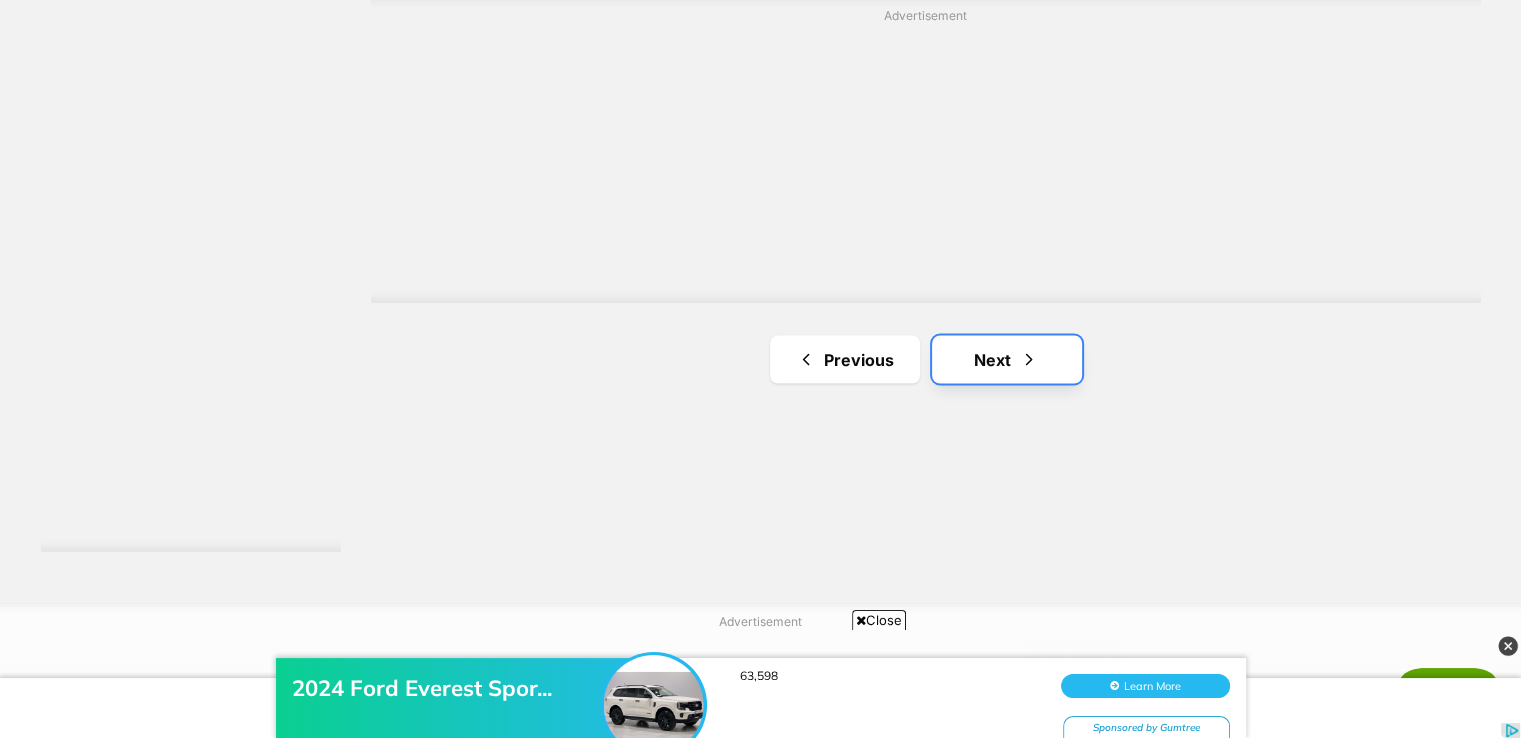 click on "Next" at bounding box center (1007, 359) 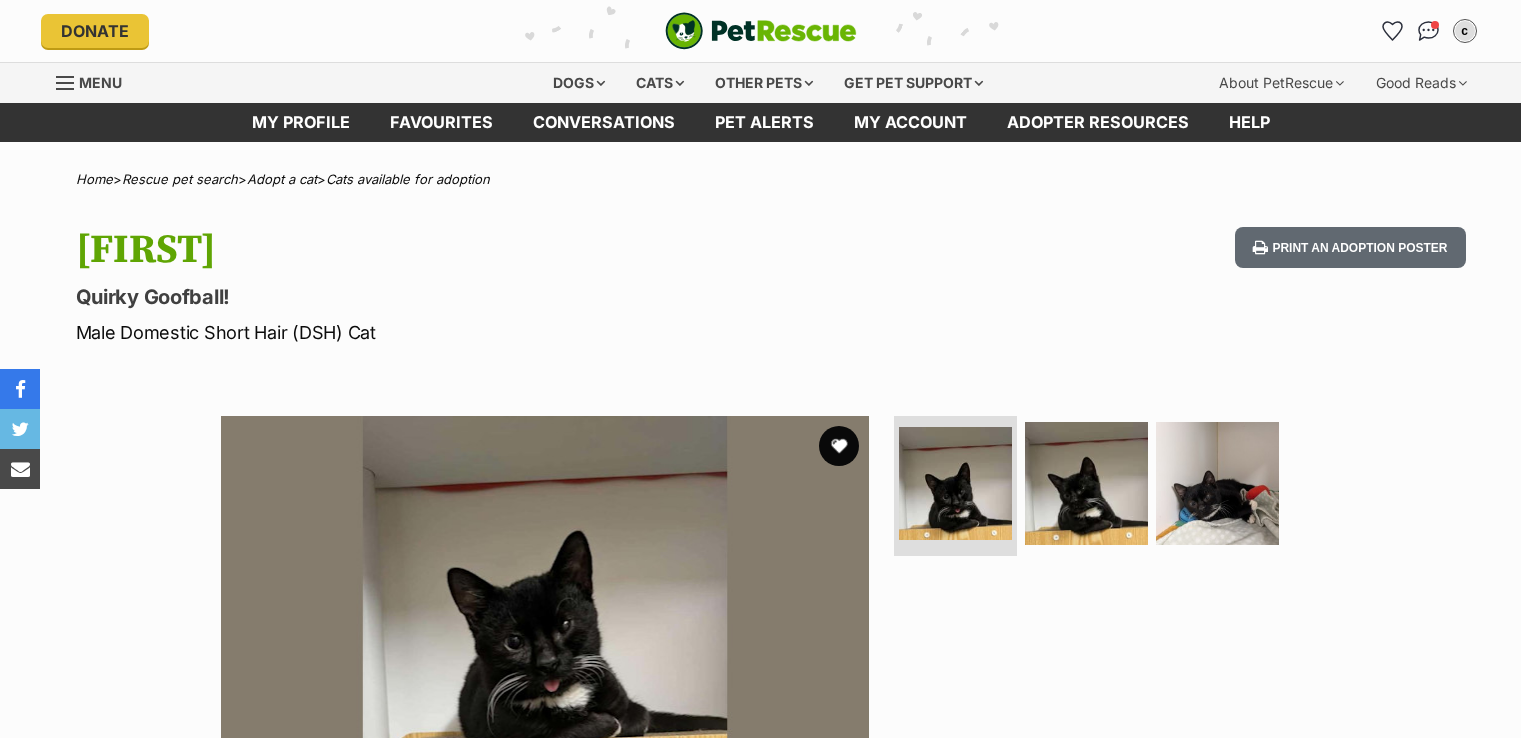 scroll, scrollTop: 0, scrollLeft: 0, axis: both 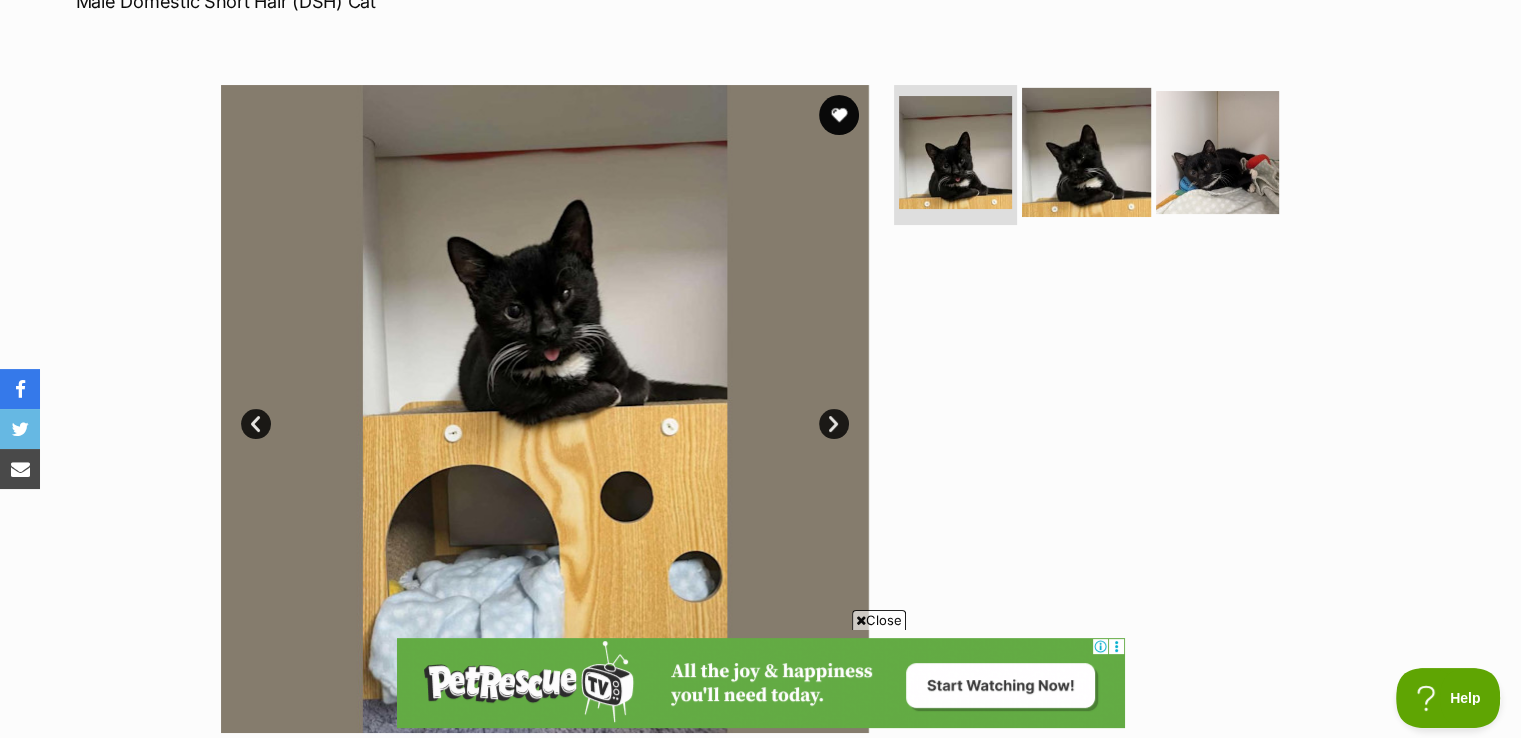click at bounding box center (1086, 152) 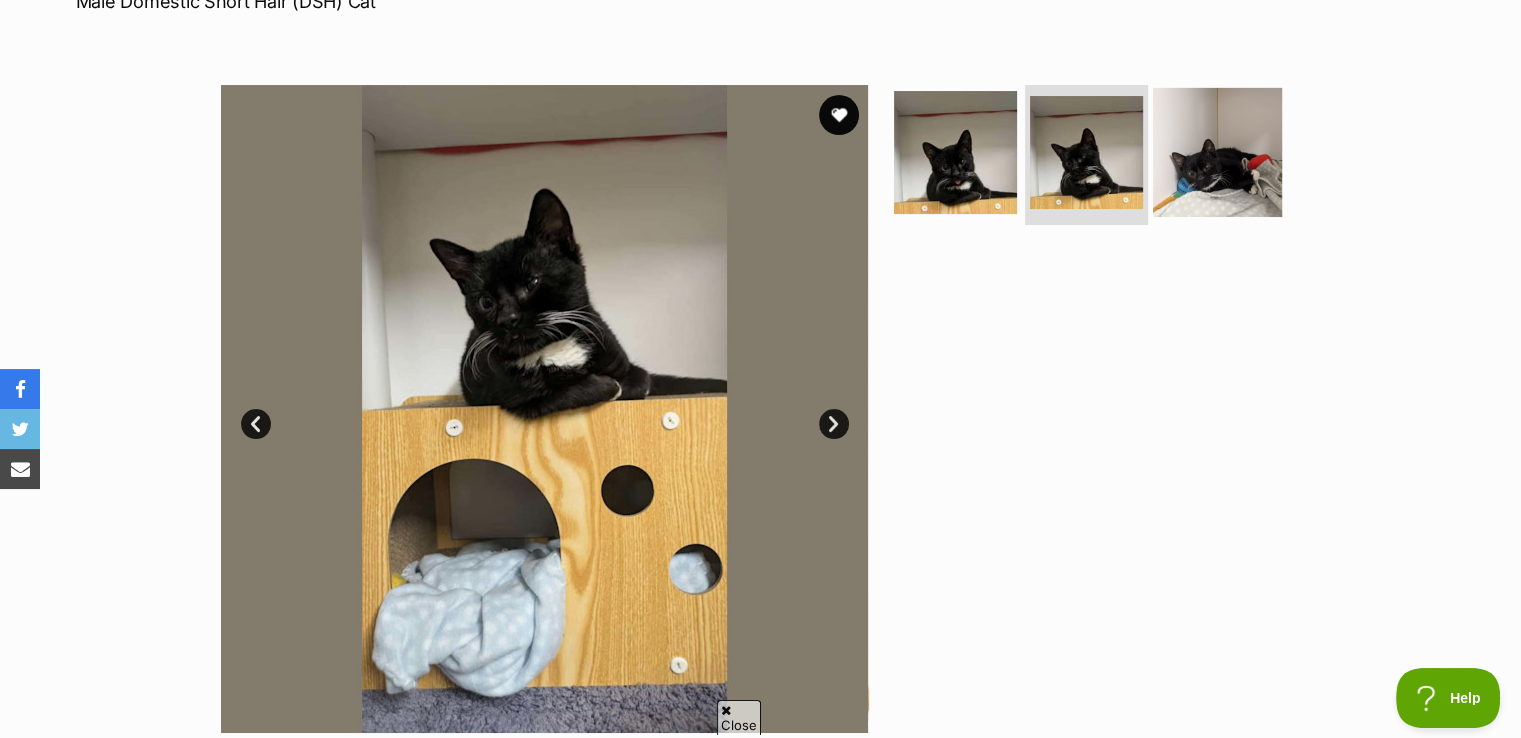 click at bounding box center (1217, 152) 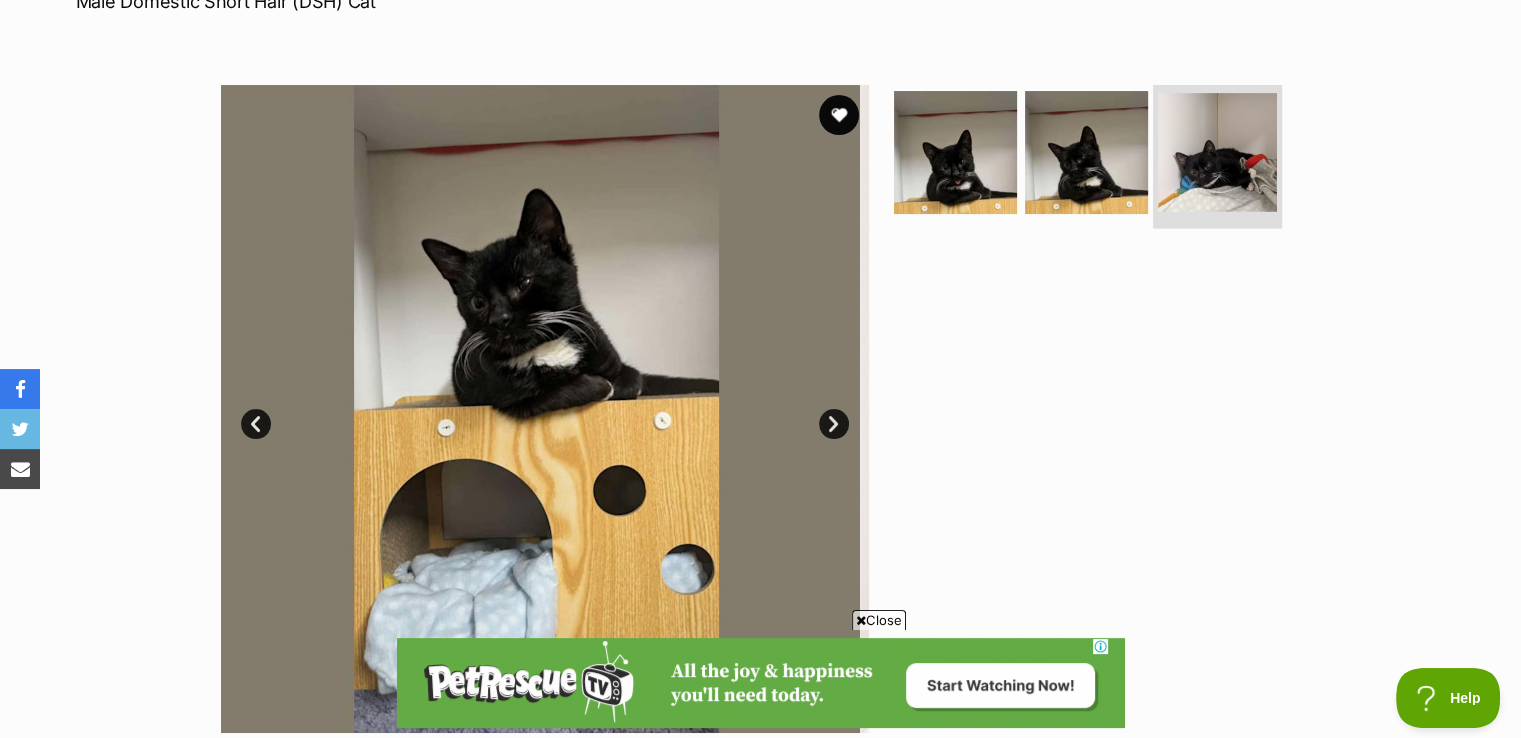 scroll, scrollTop: 0, scrollLeft: 0, axis: both 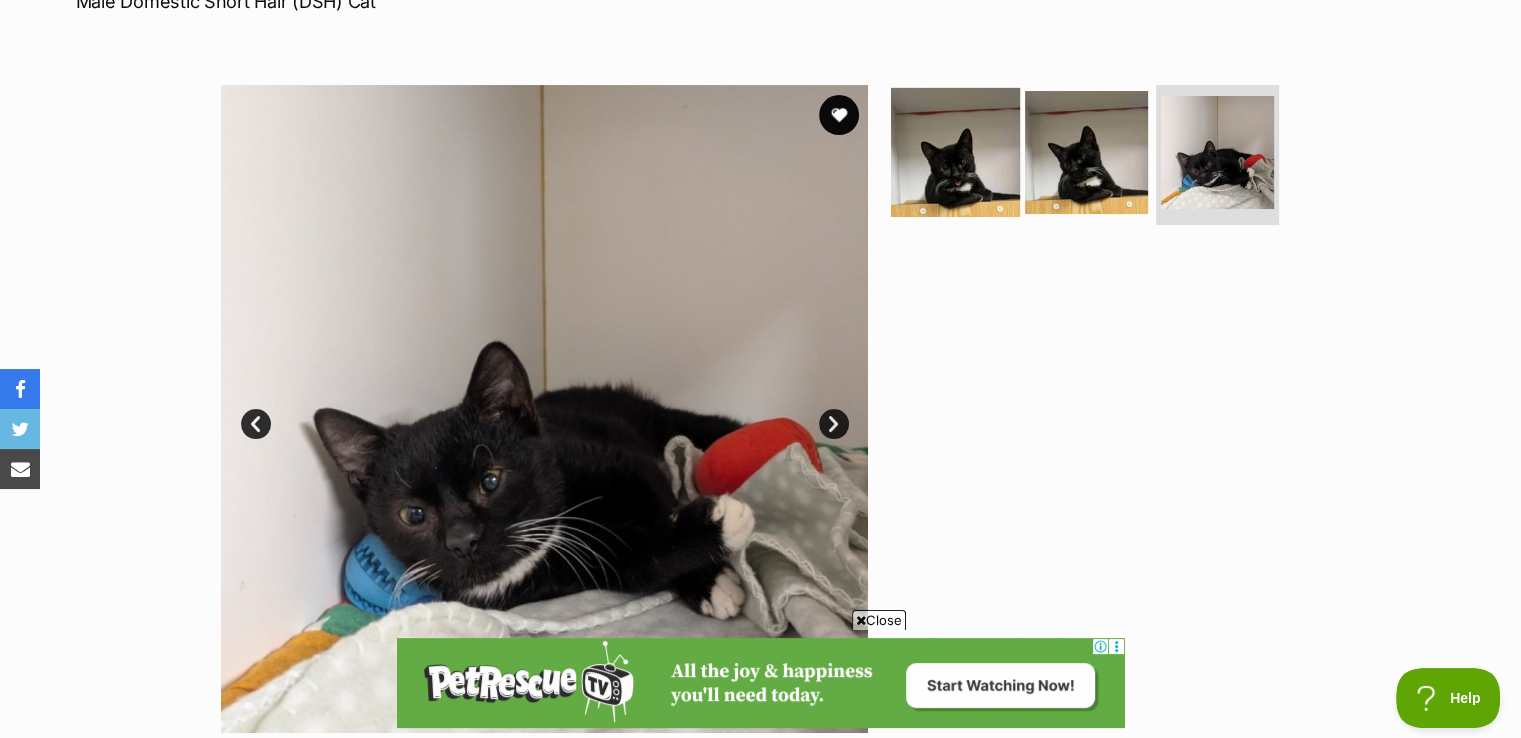 click at bounding box center (955, 152) 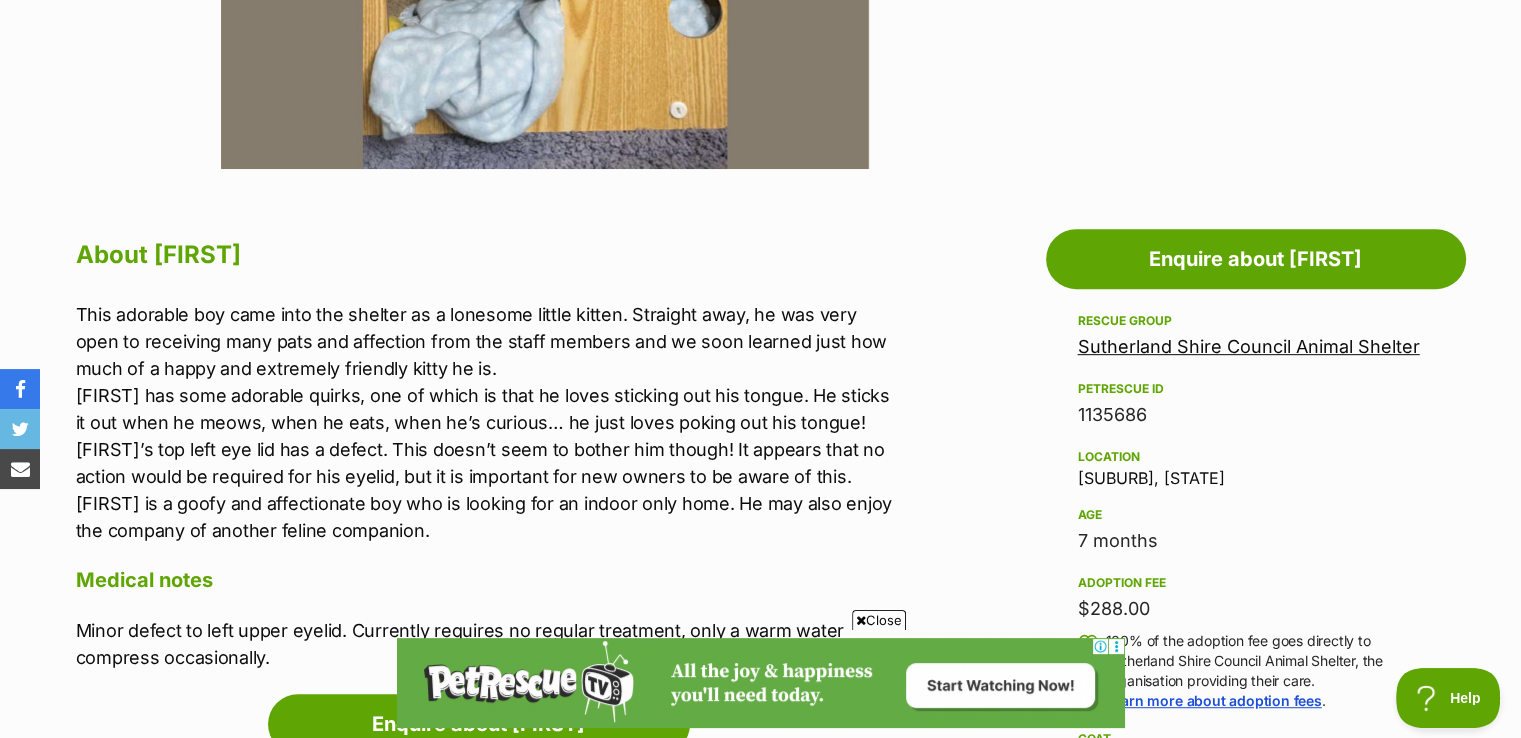 scroll, scrollTop: 1068, scrollLeft: 0, axis: vertical 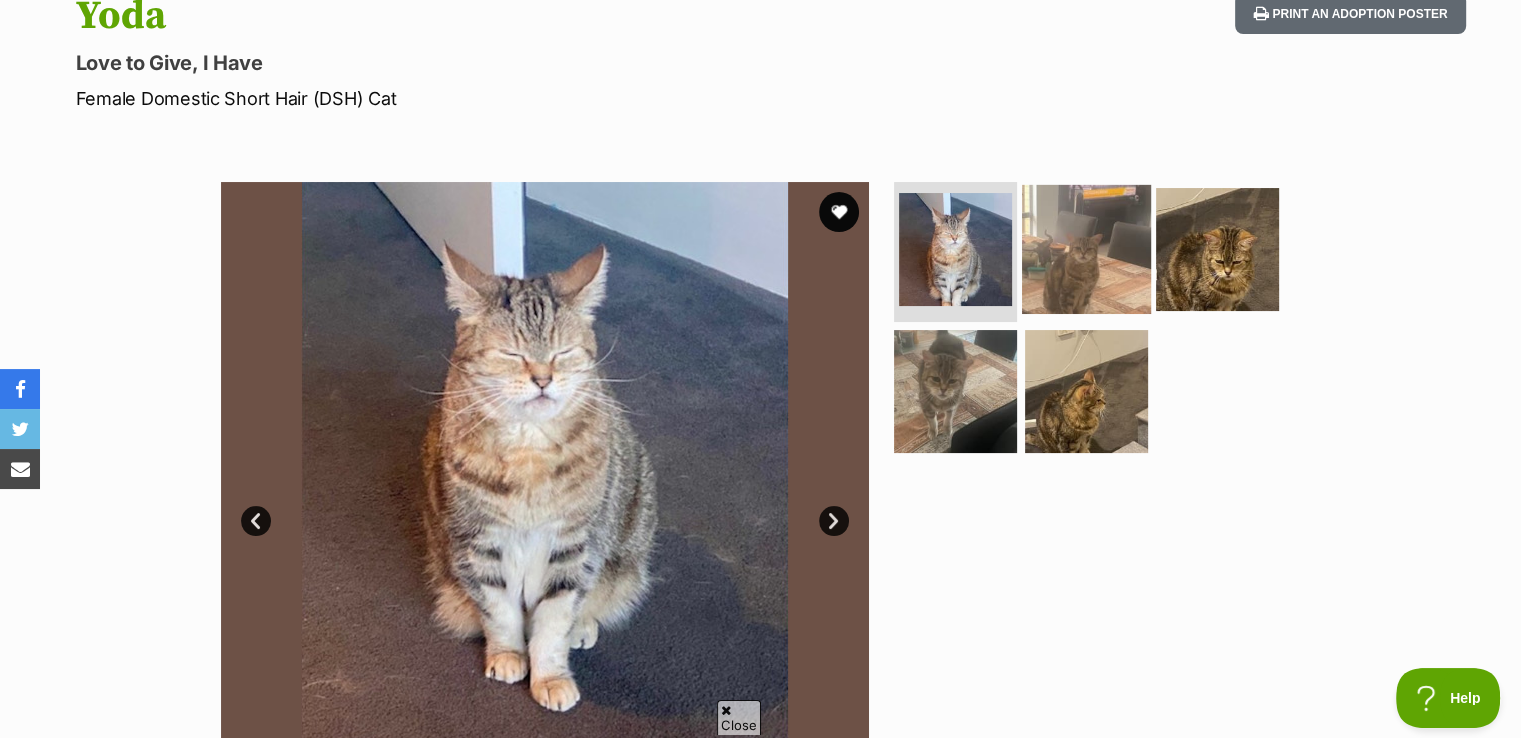 click at bounding box center [1086, 249] 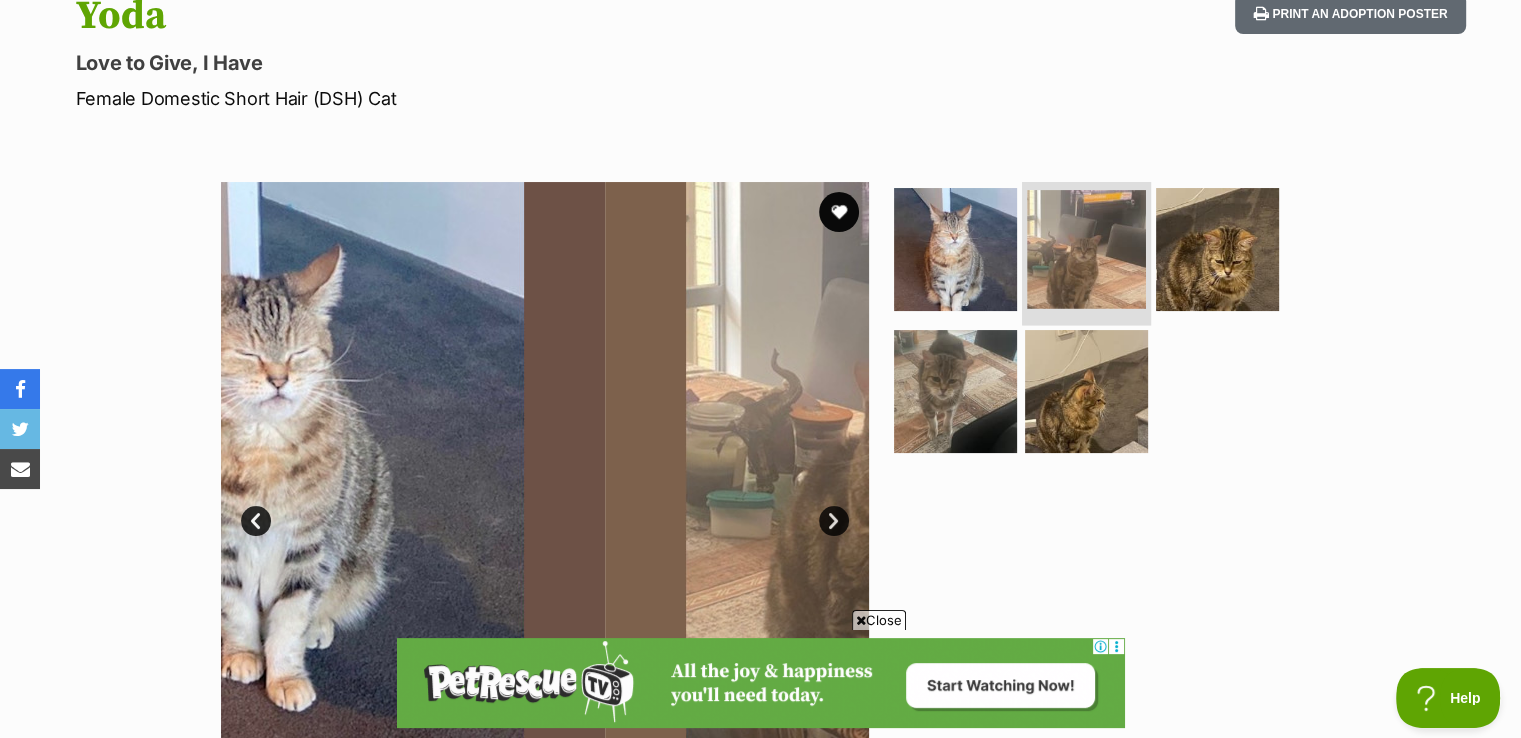 scroll, scrollTop: 0, scrollLeft: 0, axis: both 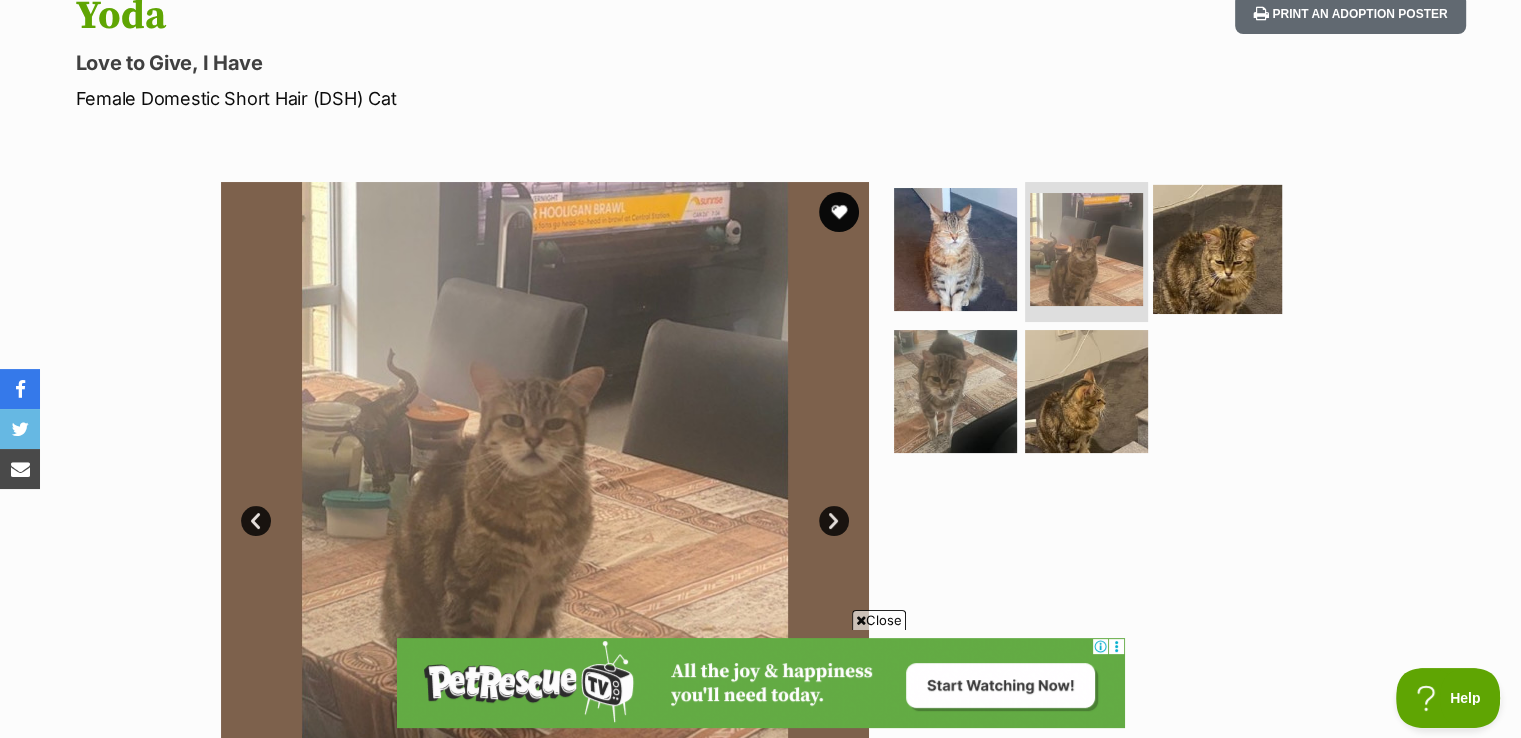 click at bounding box center [1217, 249] 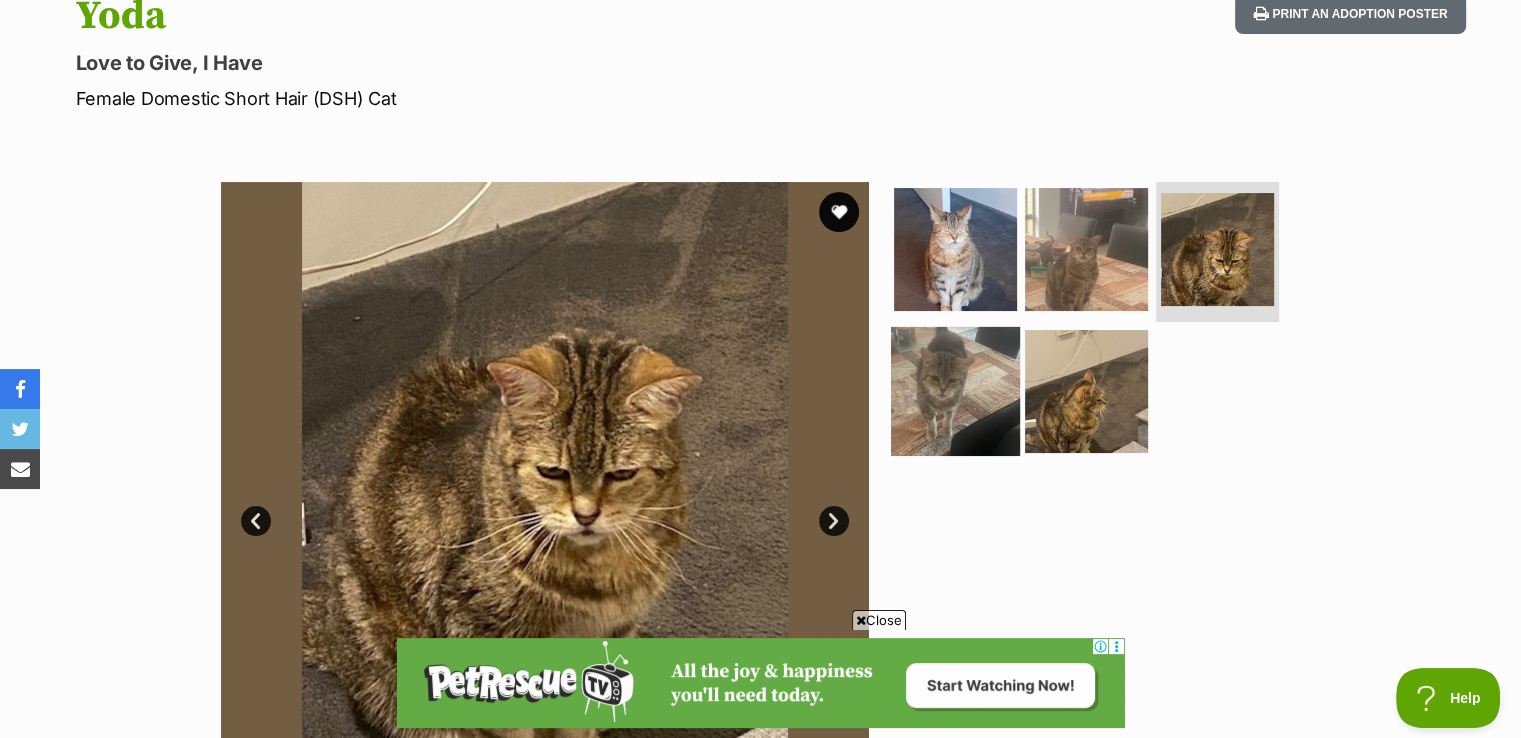 click at bounding box center (955, 390) 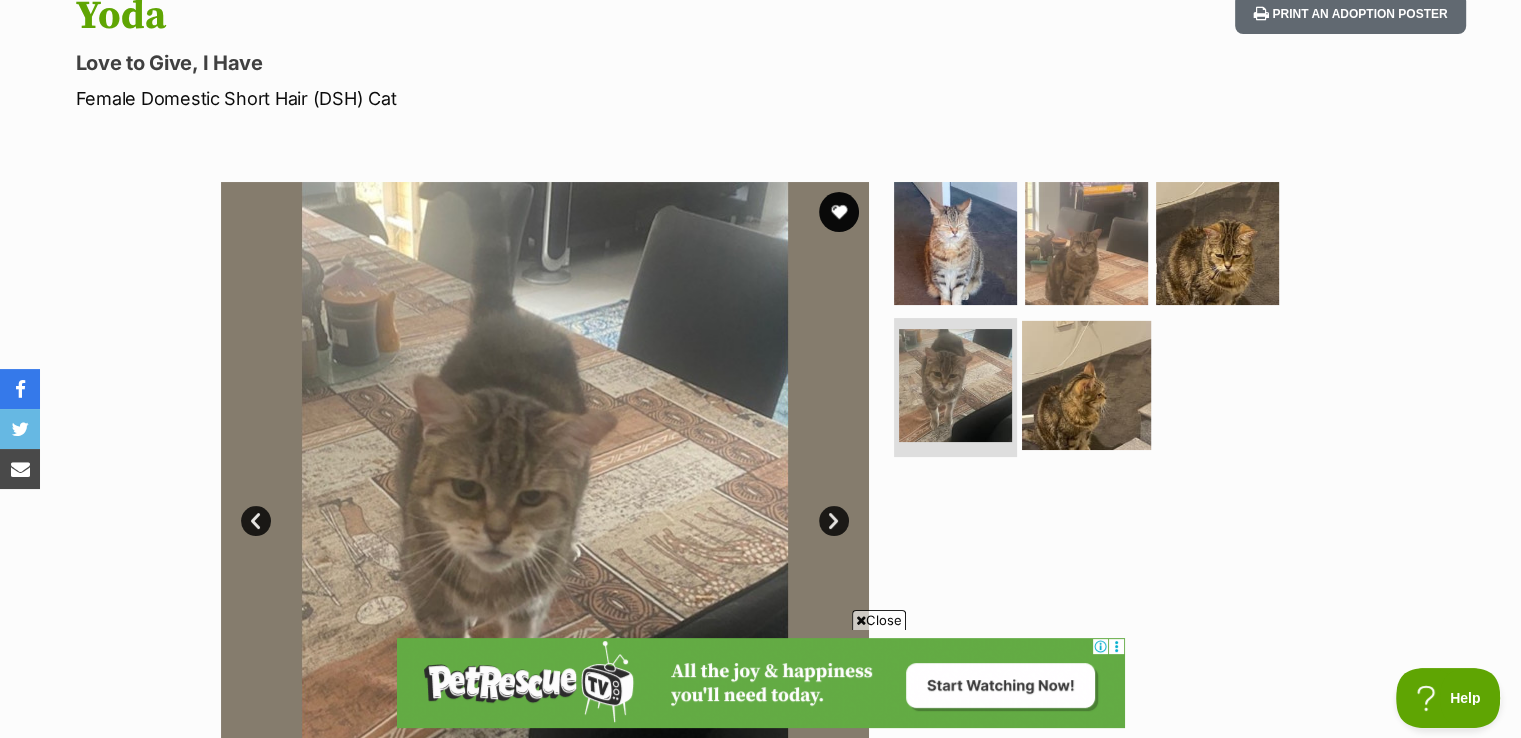 click at bounding box center [1086, 384] 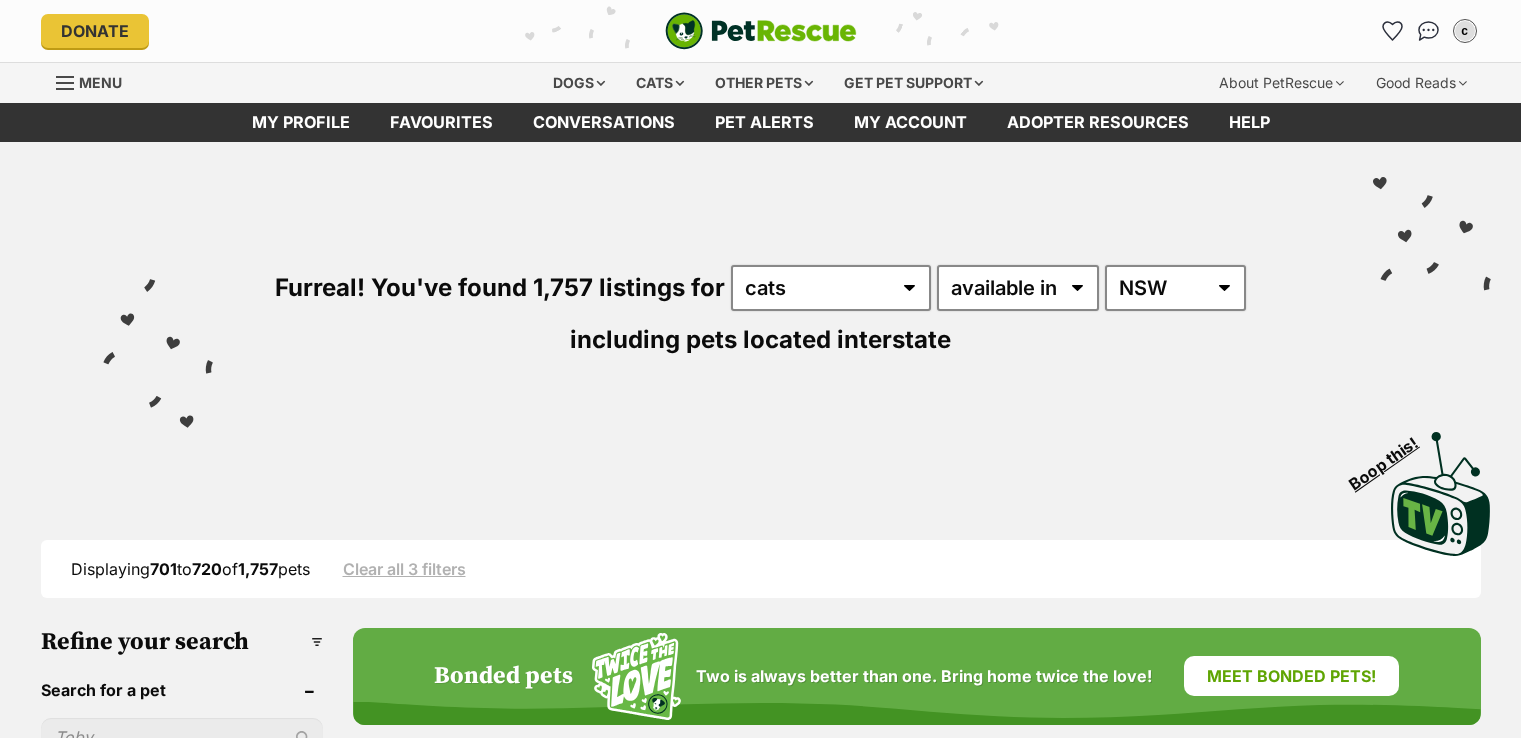 scroll, scrollTop: 0, scrollLeft: 0, axis: both 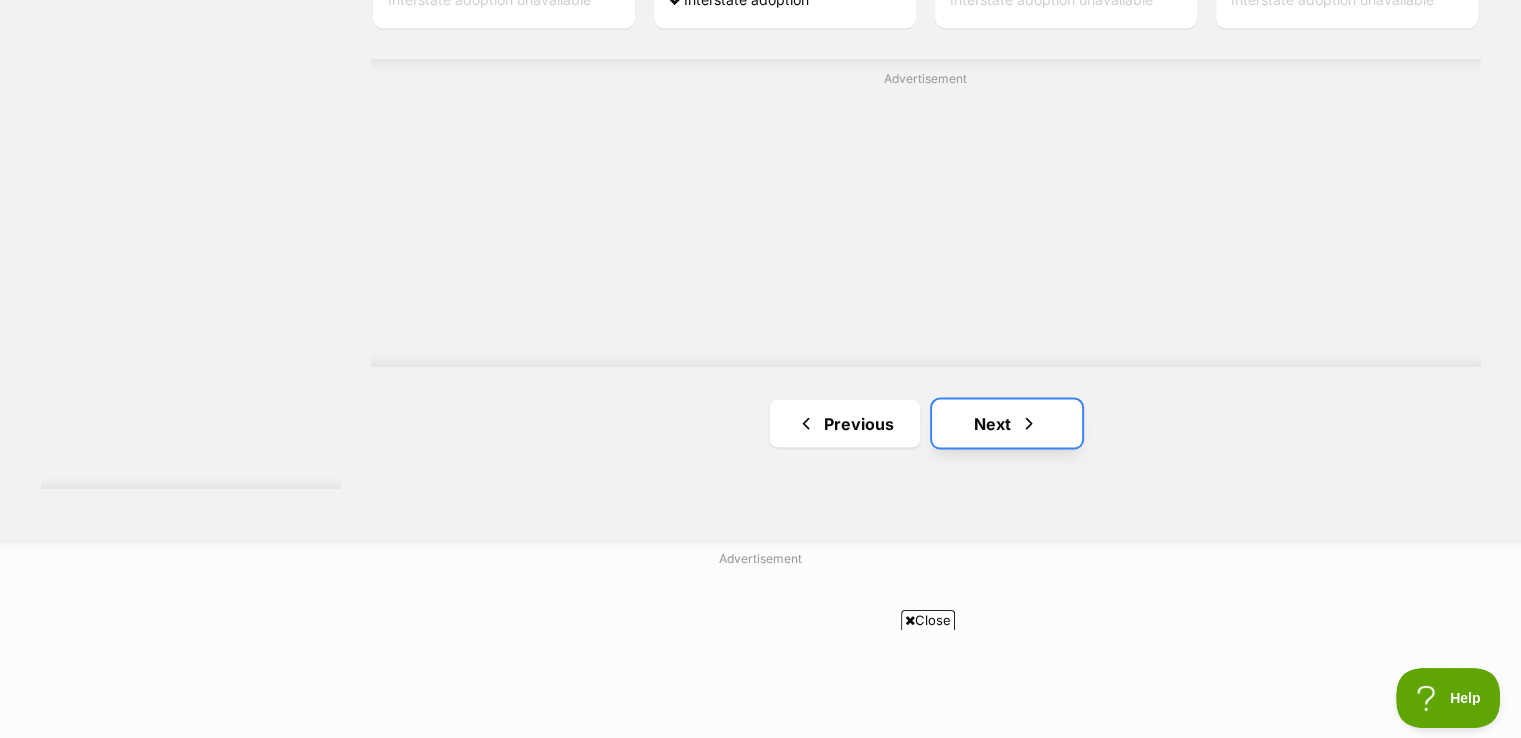 click on "Next" at bounding box center [1007, 423] 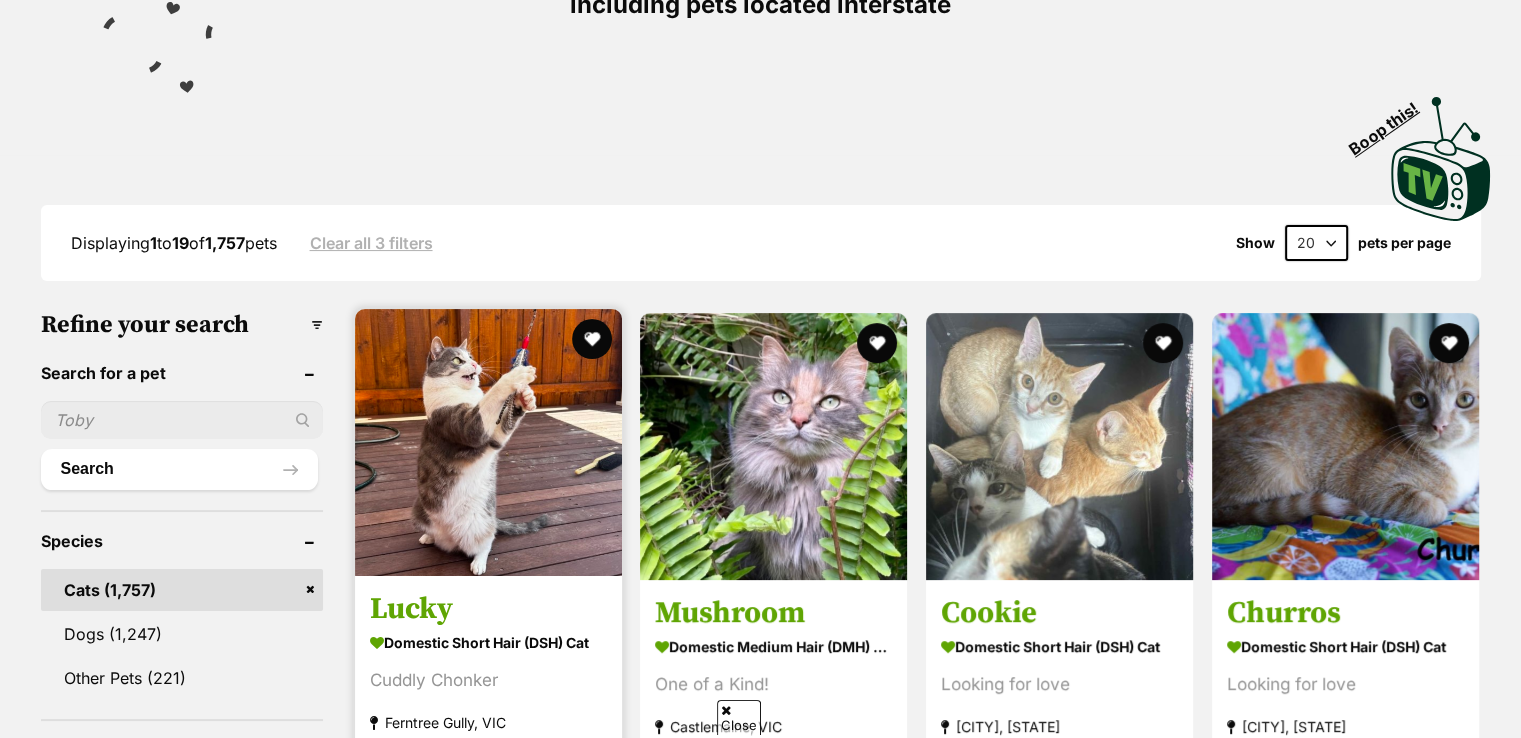 scroll, scrollTop: 335, scrollLeft: 0, axis: vertical 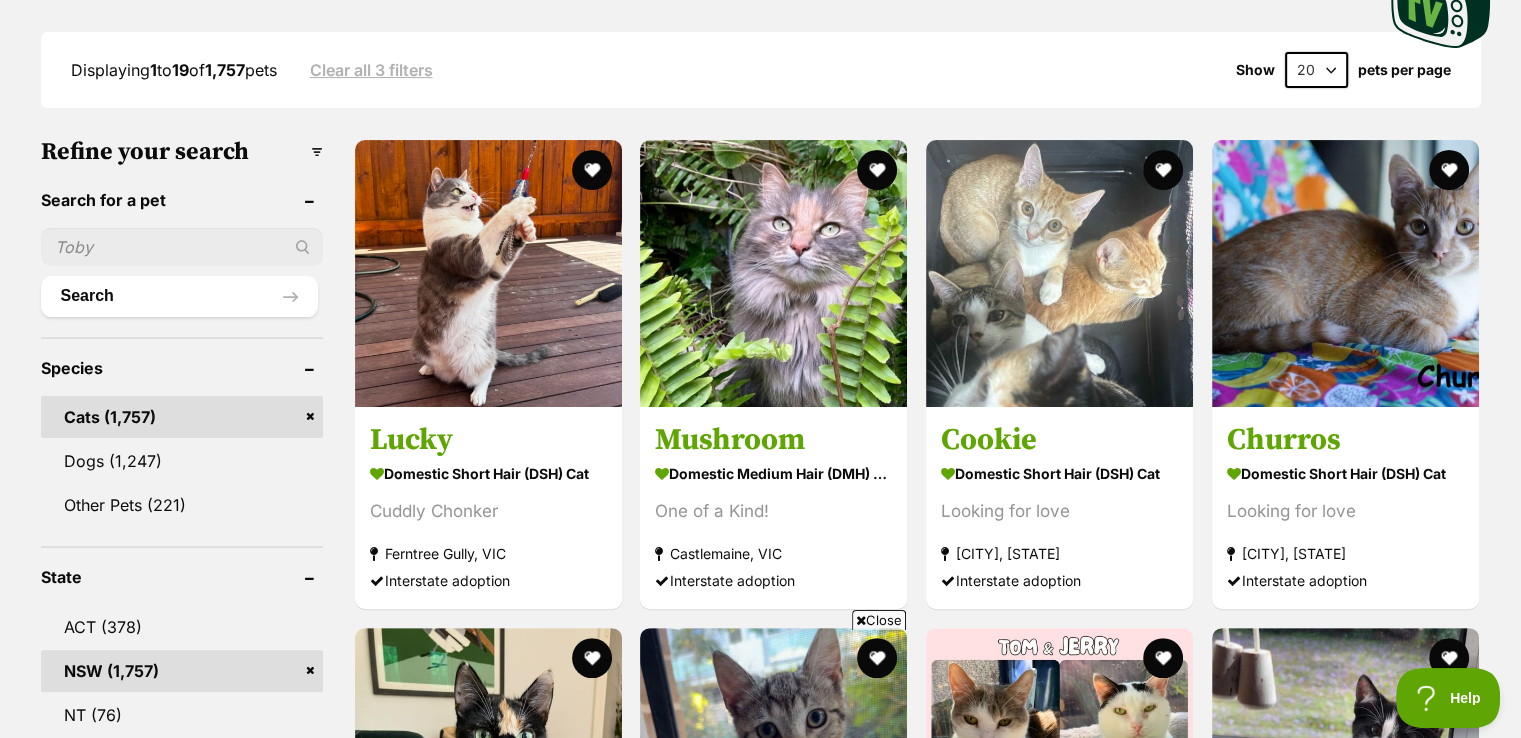 click at bounding box center [182, 247] 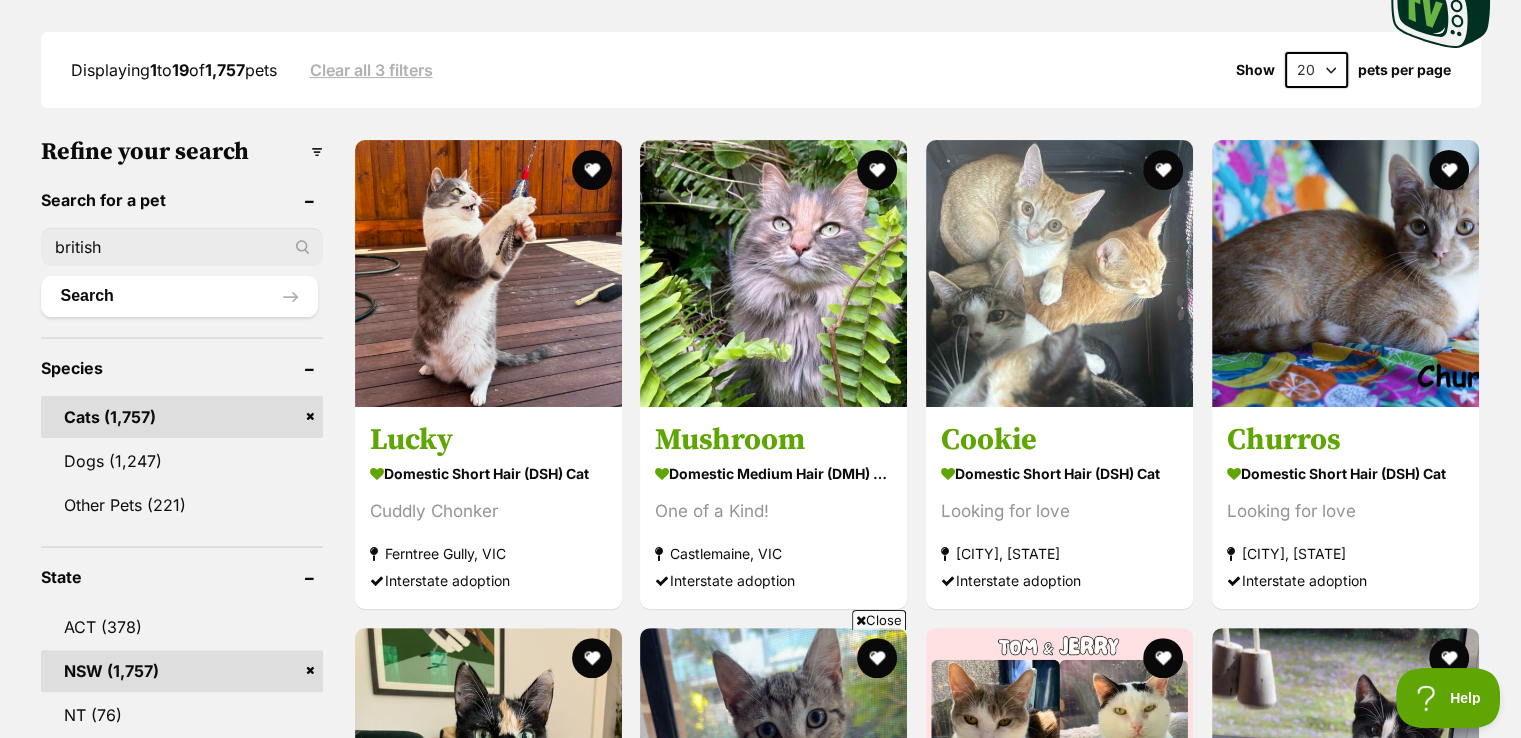 type on "british" 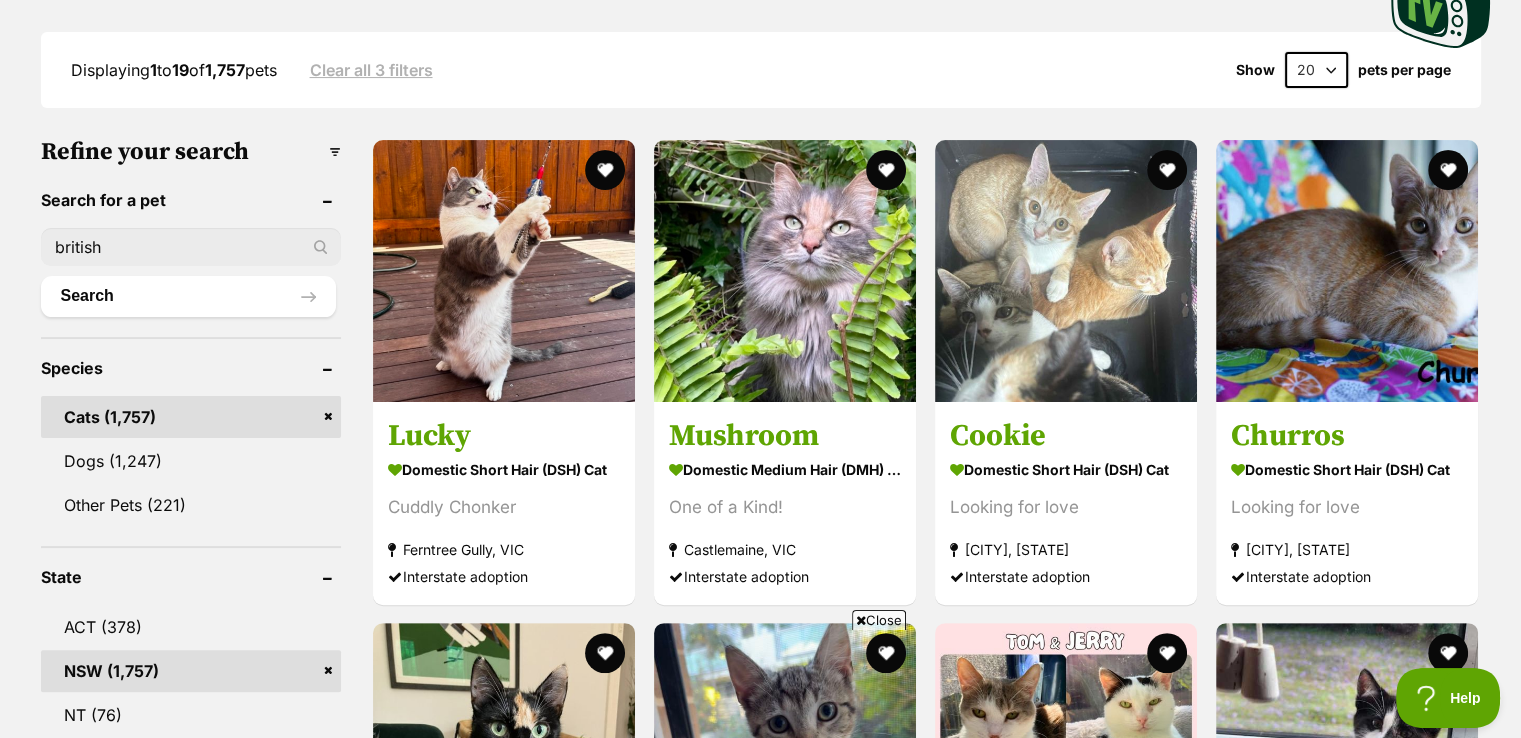 scroll, scrollTop: 0, scrollLeft: 0, axis: both 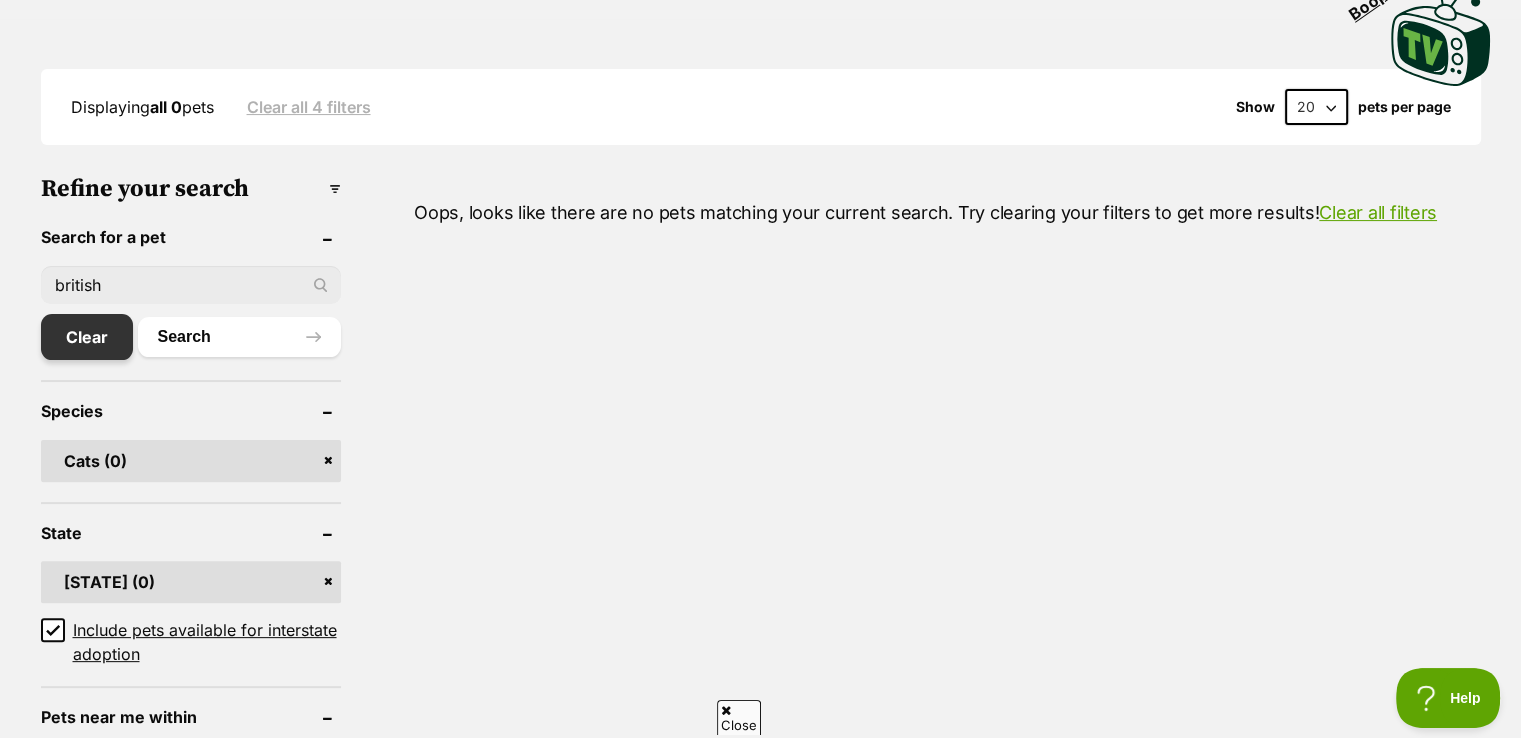 click on "Clear" at bounding box center [87, 337] 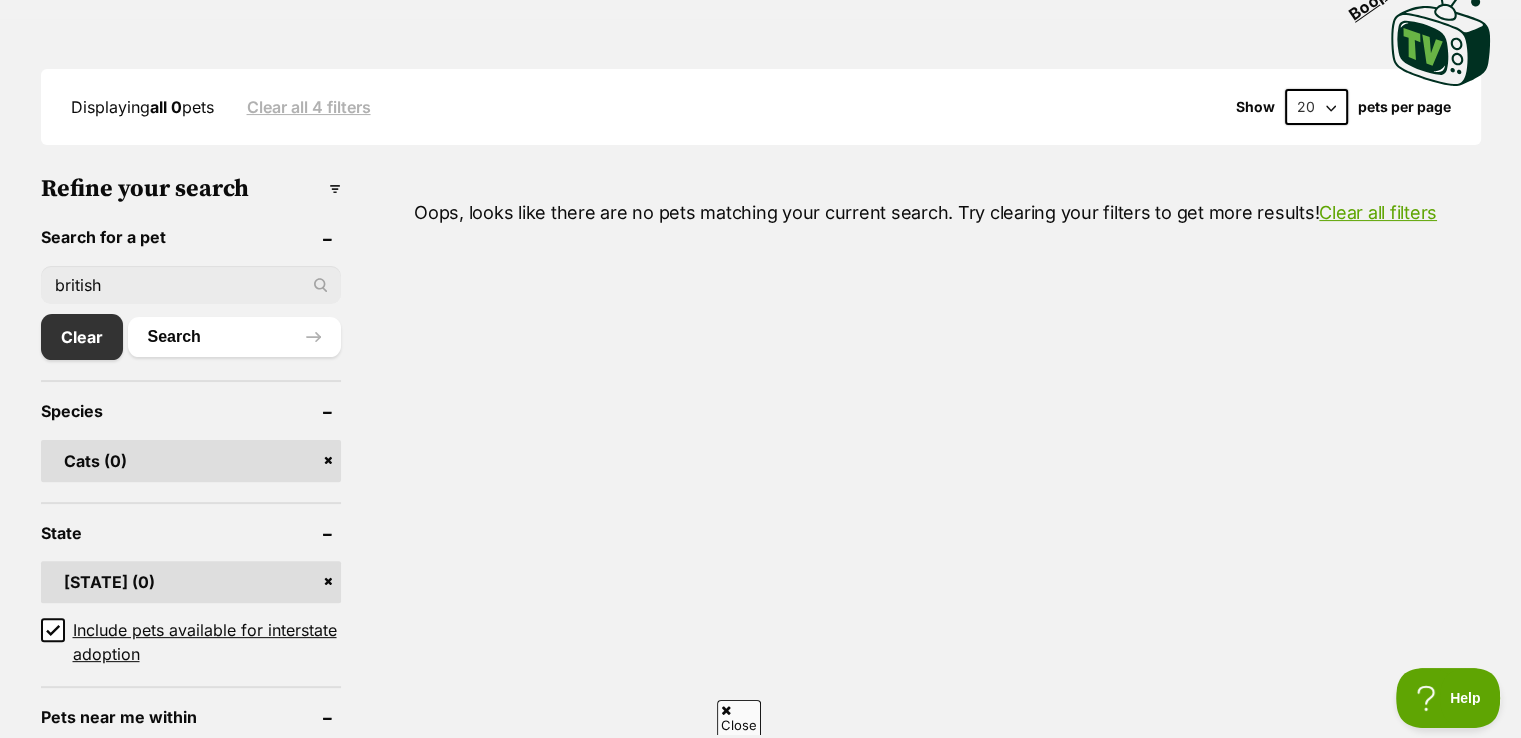 scroll, scrollTop: 0, scrollLeft: 0, axis: both 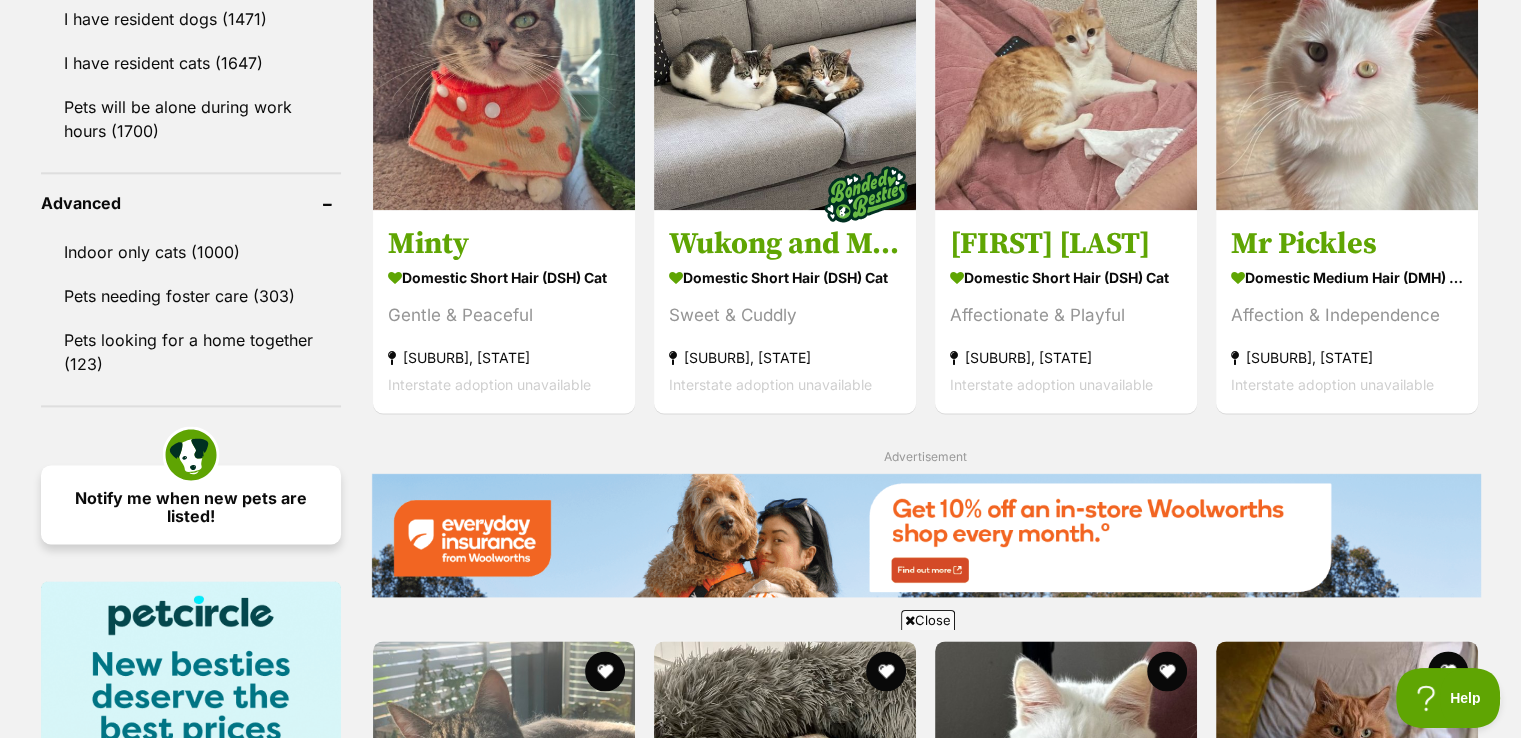 click on "Notify me when new pets are listed!" at bounding box center [191, 504] 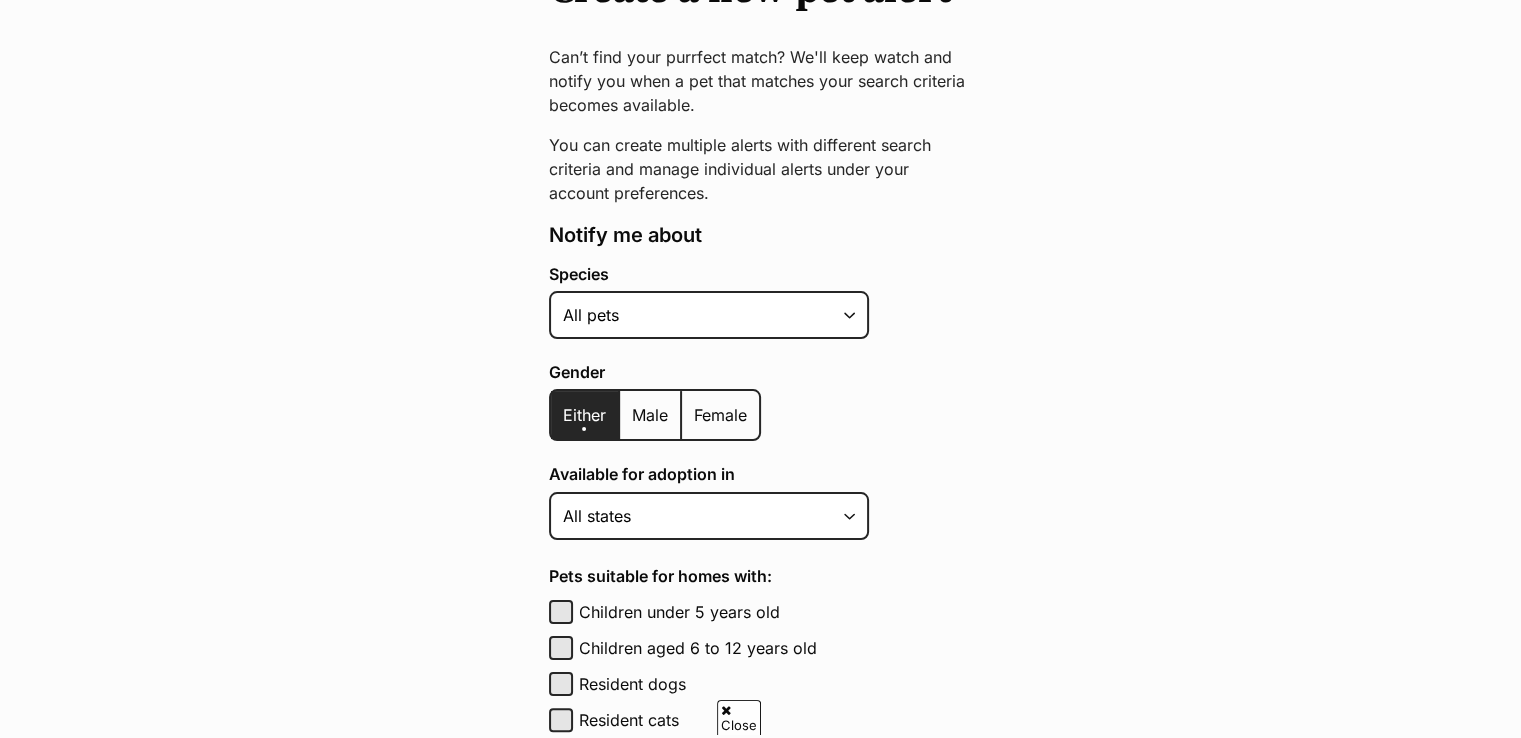 scroll, scrollTop: 0, scrollLeft: 0, axis: both 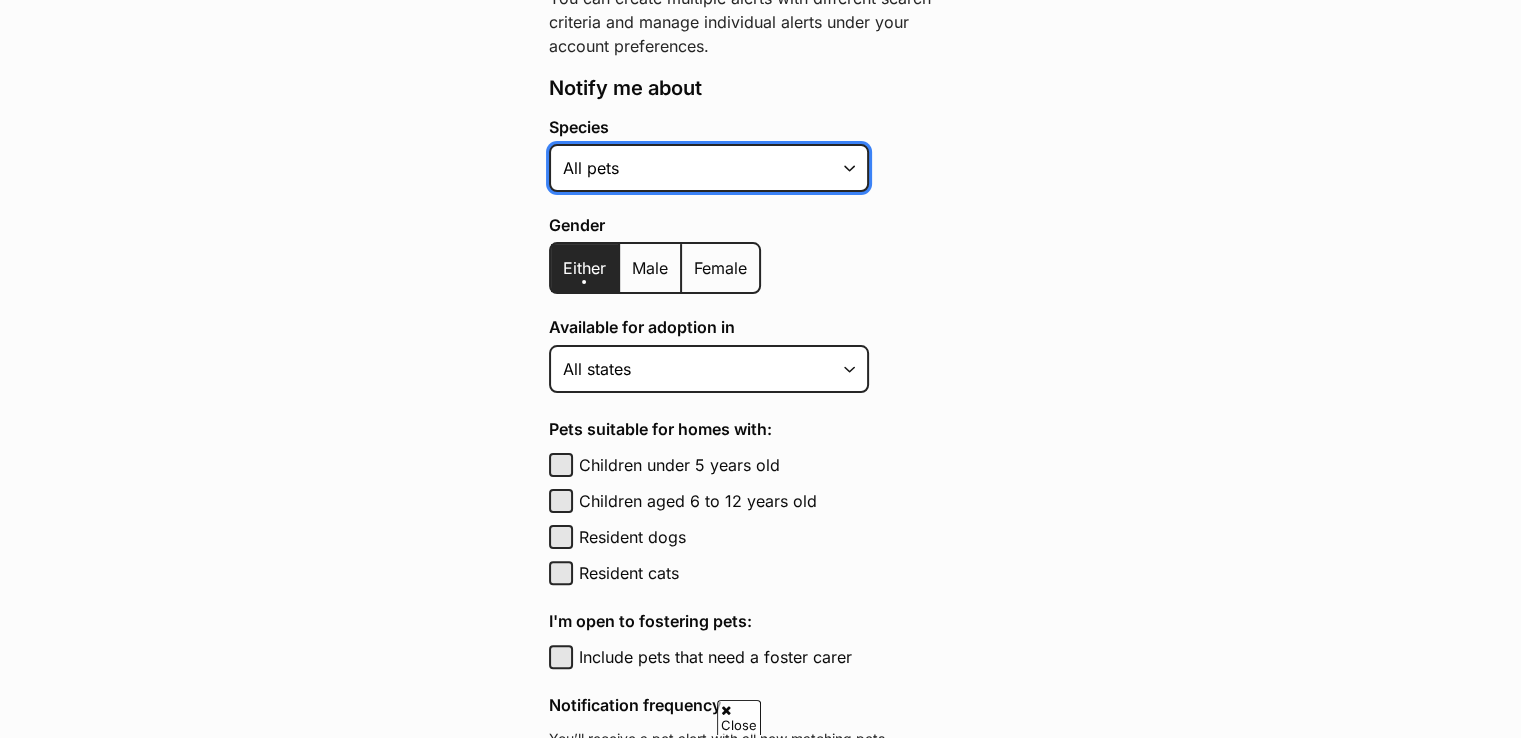 click on "Alpaca
Bird
Cat
Chicken
Cow
Dog
Donkey
Duck
Ferret
Fish
Goat
Goose
Guinea Fowl
Guinea Pig
Hamster
Hermit Crab
Horse
Lizard
Mouse
Pig
Python
Rabbit
Rat
Sheep
Turkey
Turtle
All pets" at bounding box center [709, 168] 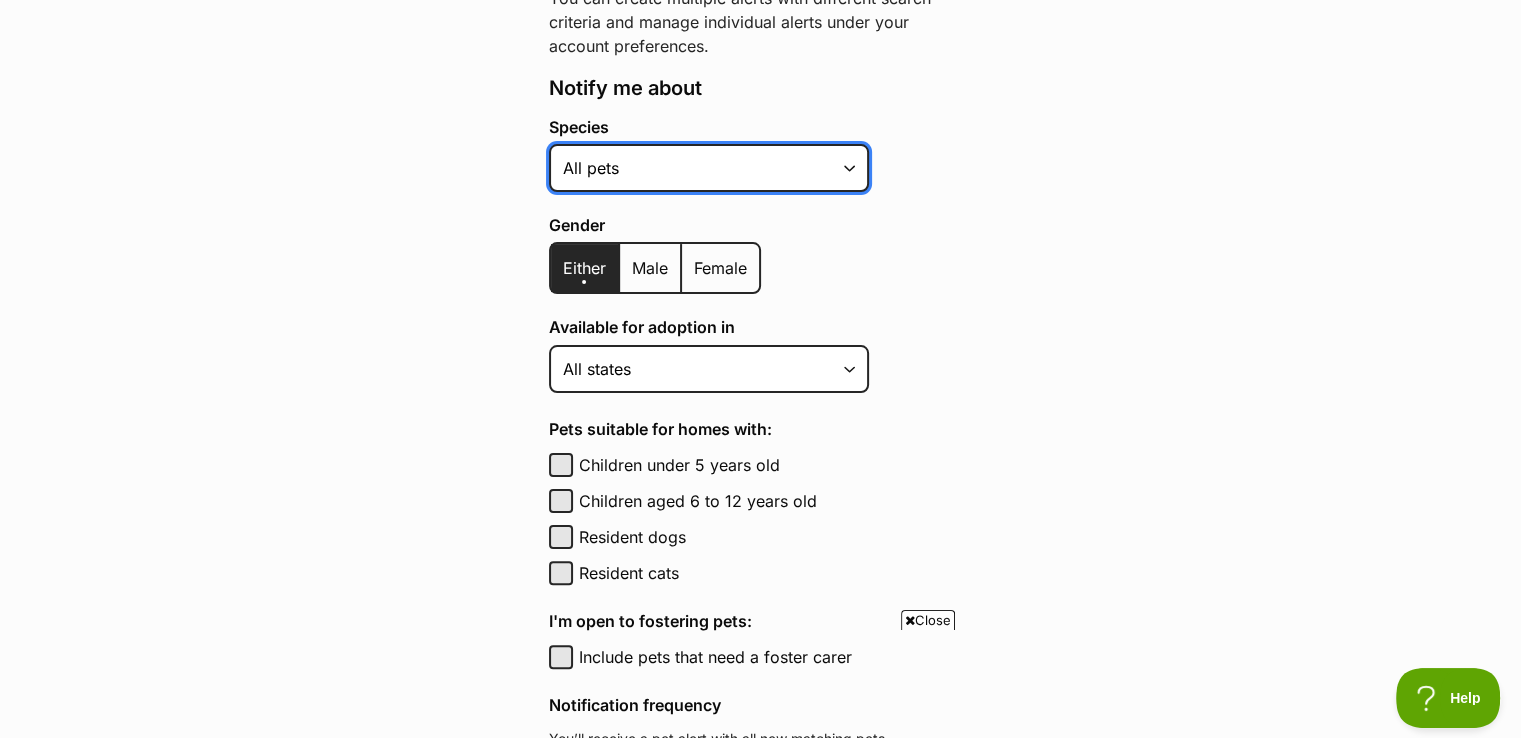 scroll, scrollTop: 0, scrollLeft: 0, axis: both 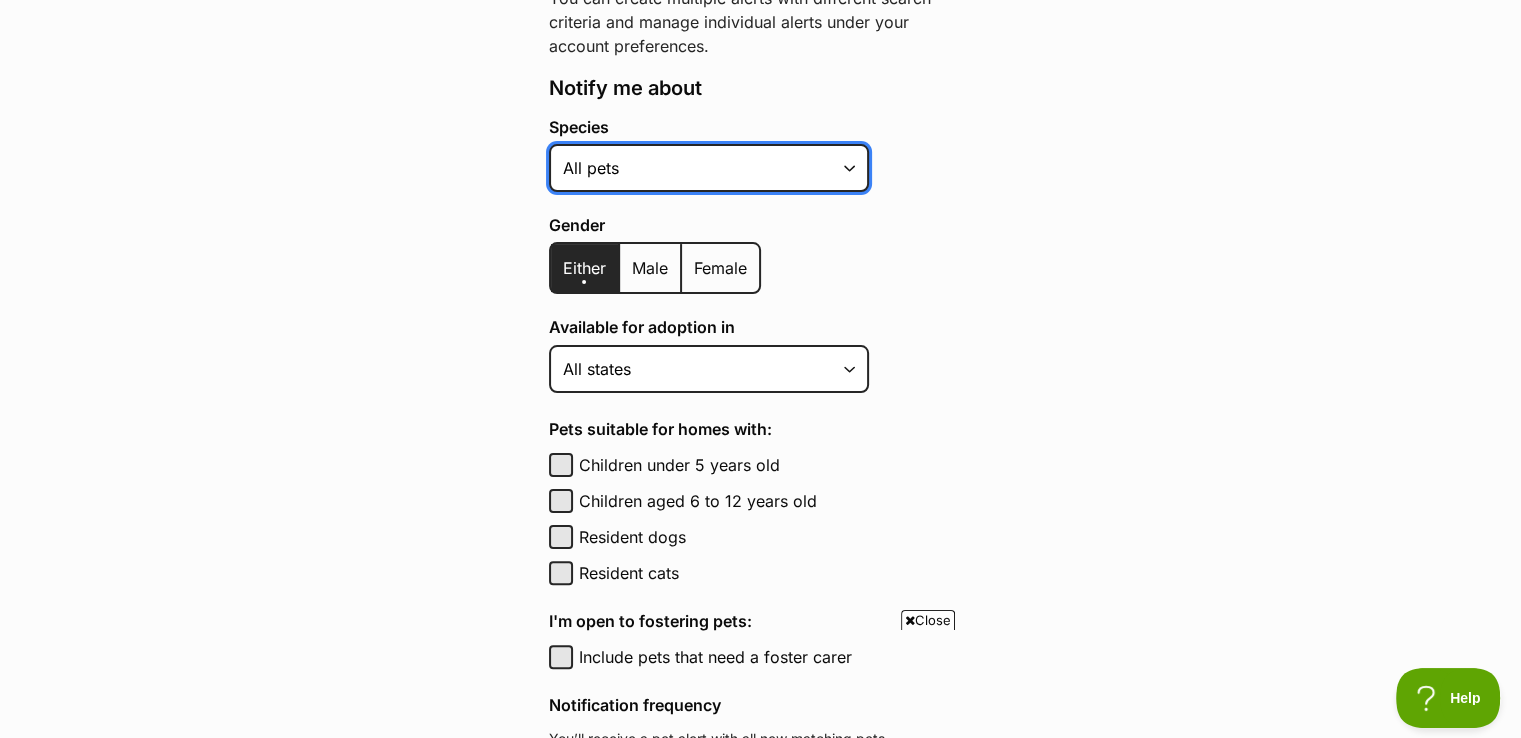 select on "2" 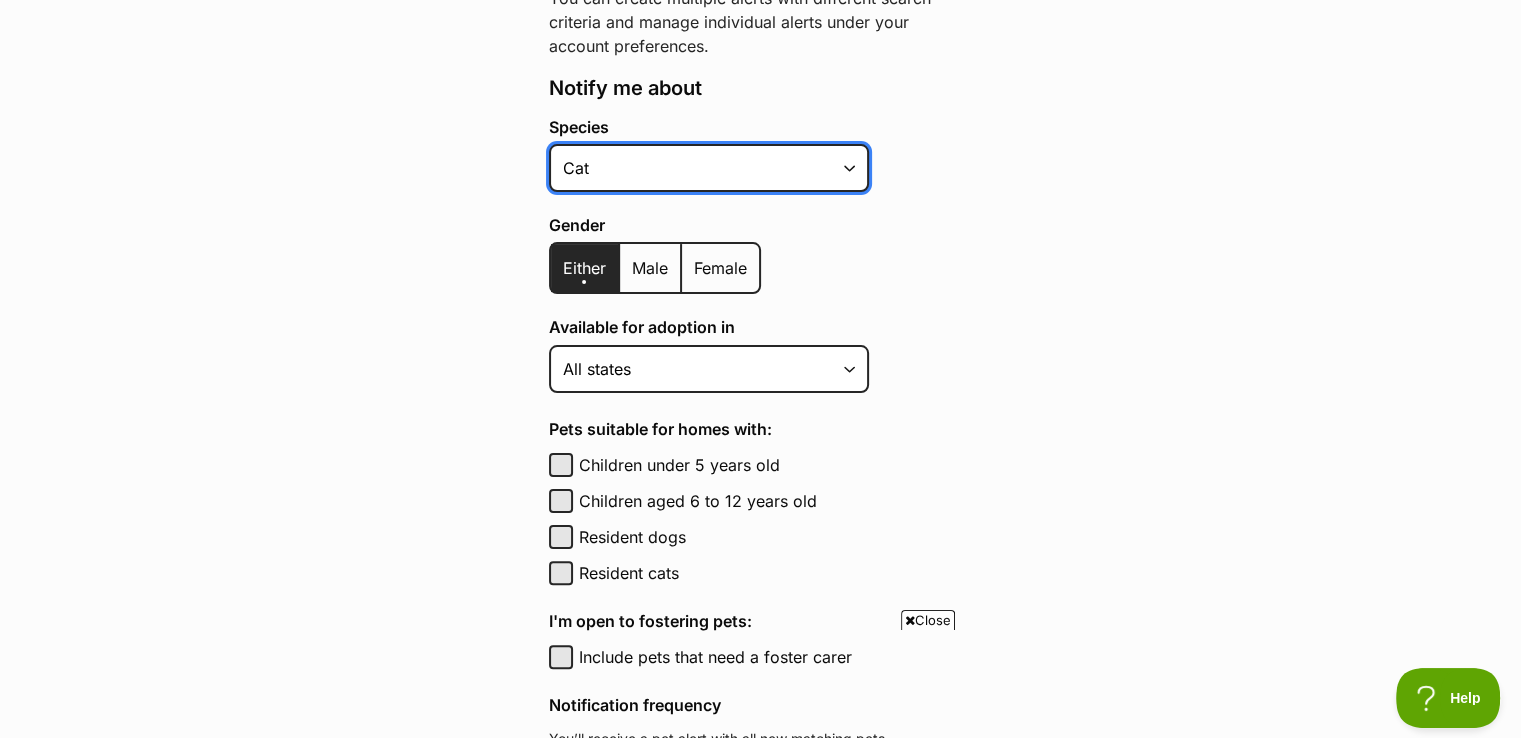 click on "Alpaca
Bird
Cat
Chicken
Cow
Dog
Donkey
Duck
Ferret
Fish
Goat
Goose
Guinea Fowl
Guinea Pig
Hamster
Hermit Crab
Horse
Lizard
Mouse
Pig
Python
Rabbit
Rat
Sheep
Turkey
Turtle
All pets" at bounding box center (709, 168) 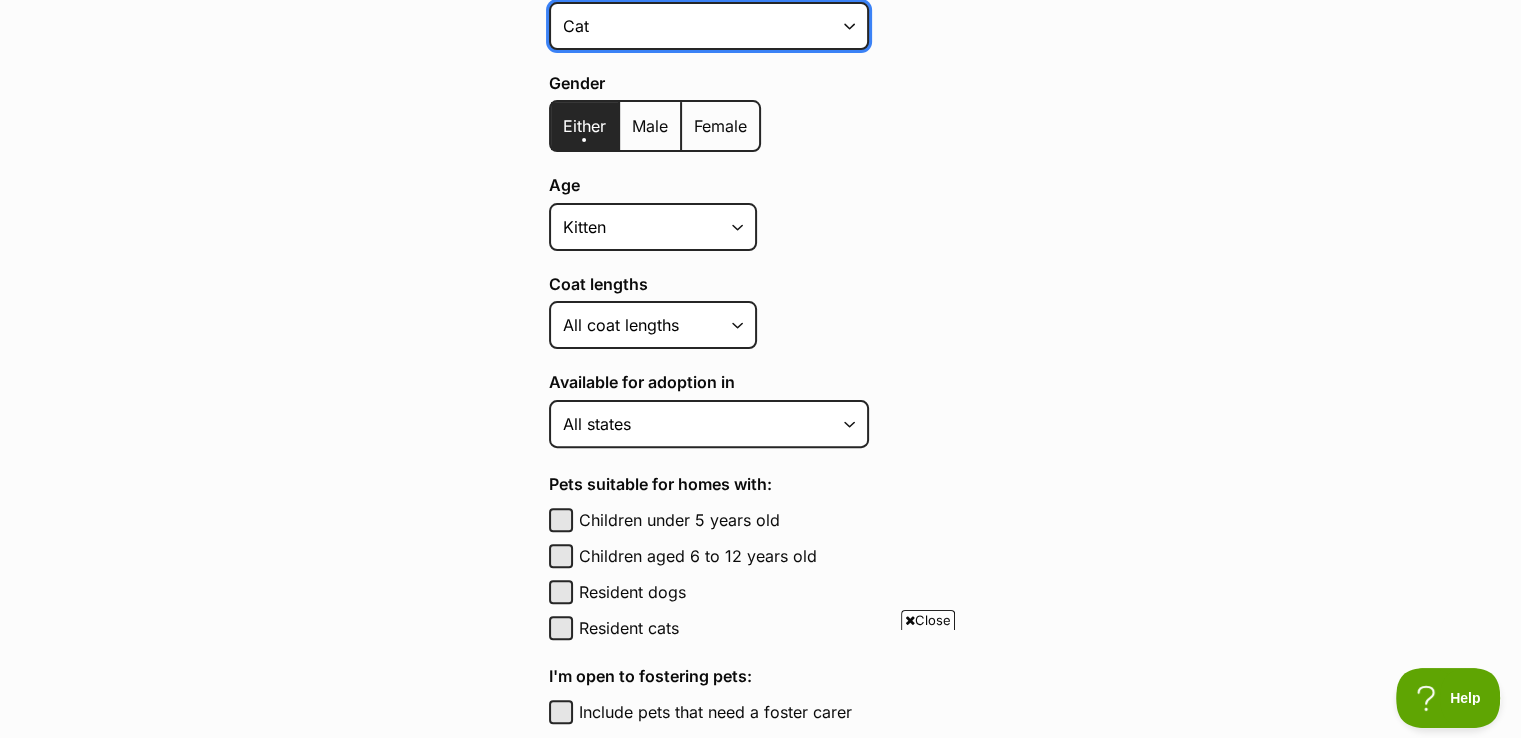 scroll, scrollTop: 554, scrollLeft: 0, axis: vertical 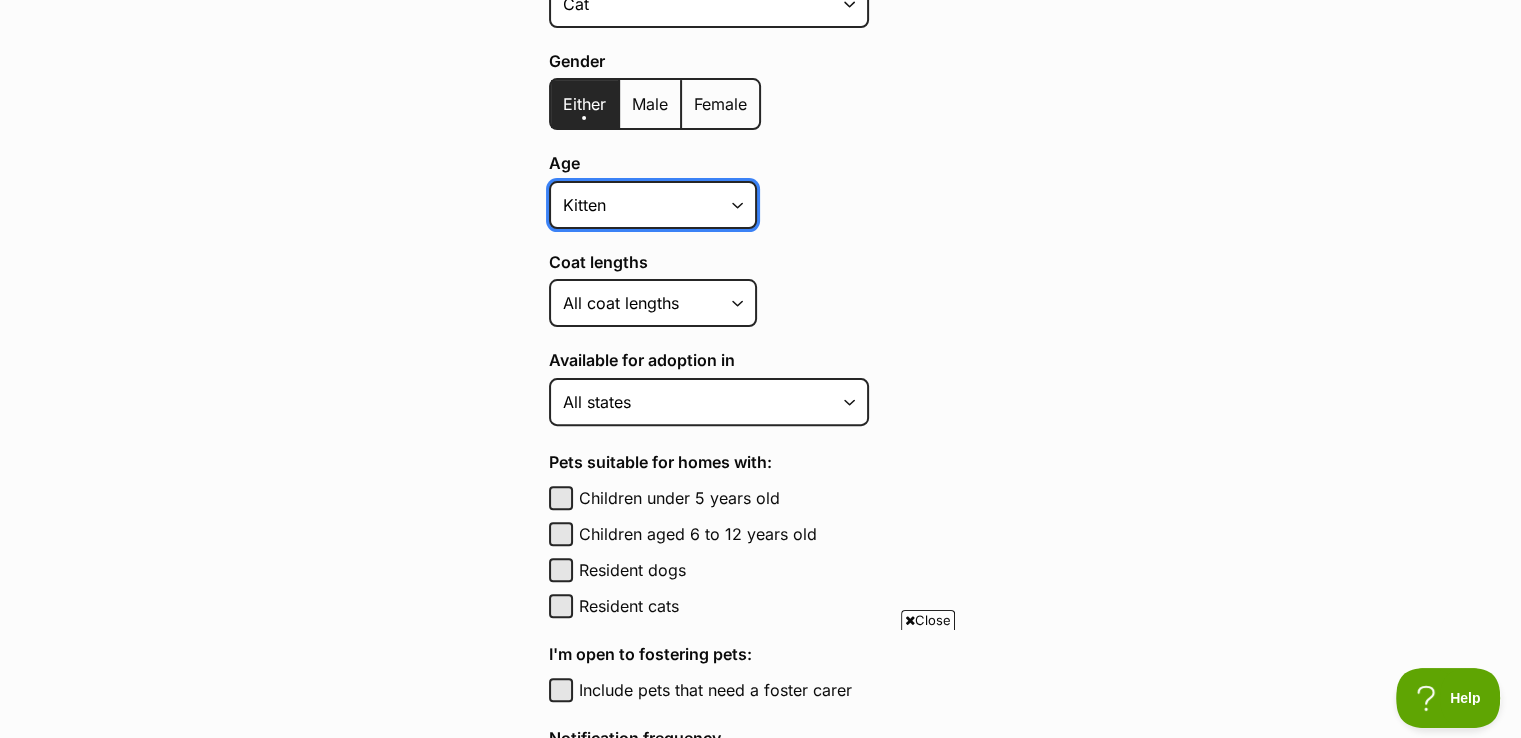 click on "Kitten Cat Senior All ages" at bounding box center (653, 205) 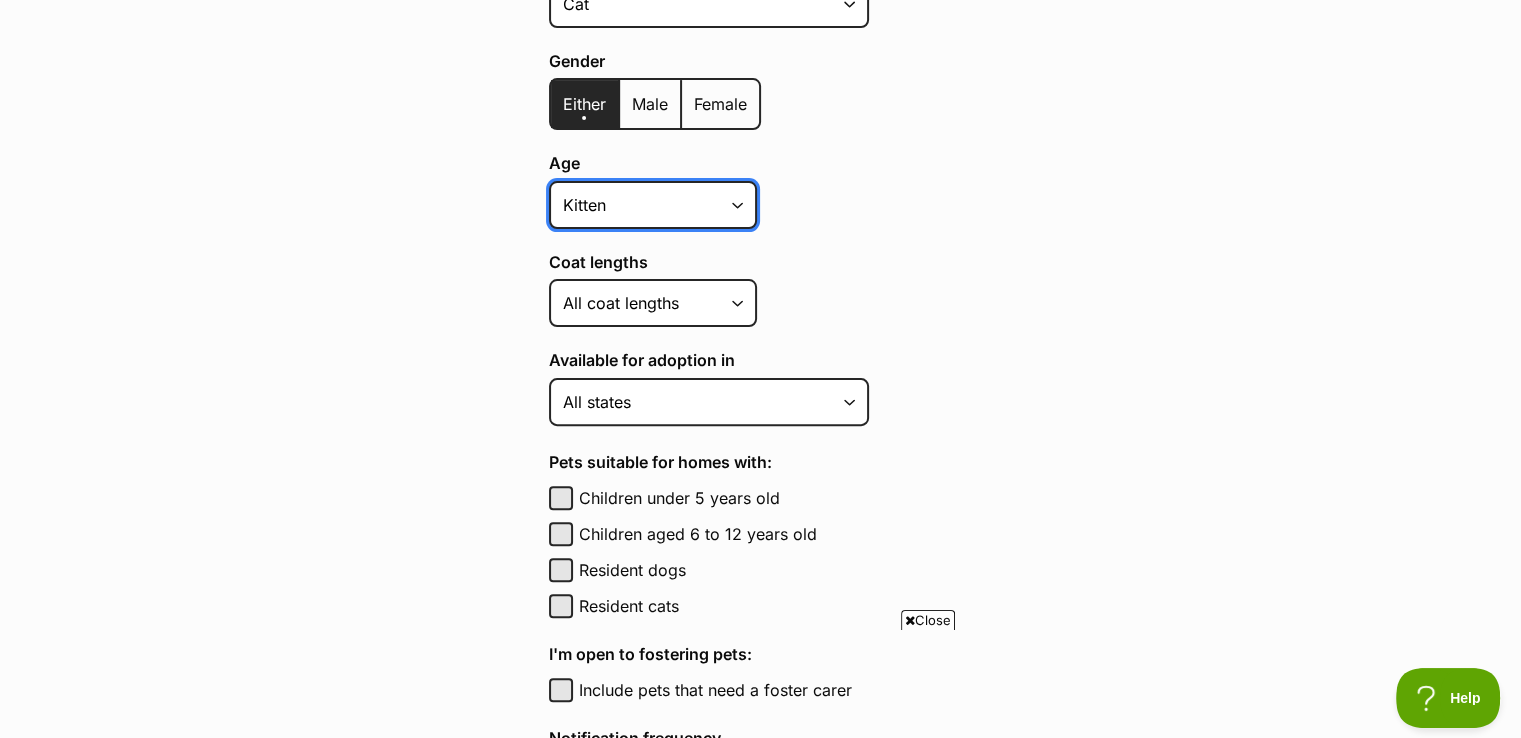select 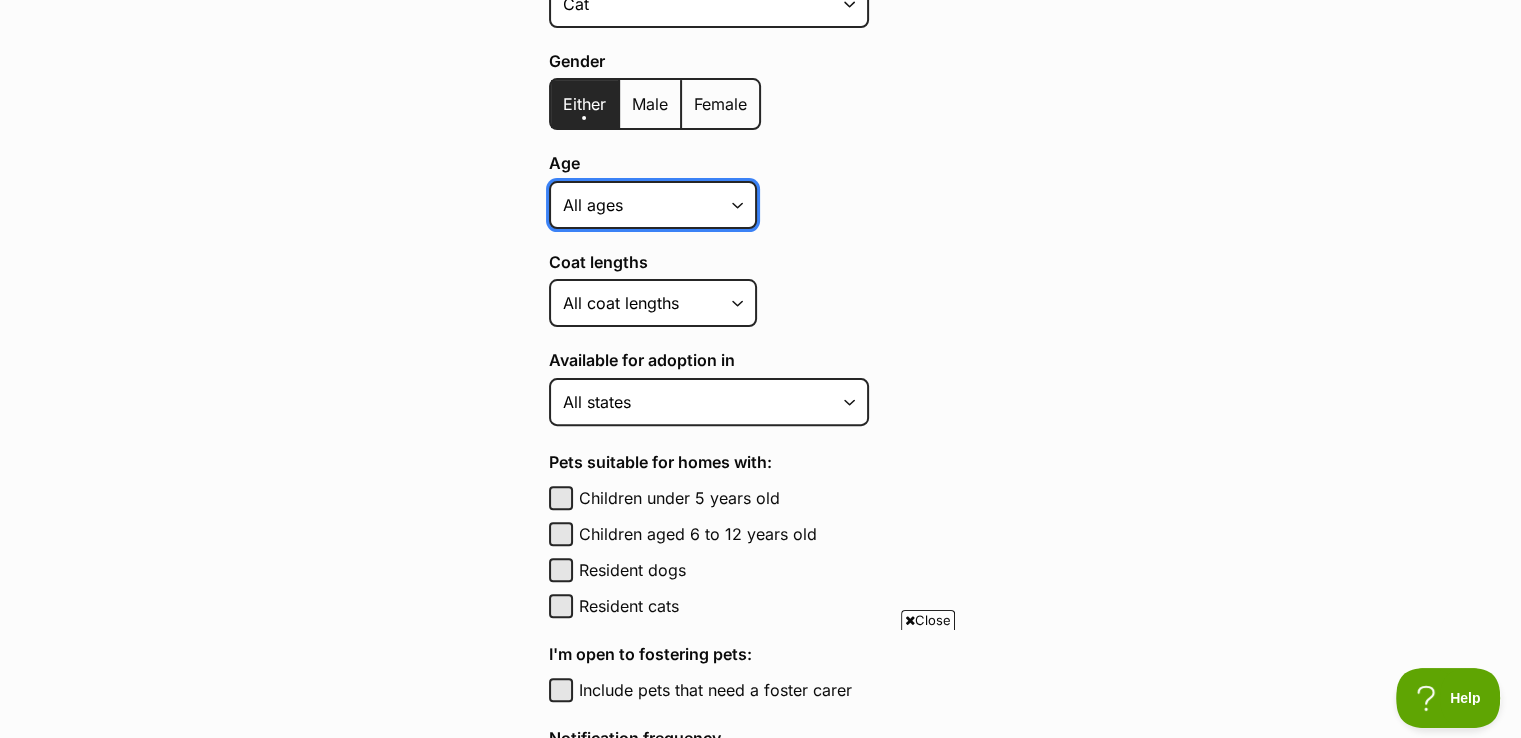 click on "Kitten Cat Senior All ages" at bounding box center (653, 205) 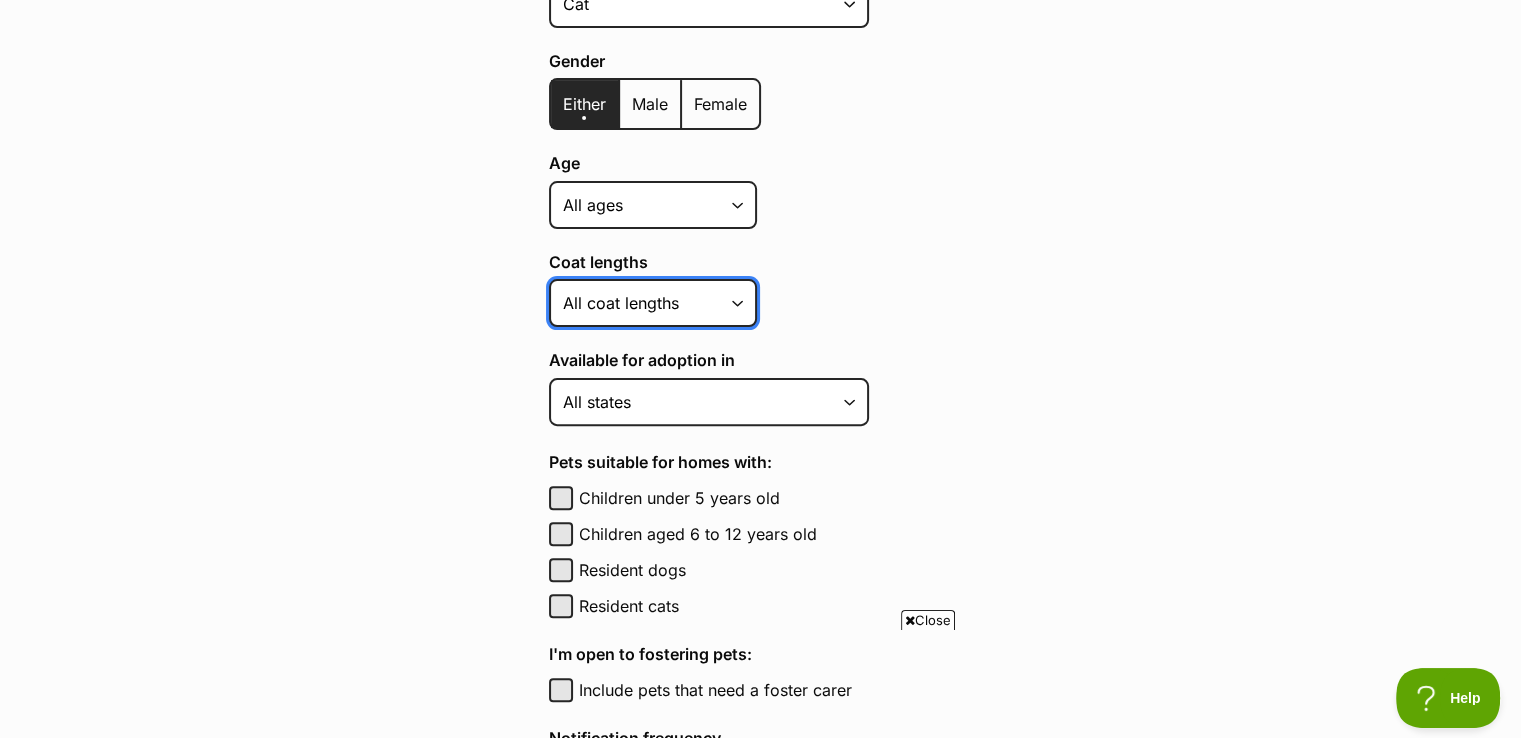 click on "Short
Medium Coat
Long
All coat lengths" at bounding box center (653, 303) 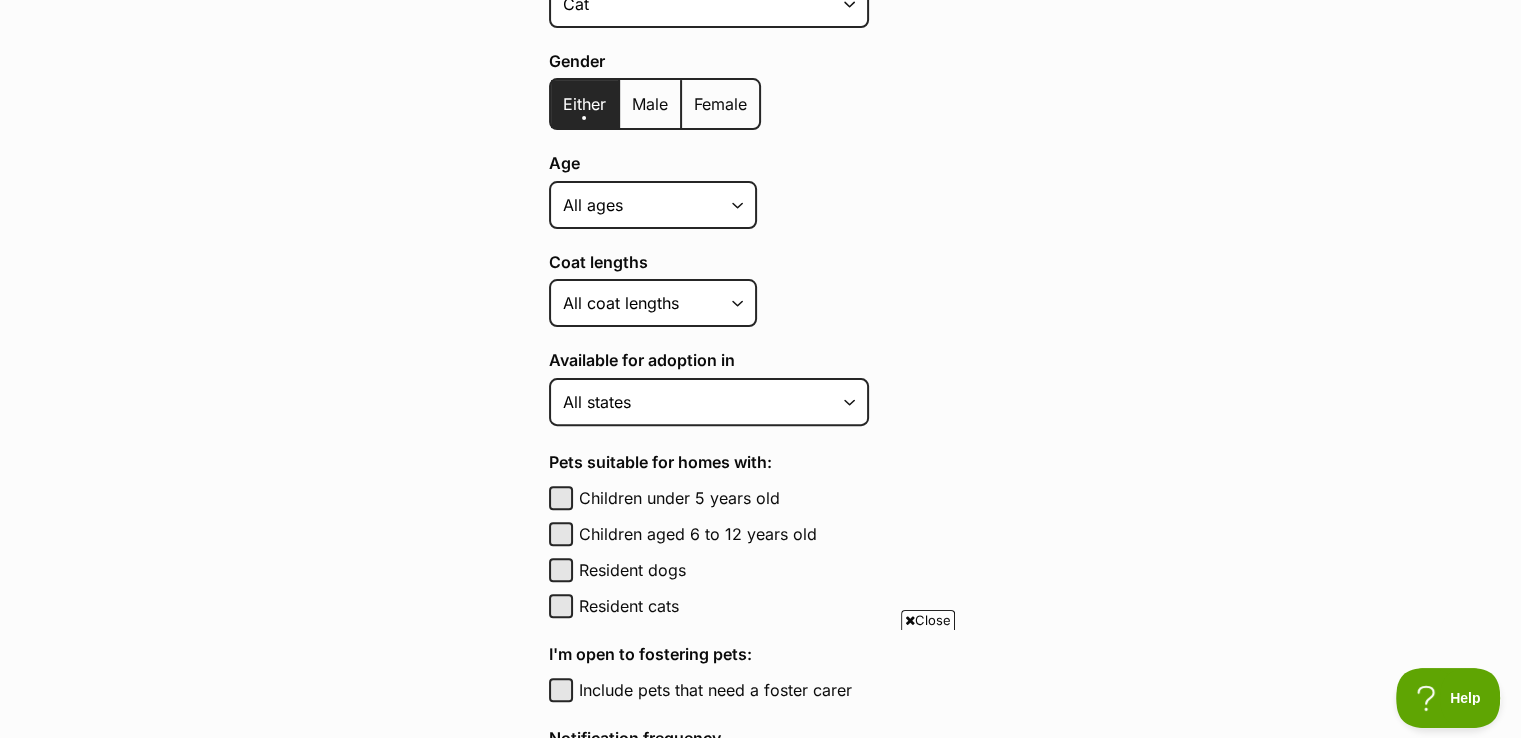 click on "Available for adoption in" at bounding box center (761, 360) 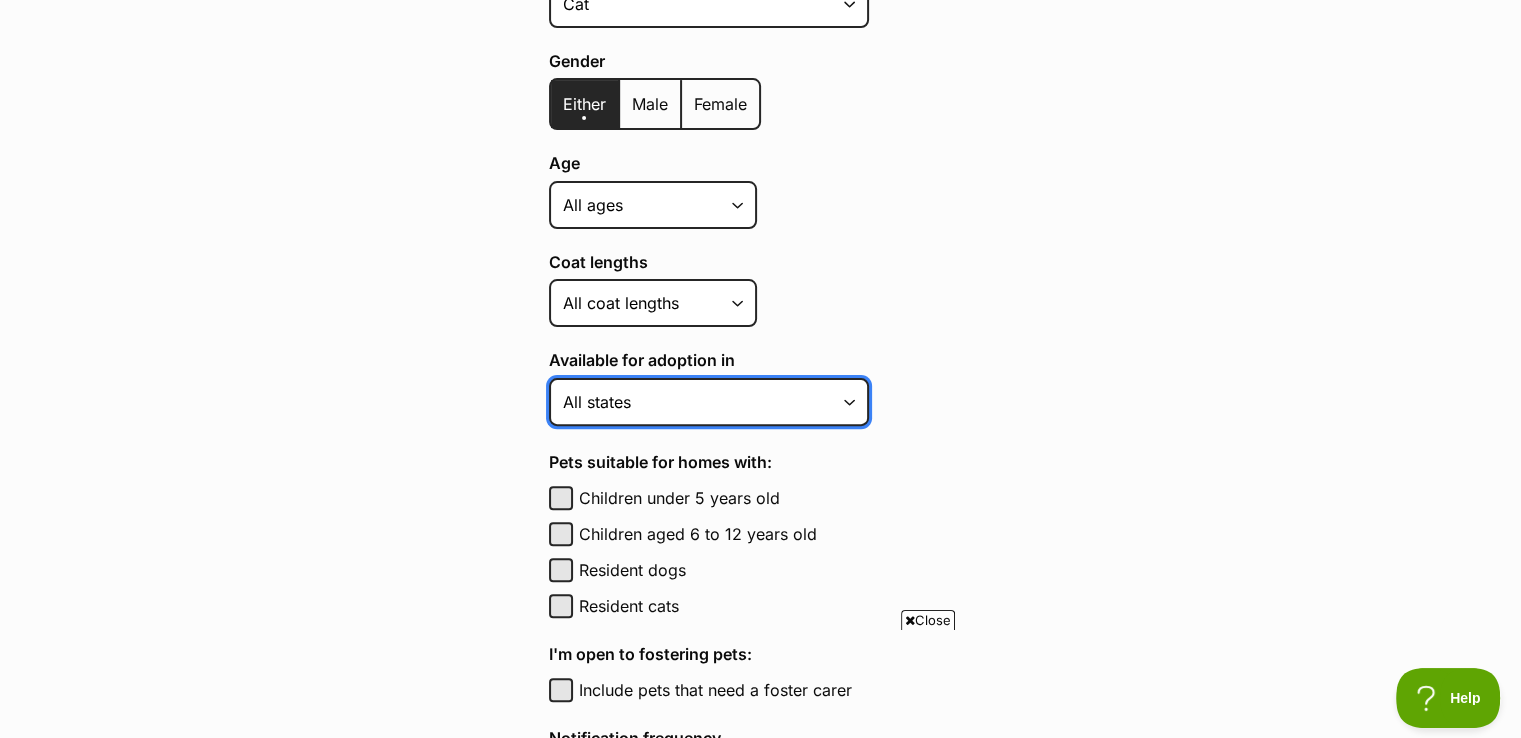 click on "Australian Capital Territory
New South Wales
Northern Territory
Queensland
South Australia
Tasmania
Victoria
Western Australia
All states" at bounding box center (709, 402) 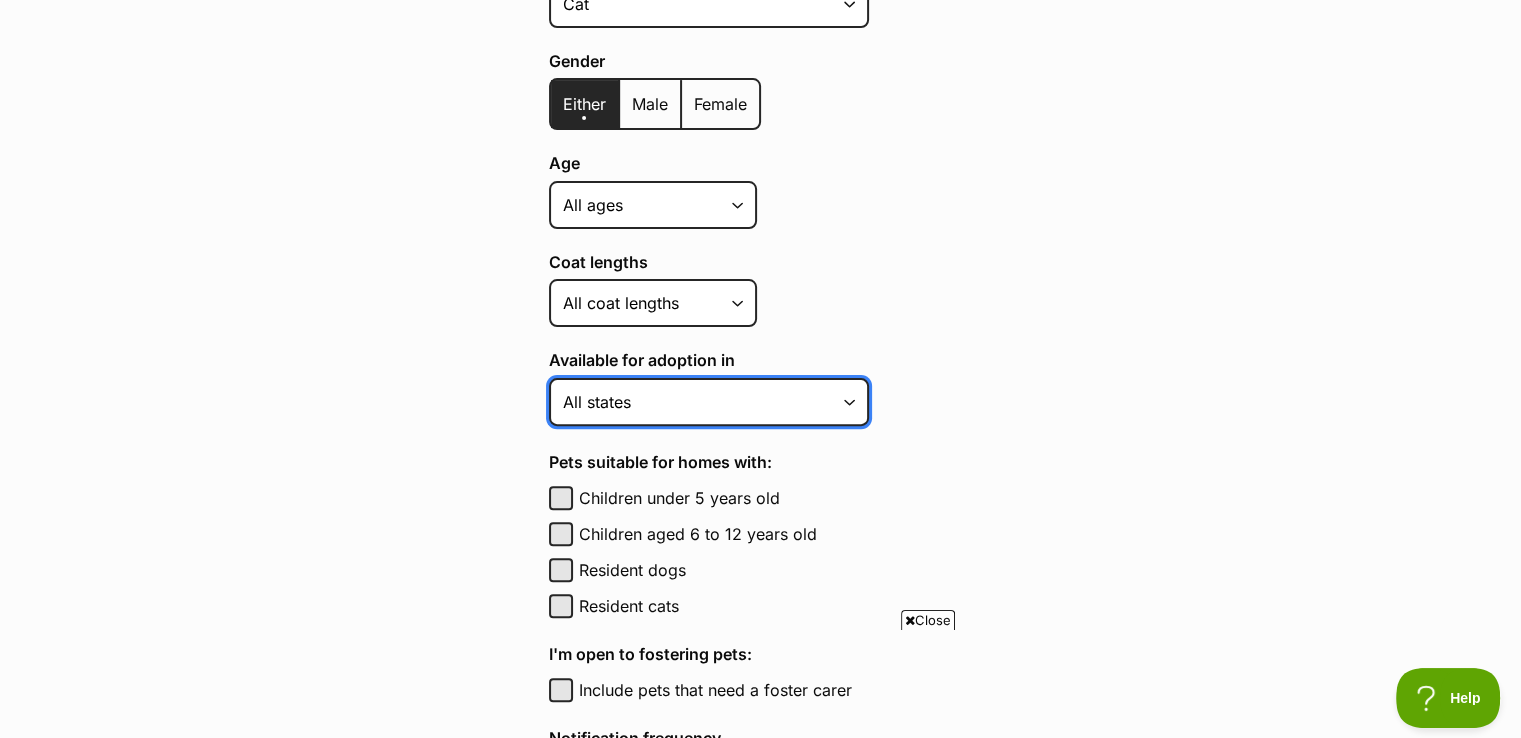 click on "Australian Capital Territory
New South Wales
Northern Territory
Queensland
South Australia
Tasmania
Victoria
Western Australia
All states" at bounding box center (709, 402) 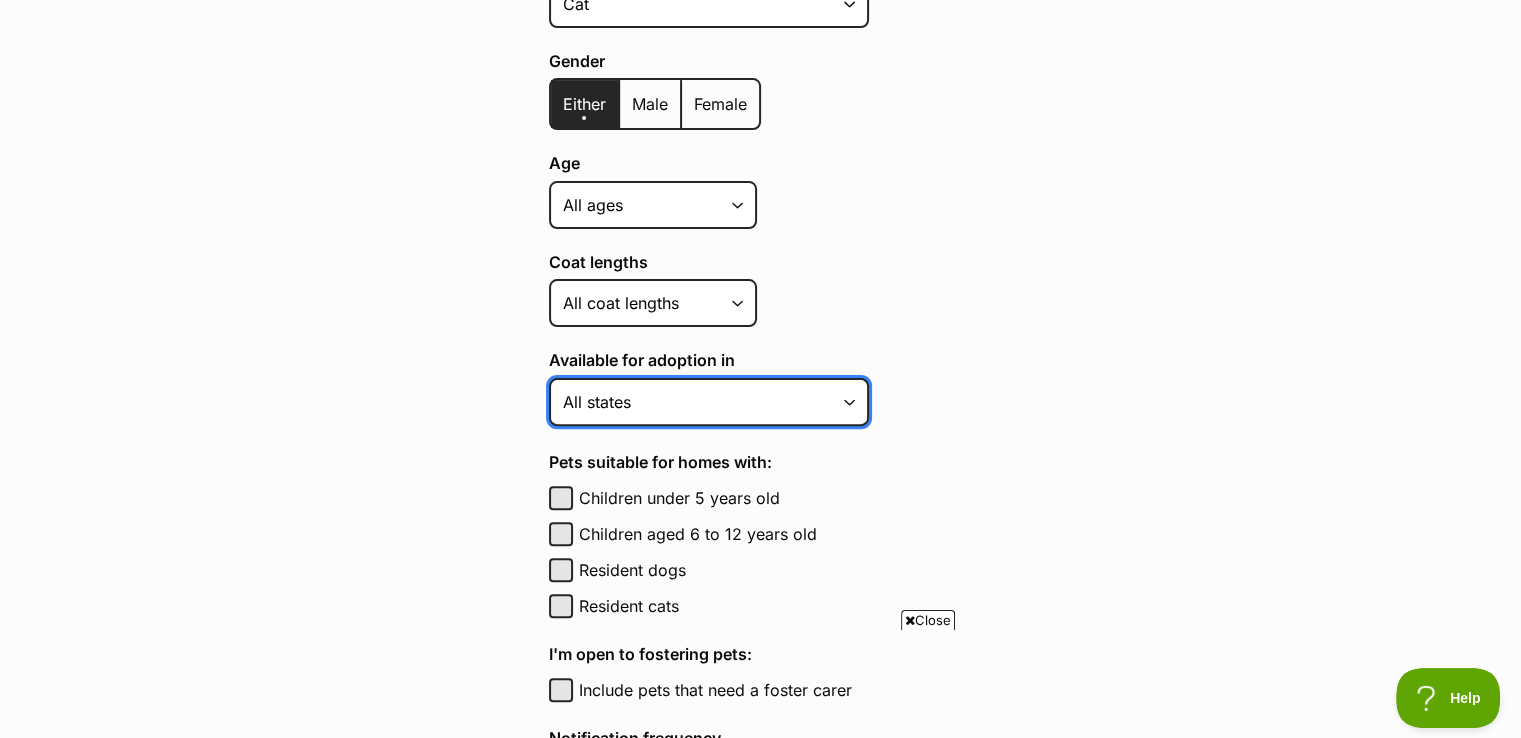 select on "1" 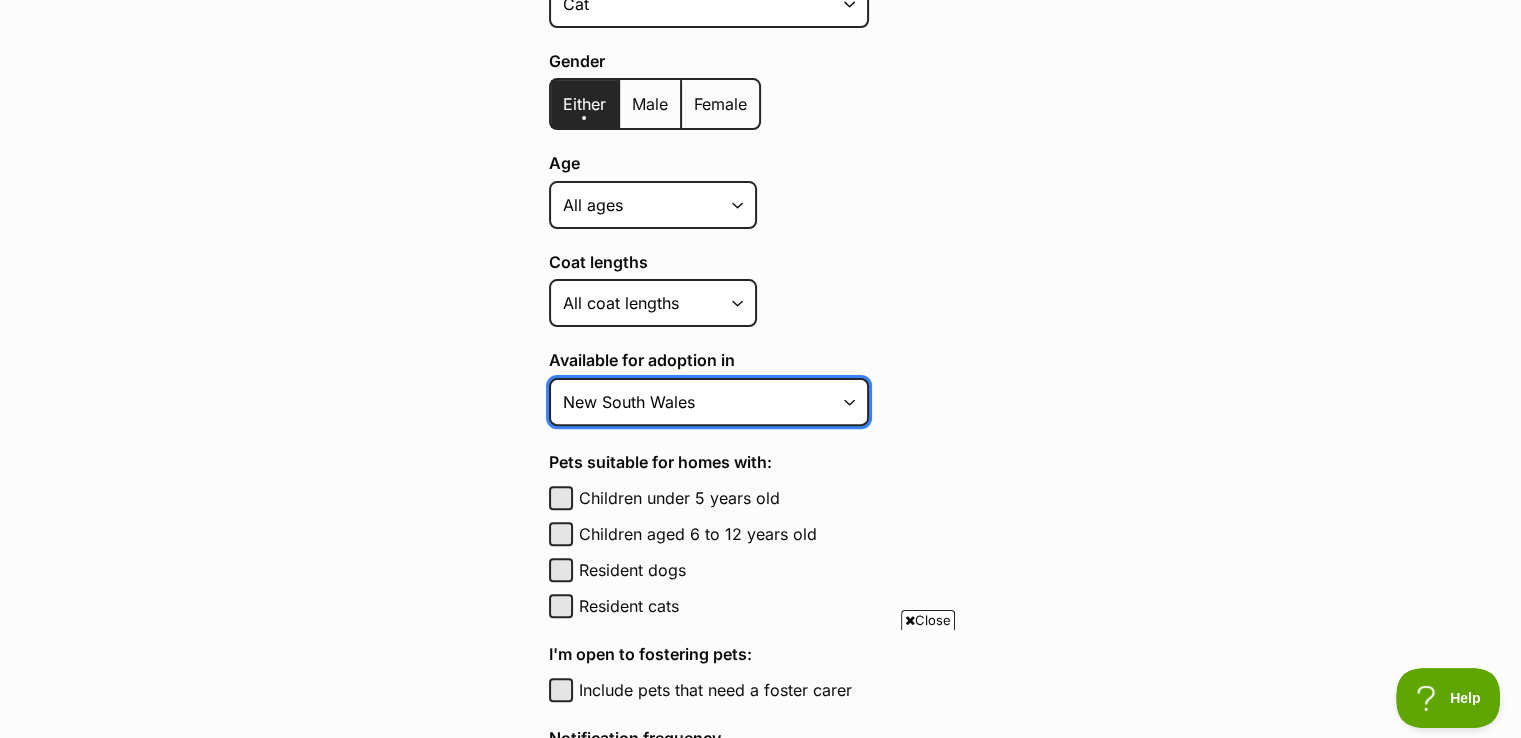 click on "Australian Capital Territory
New South Wales
Northern Territory
Queensland
South Australia
Tasmania
Victoria
Western Australia
All states" at bounding box center [709, 402] 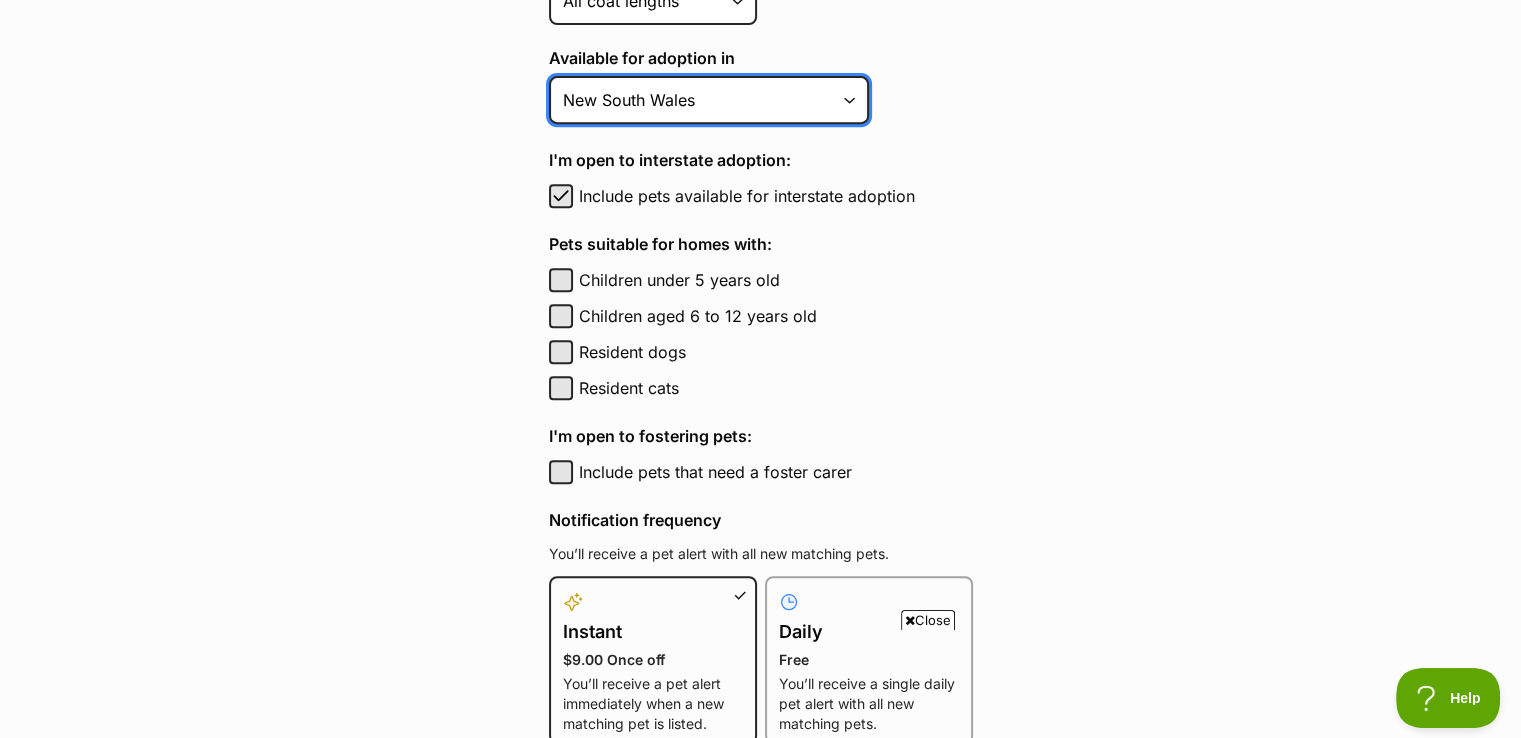 scroll, scrollTop: 859, scrollLeft: 0, axis: vertical 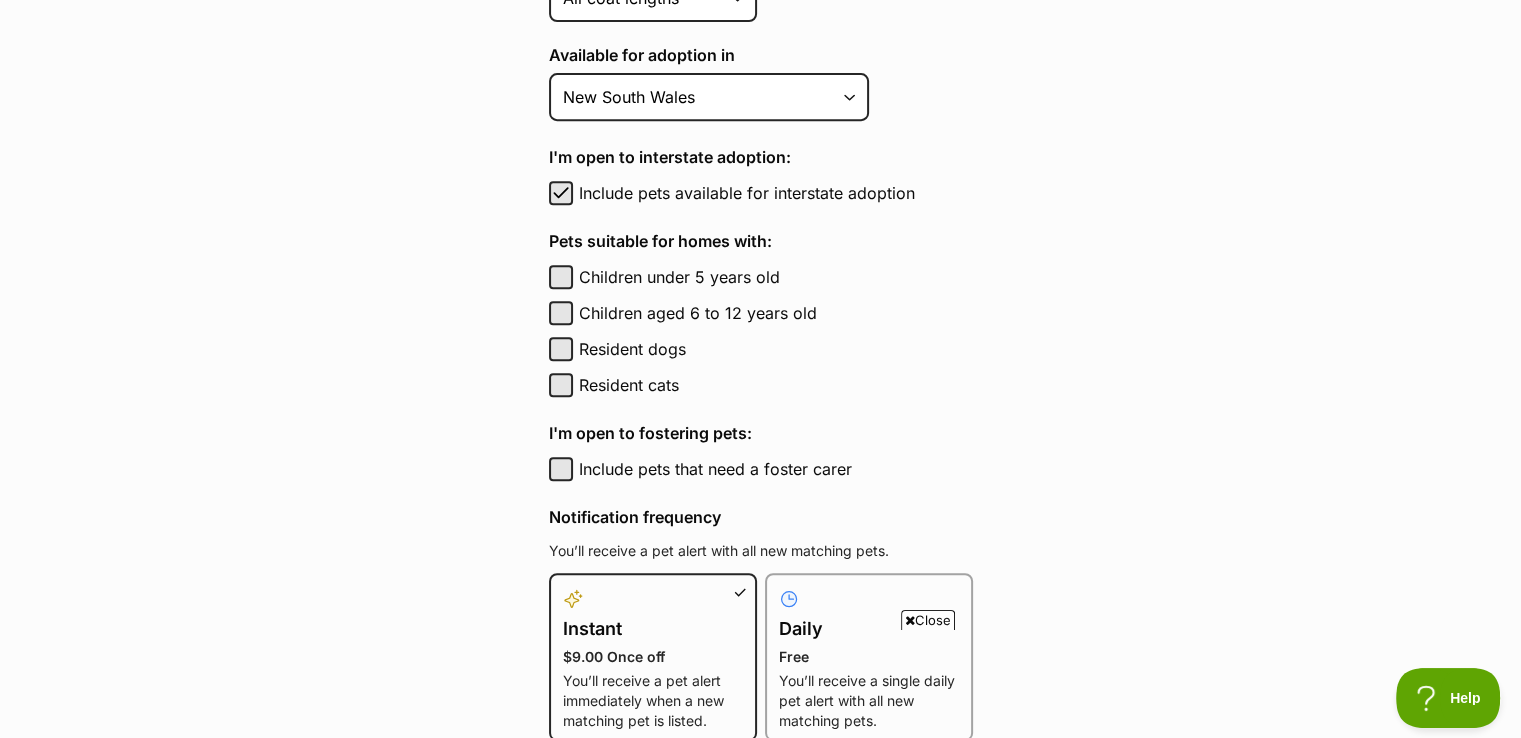 click on "Include pets available for interstate adoption" at bounding box center [776, 193] 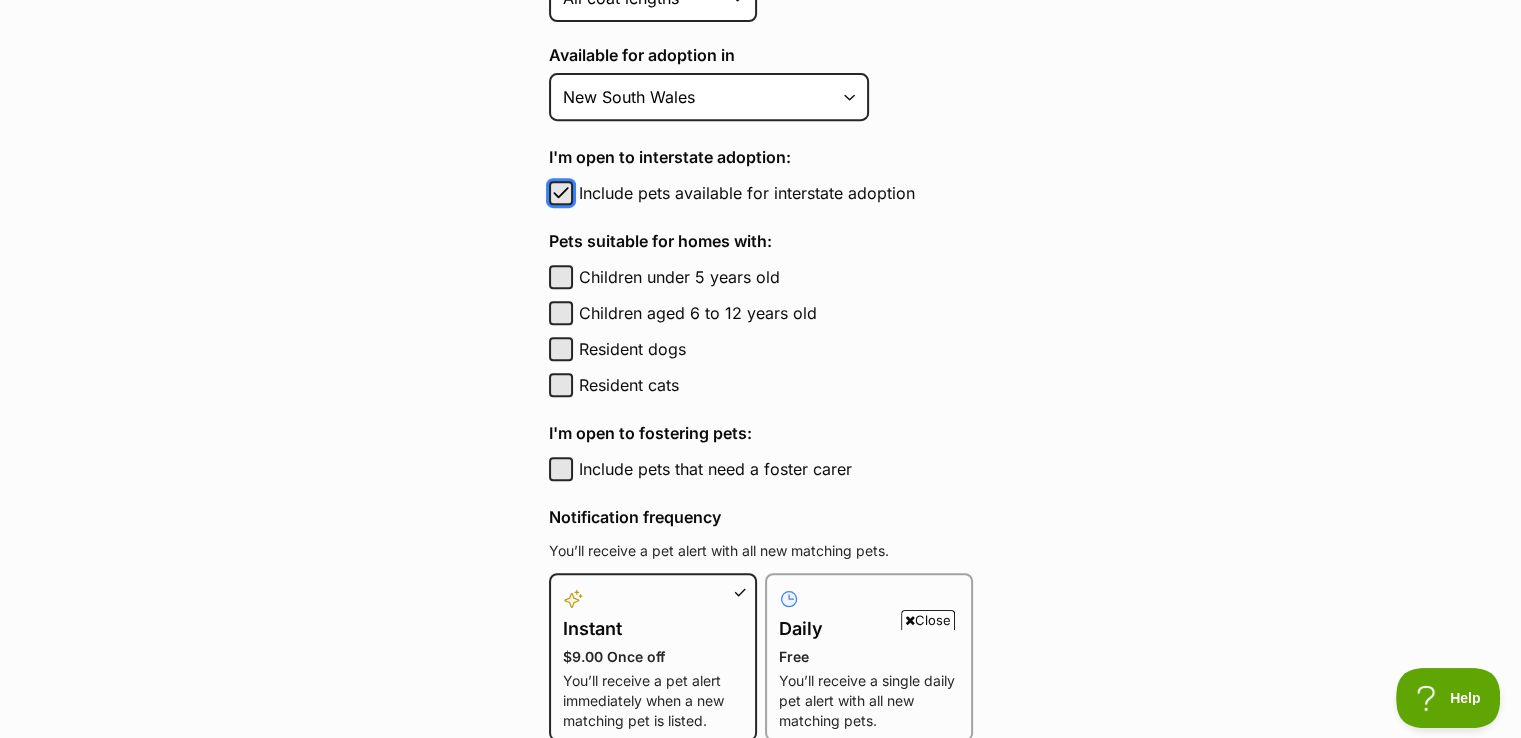 click on "Include pets available for interstate adoption" at bounding box center (561, 193) 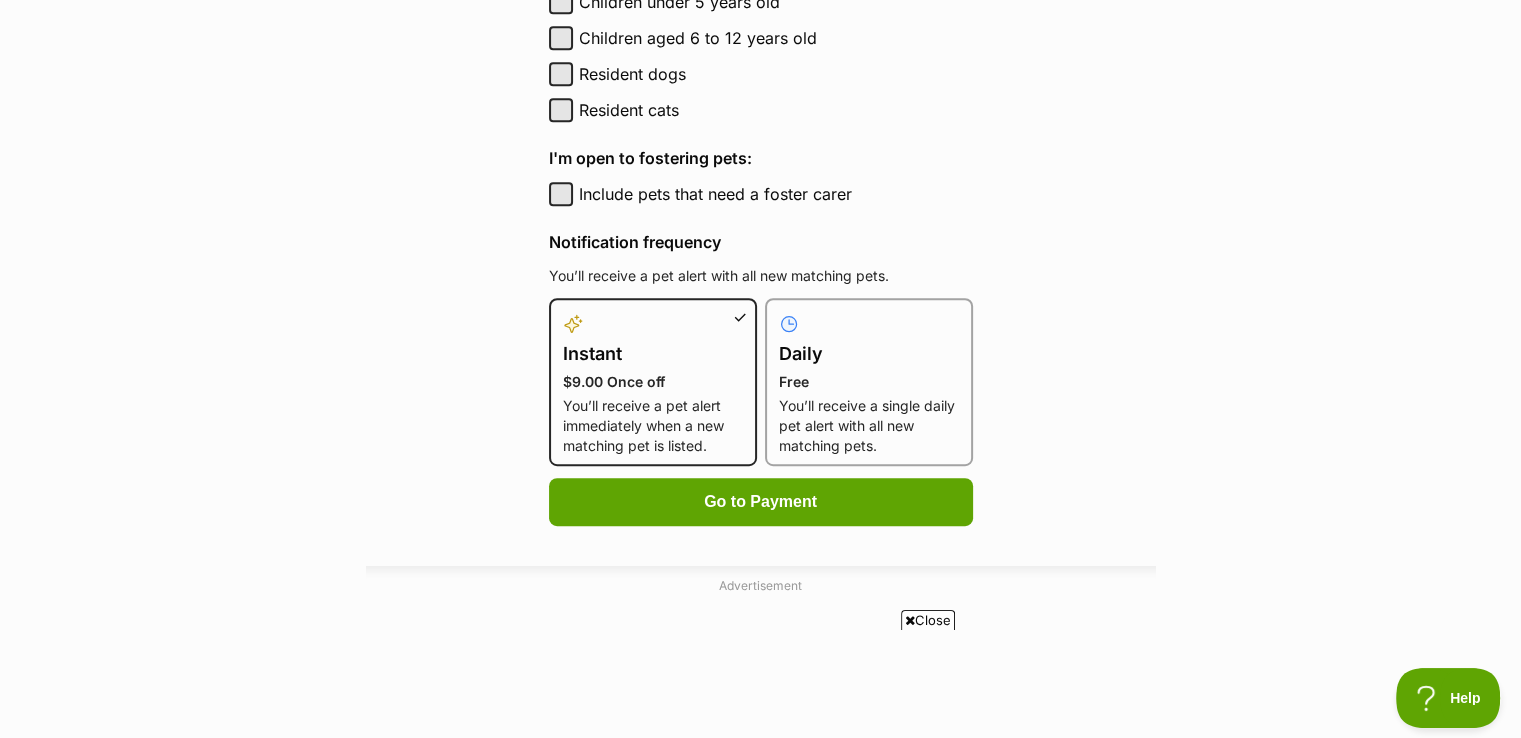scroll, scrollTop: 1136, scrollLeft: 0, axis: vertical 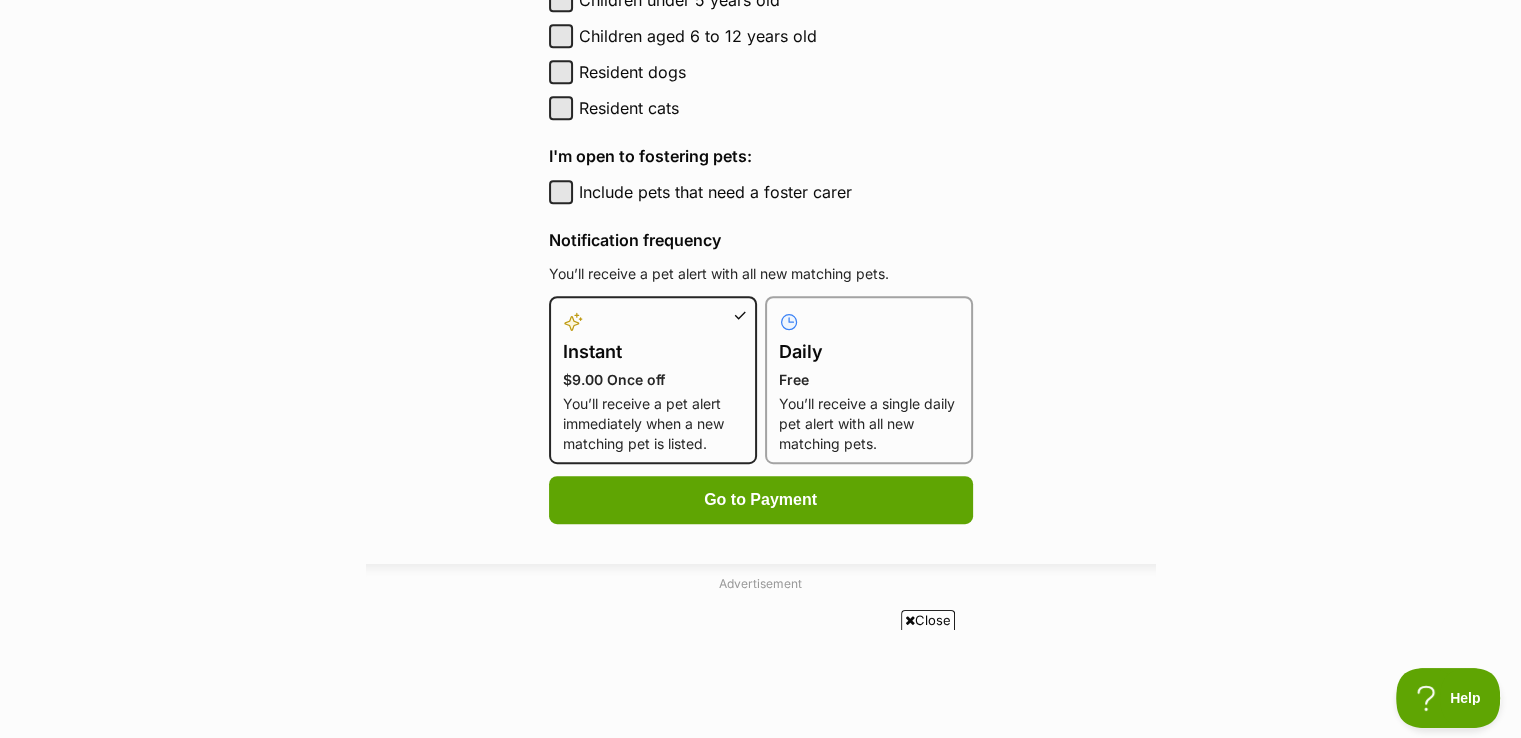 click on "Daily
Free
You’ll receive a single daily pet alert with all new matching pets." at bounding box center (869, 382) 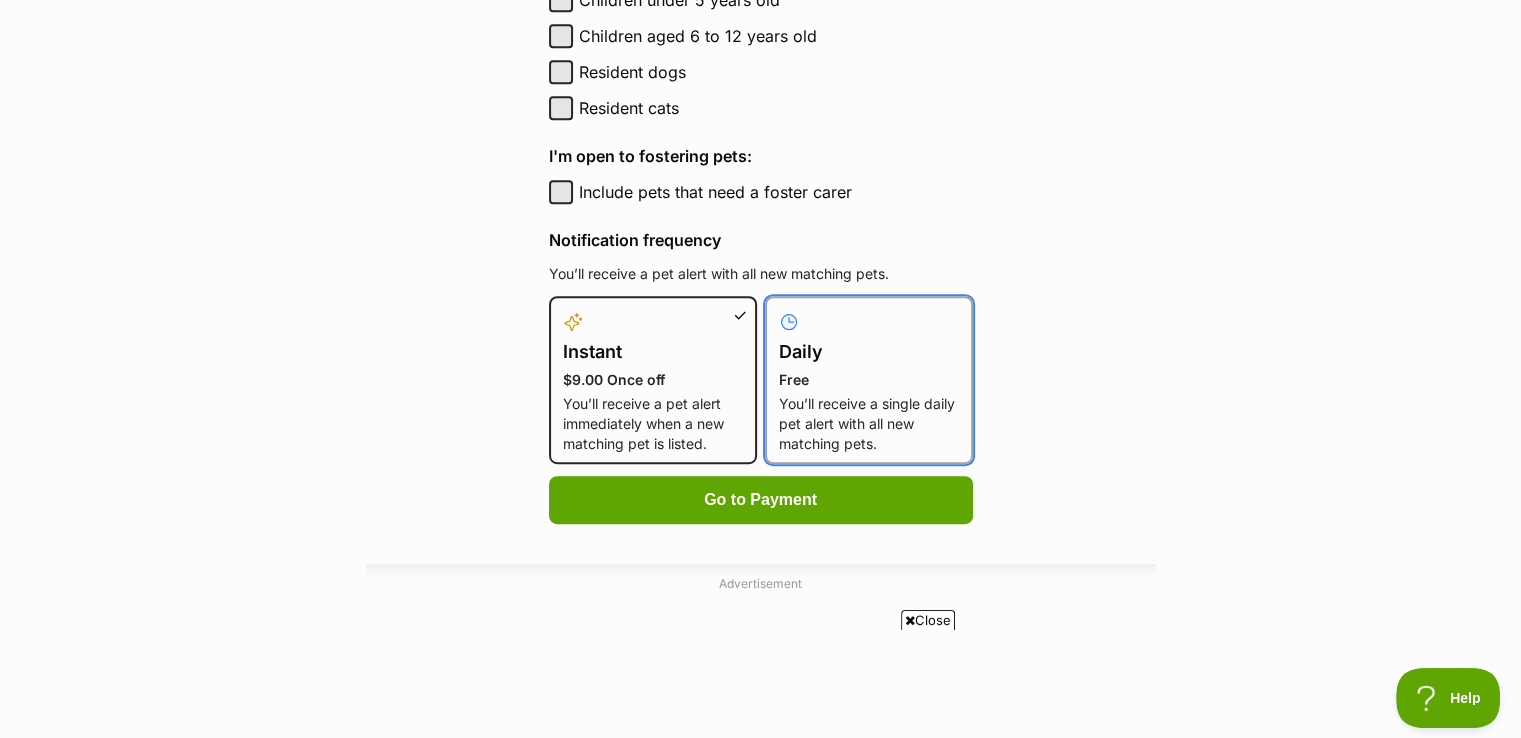 click on "Daily
Free
You’ll receive a single daily pet alert with all new matching pets." at bounding box center [777, 308] 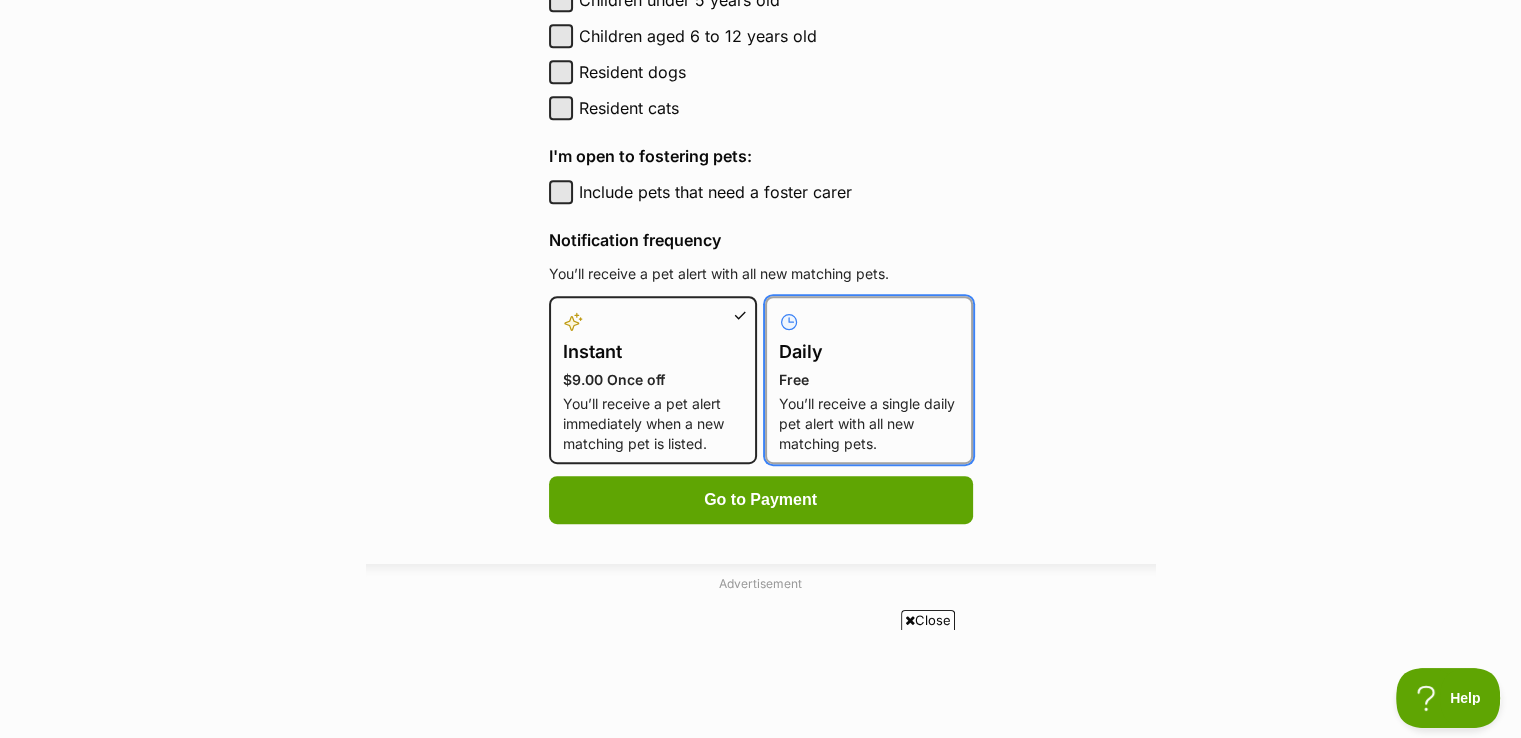 radio on "true" 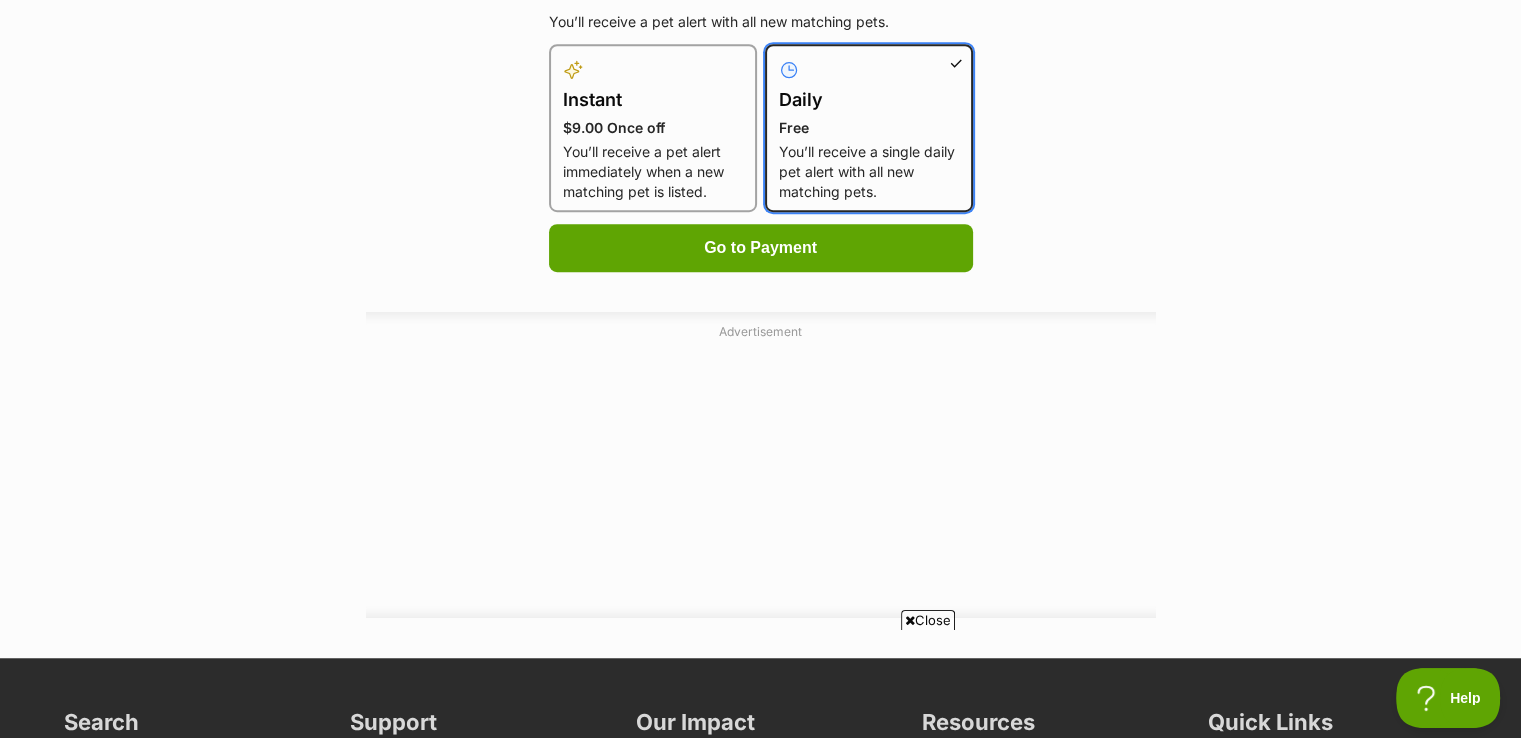 scroll, scrollTop: 1416, scrollLeft: 0, axis: vertical 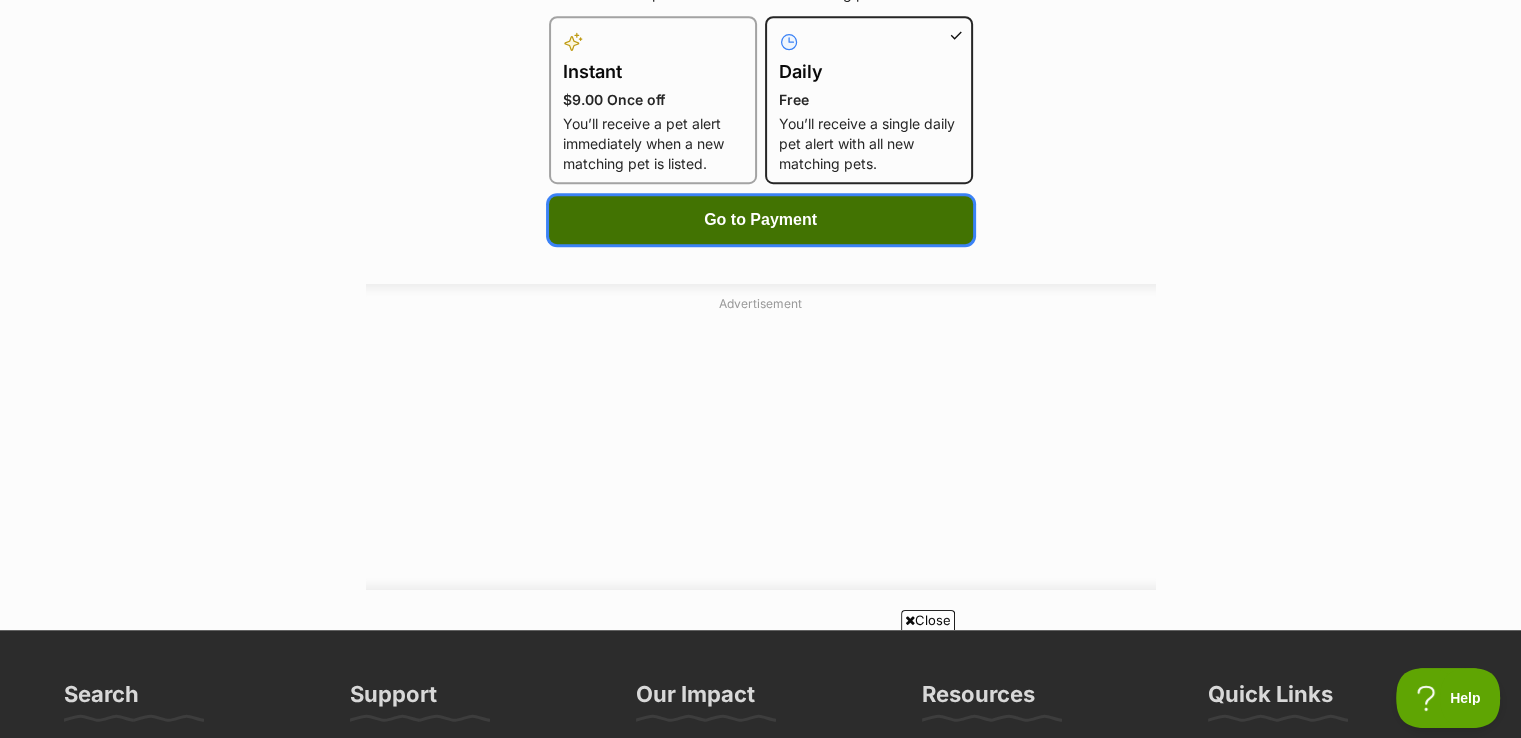 click on "Go to Payment" at bounding box center (761, 220) 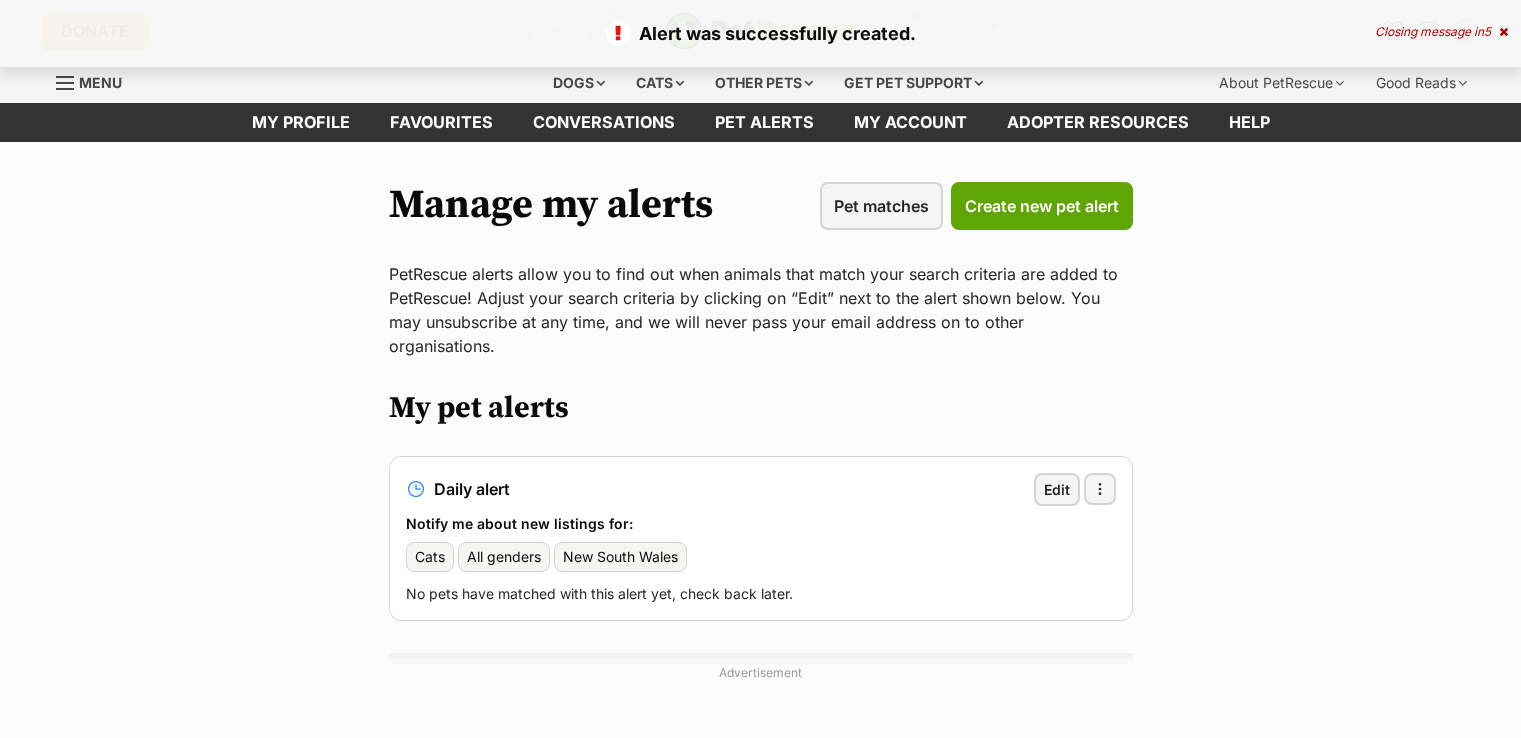 scroll, scrollTop: 0, scrollLeft: 0, axis: both 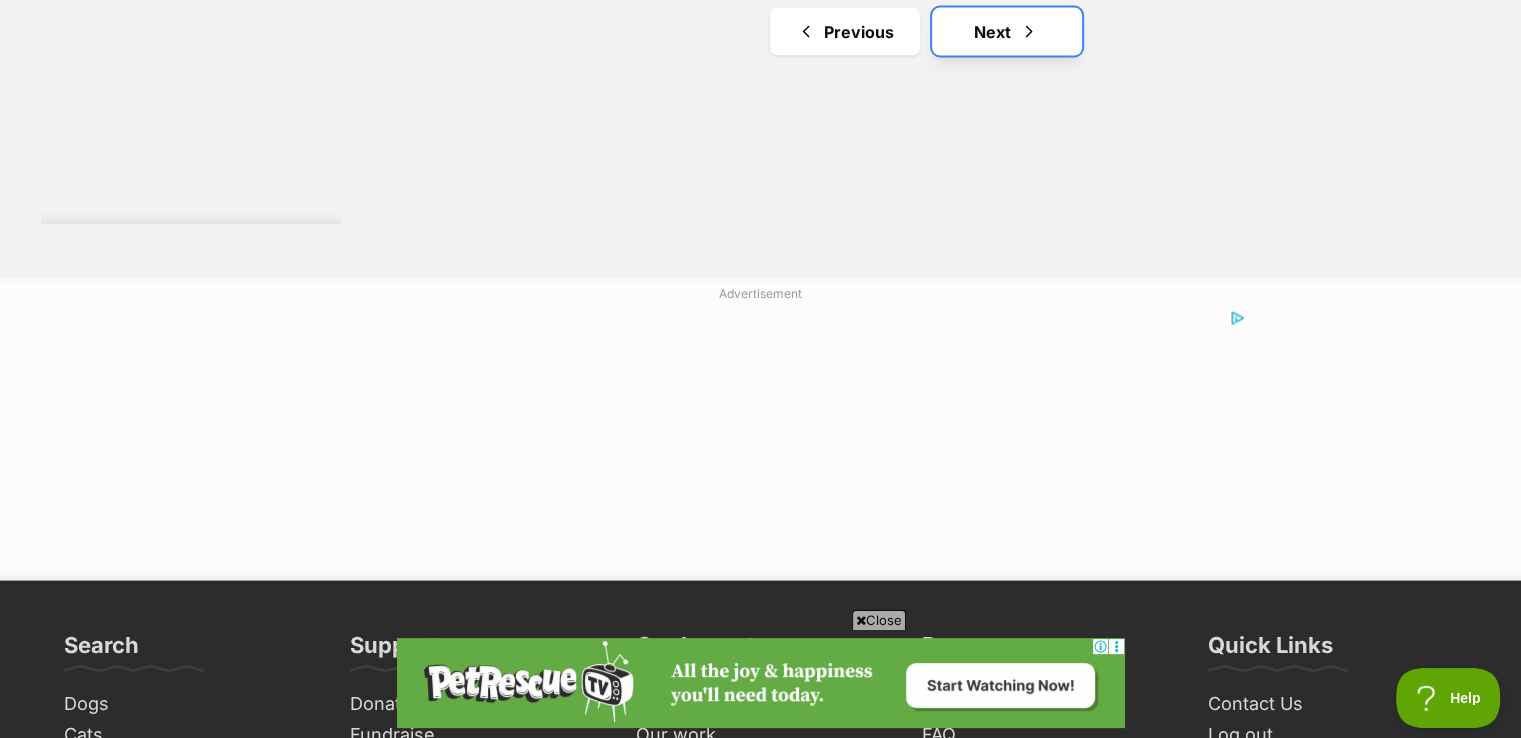 click on "Next" at bounding box center (1007, 32) 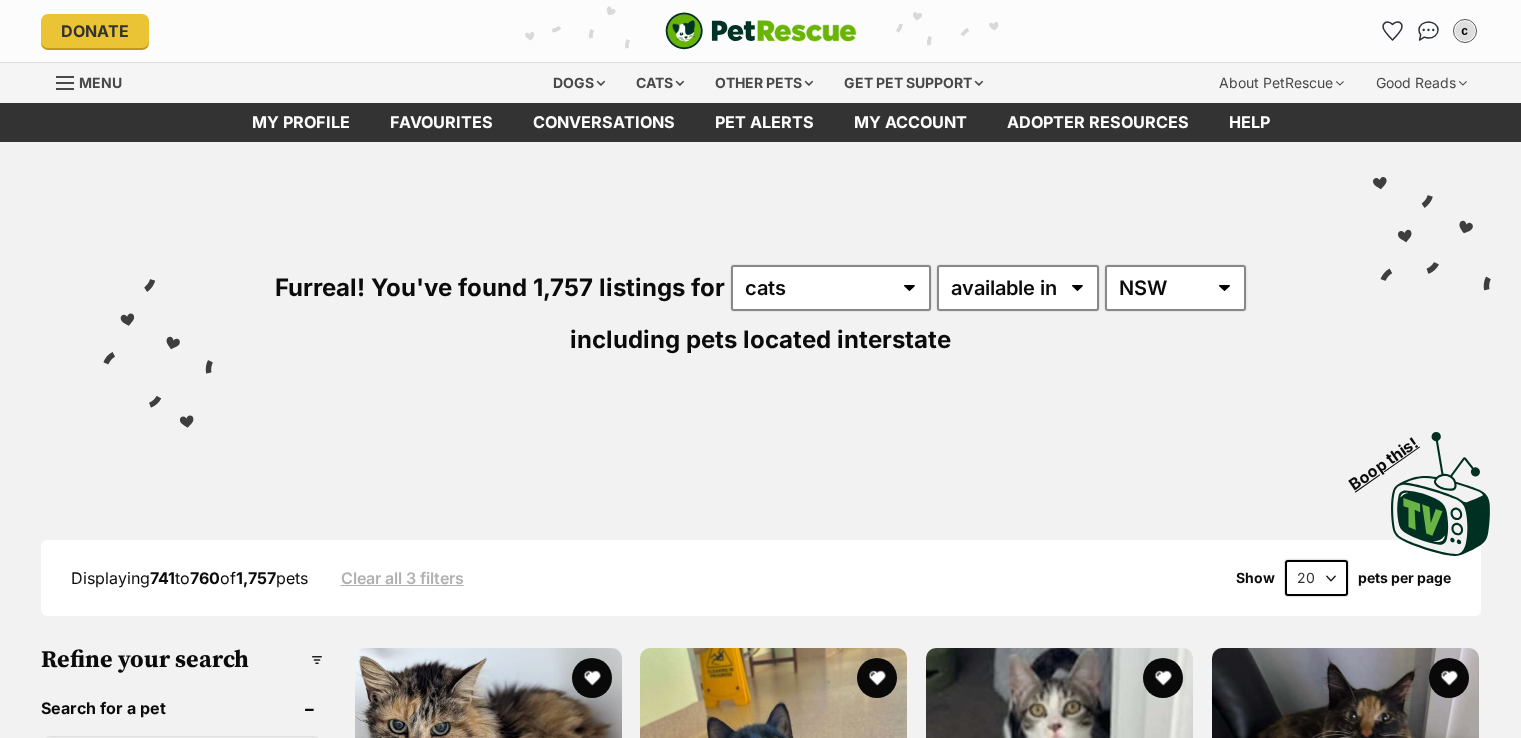 scroll, scrollTop: 0, scrollLeft: 0, axis: both 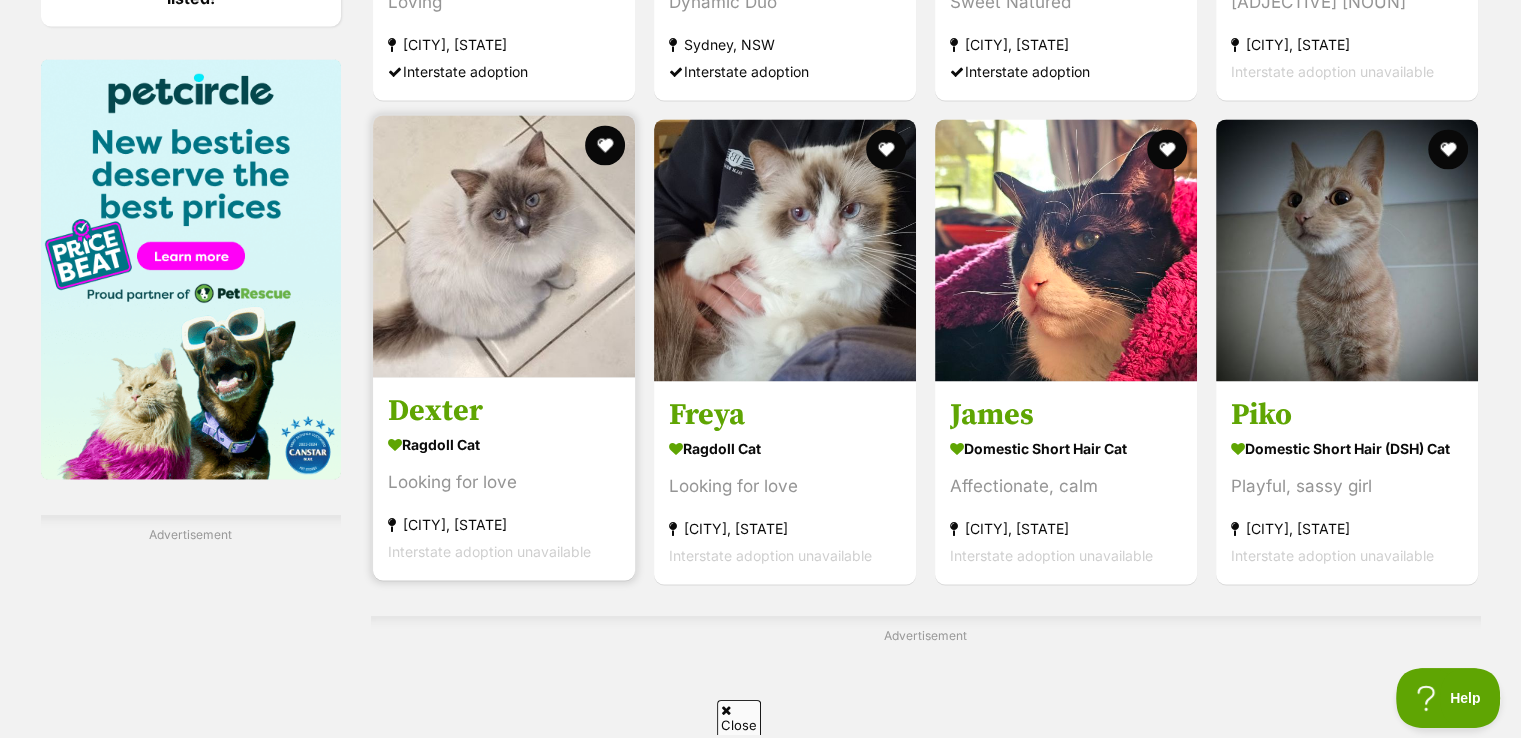 click at bounding box center (504, 246) 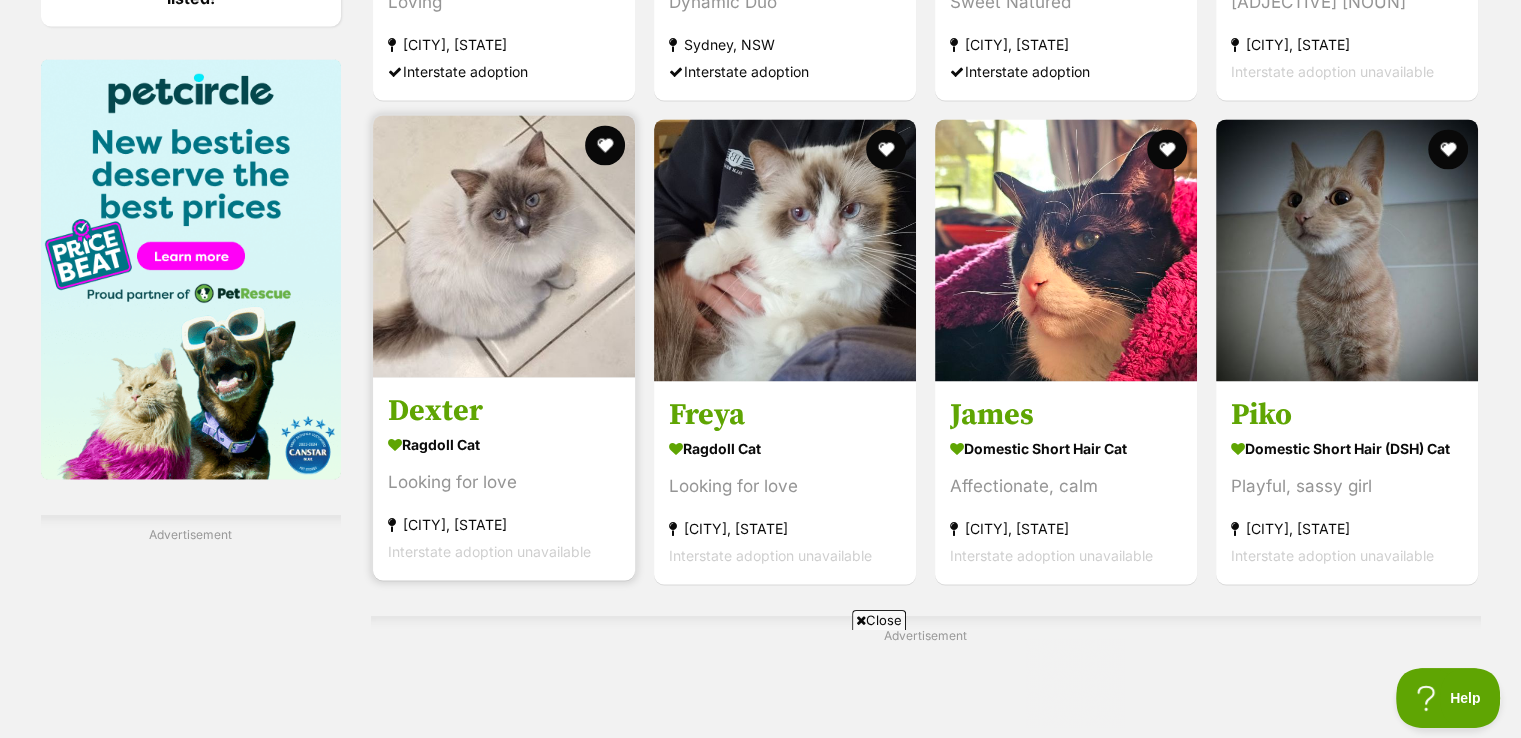 scroll, scrollTop: 0, scrollLeft: 0, axis: both 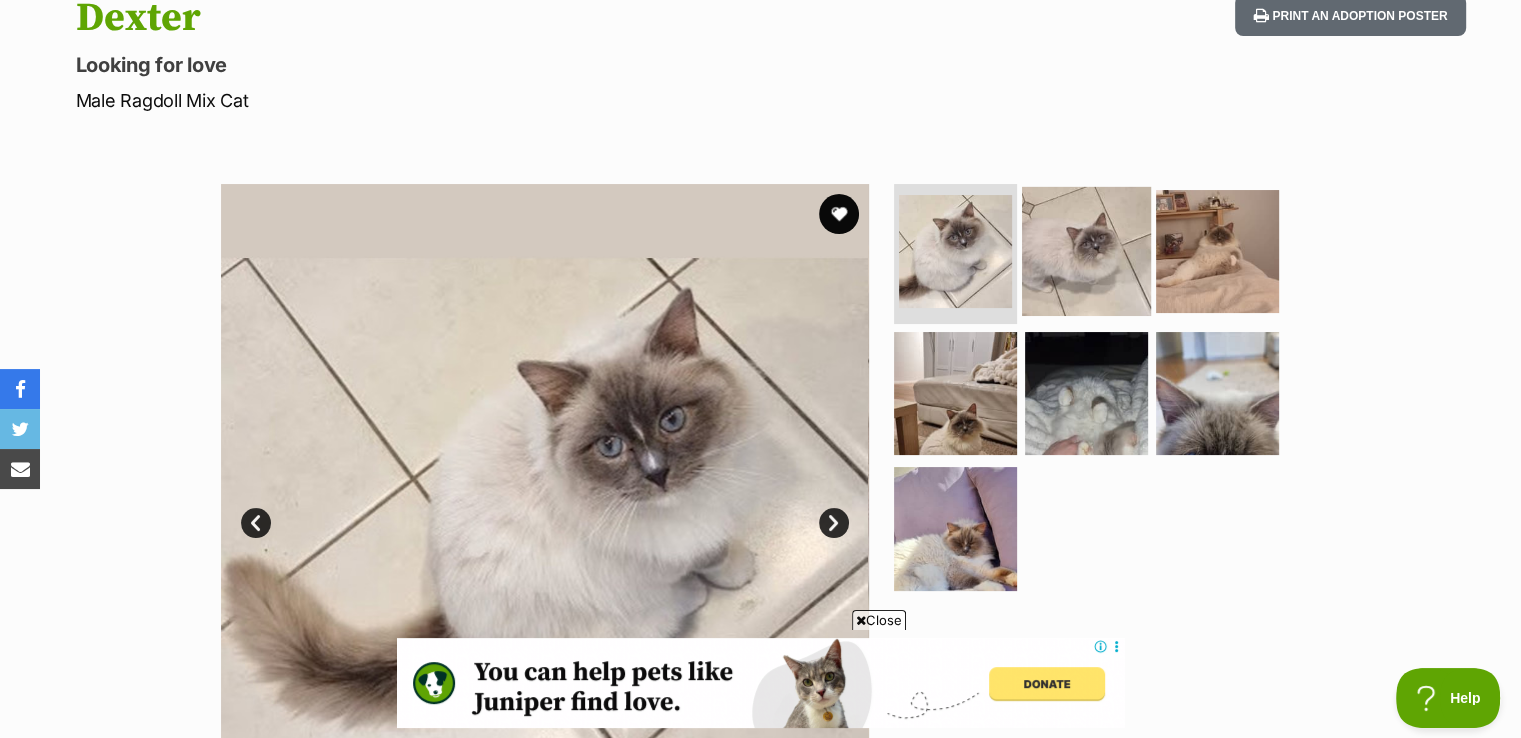 click at bounding box center (1086, 251) 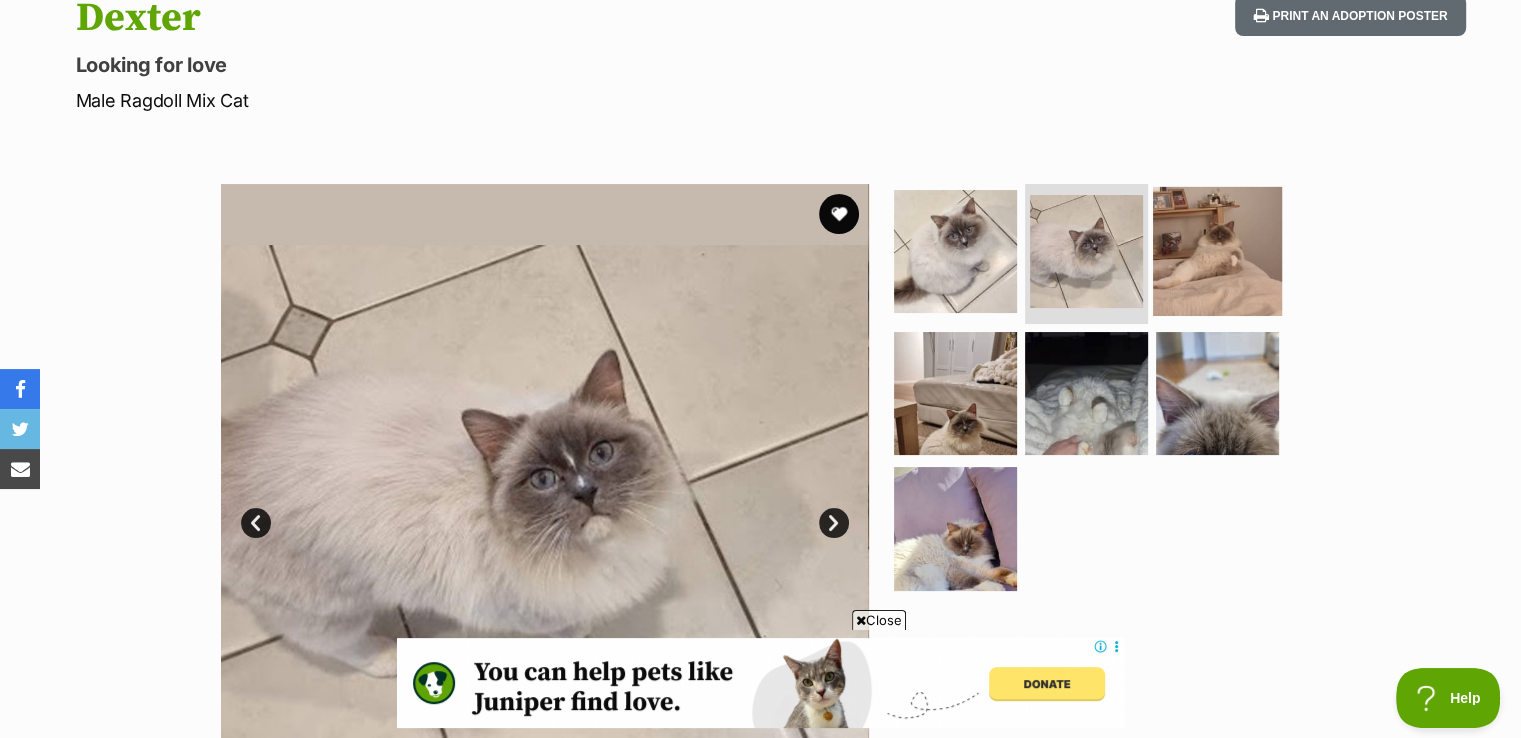 click at bounding box center (1217, 251) 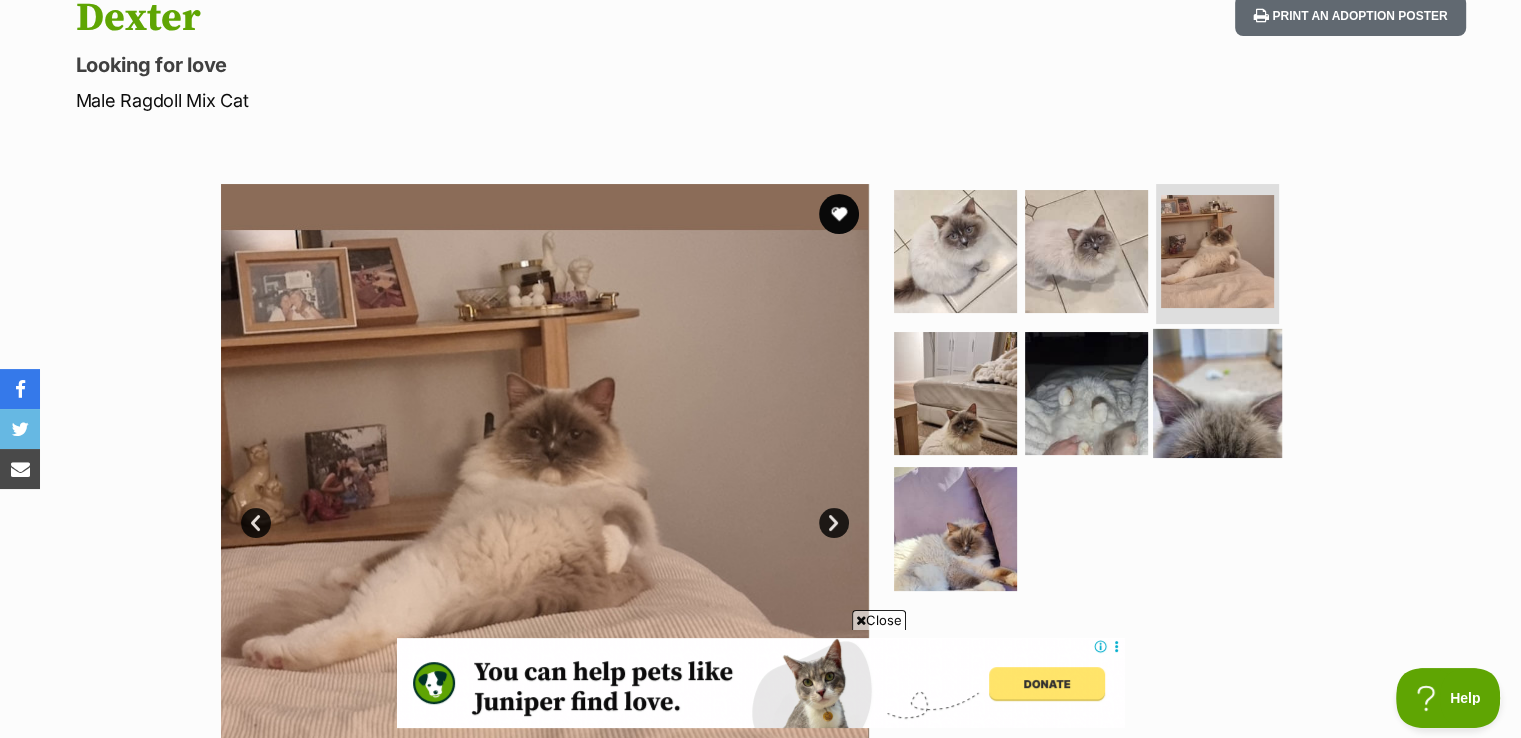 click at bounding box center (1217, 392) 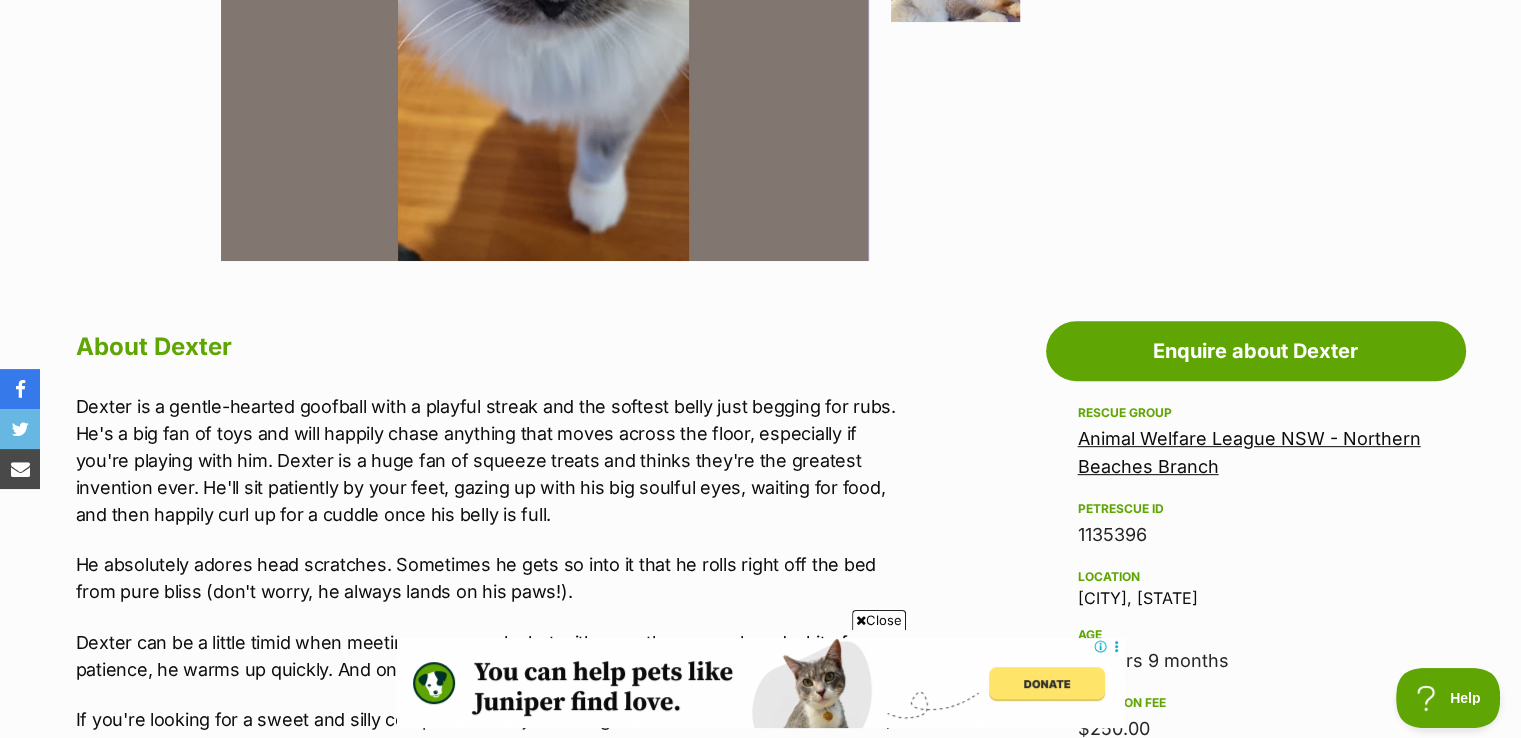 scroll, scrollTop: 804, scrollLeft: 0, axis: vertical 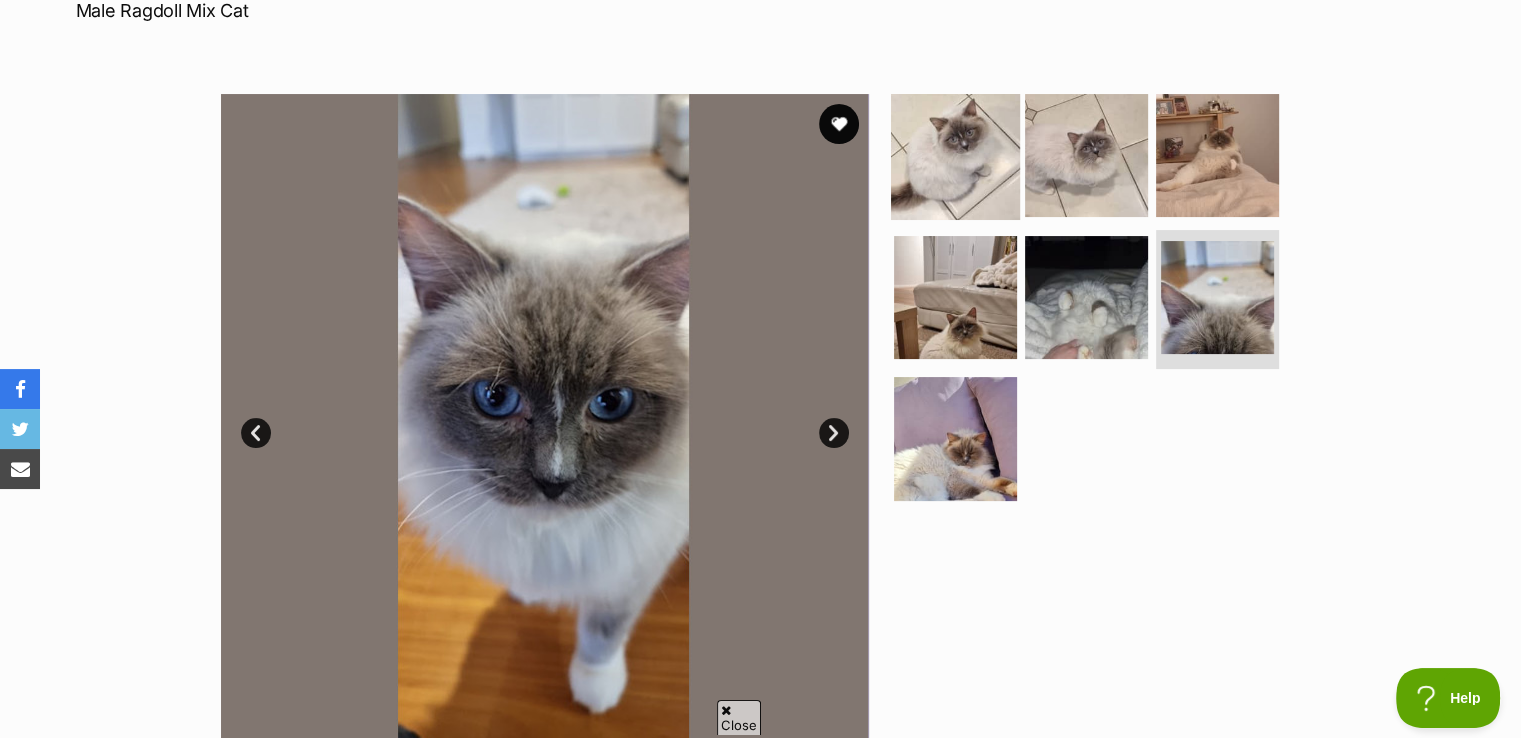click at bounding box center (955, 155) 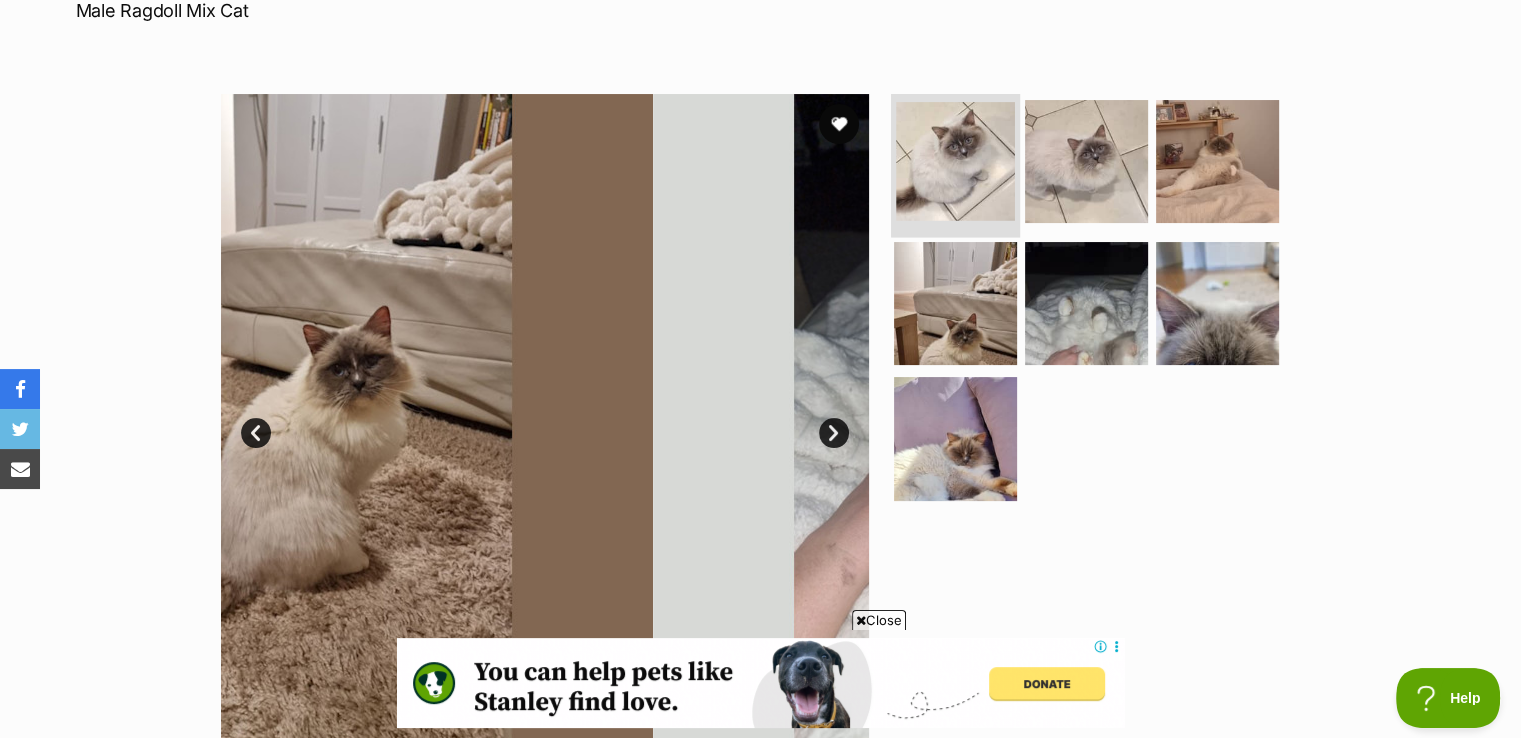scroll, scrollTop: 0, scrollLeft: 0, axis: both 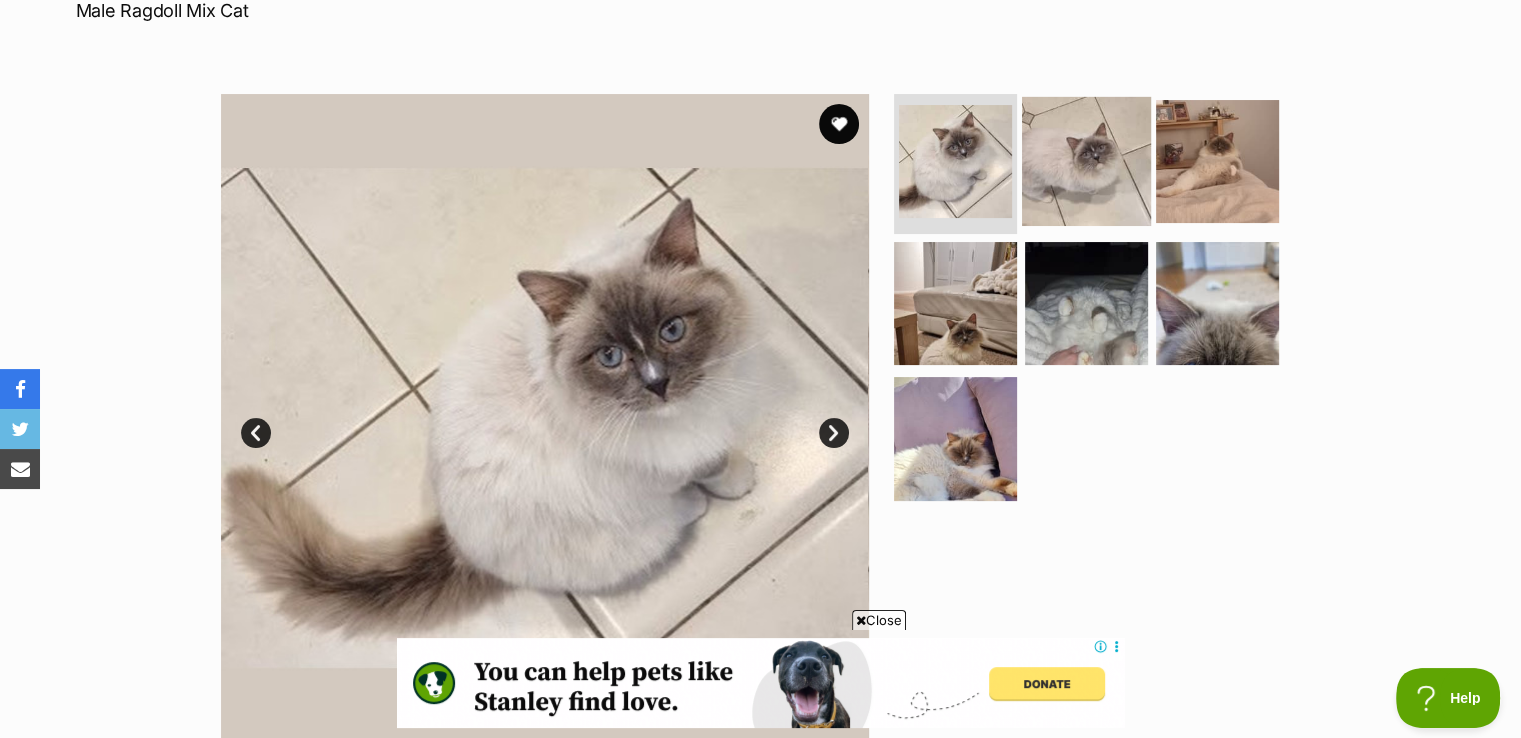 click at bounding box center [1086, 161] 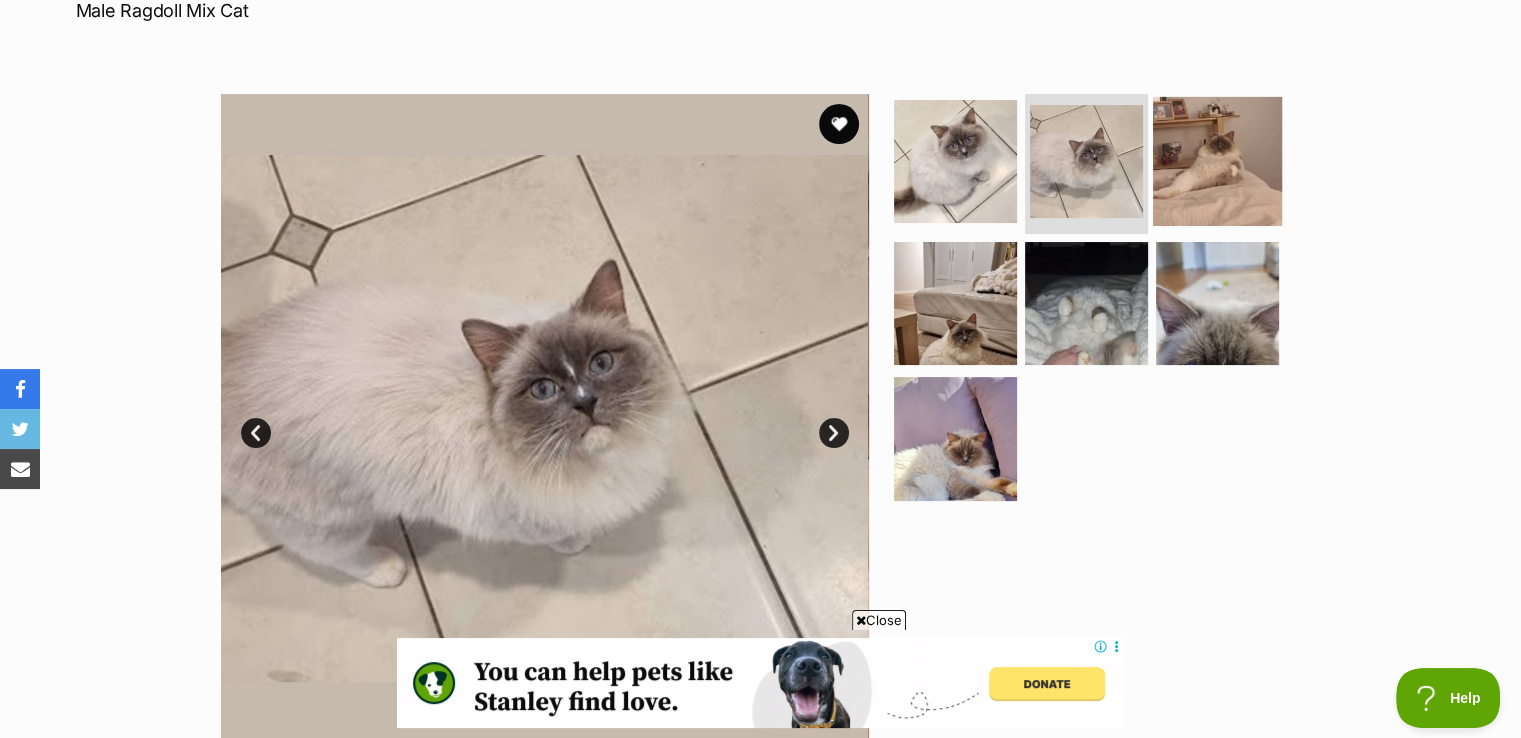 click at bounding box center (1217, 161) 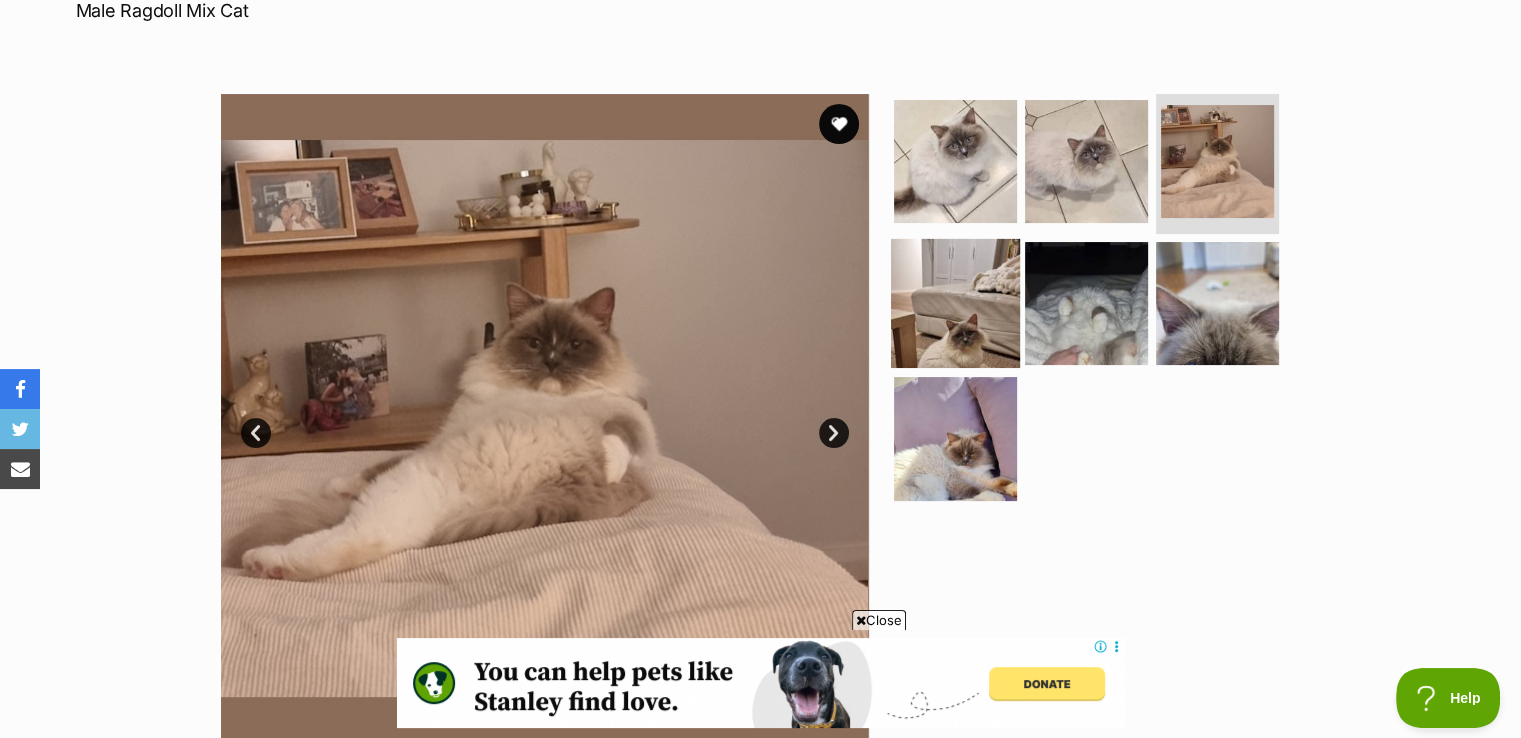 click at bounding box center [955, 302] 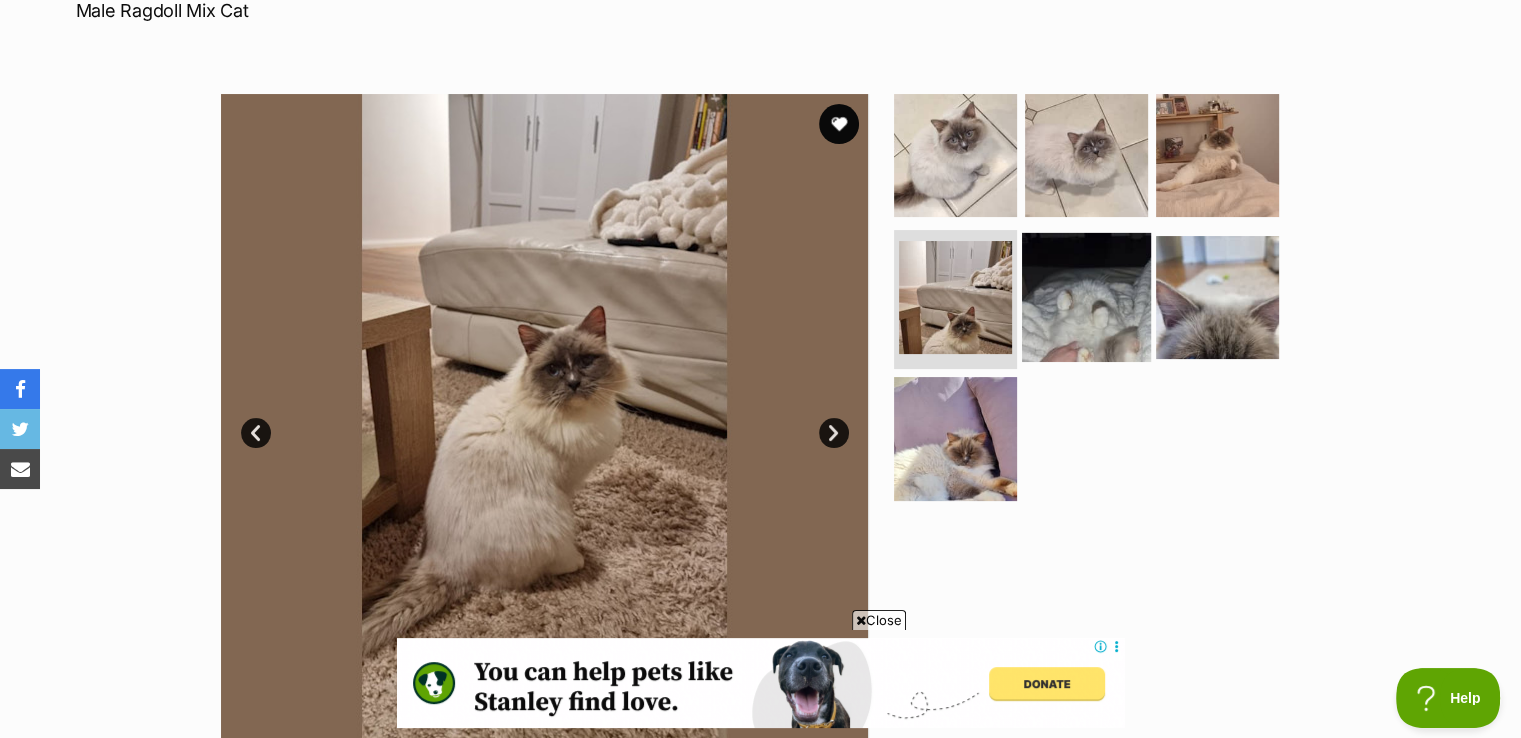 click at bounding box center [1086, 296] 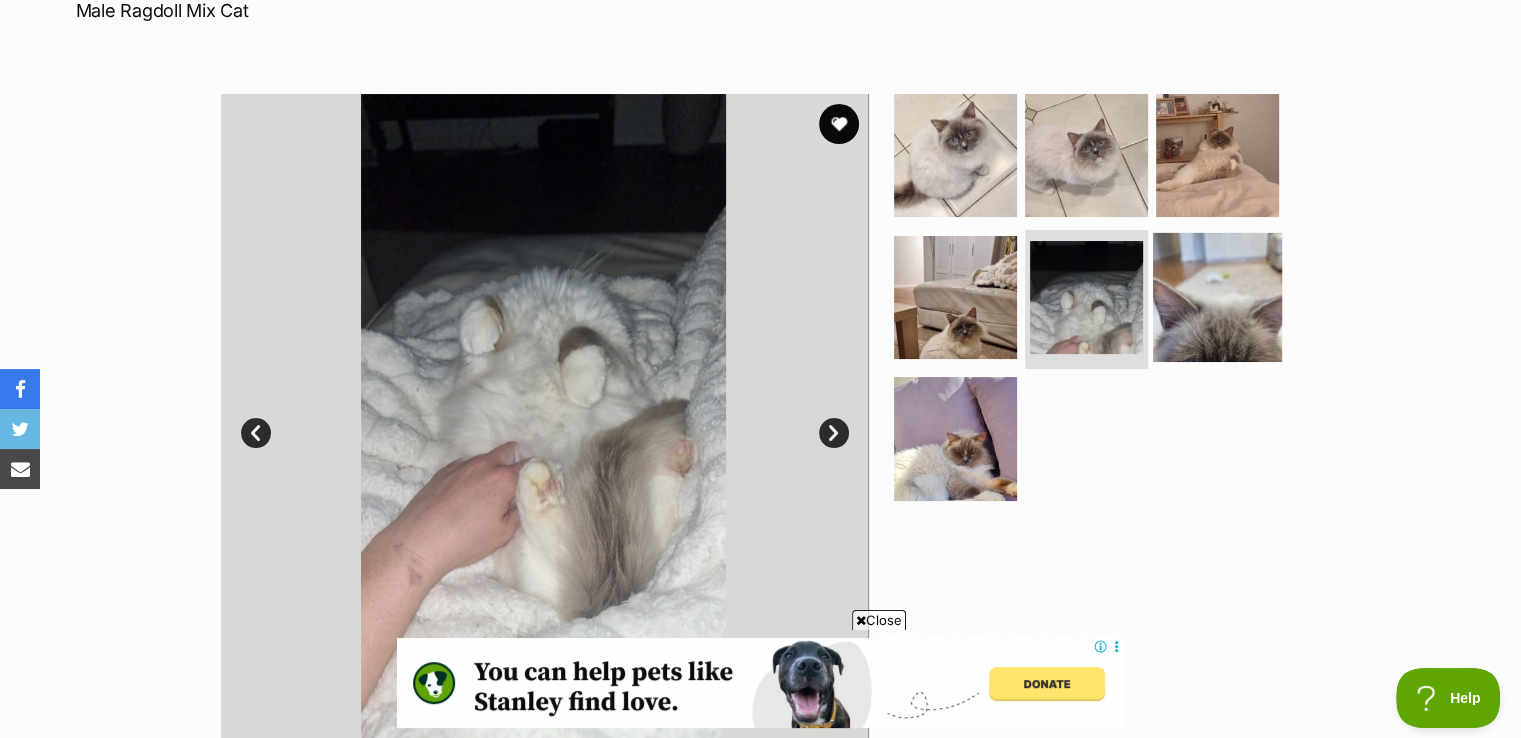 click at bounding box center (1217, 296) 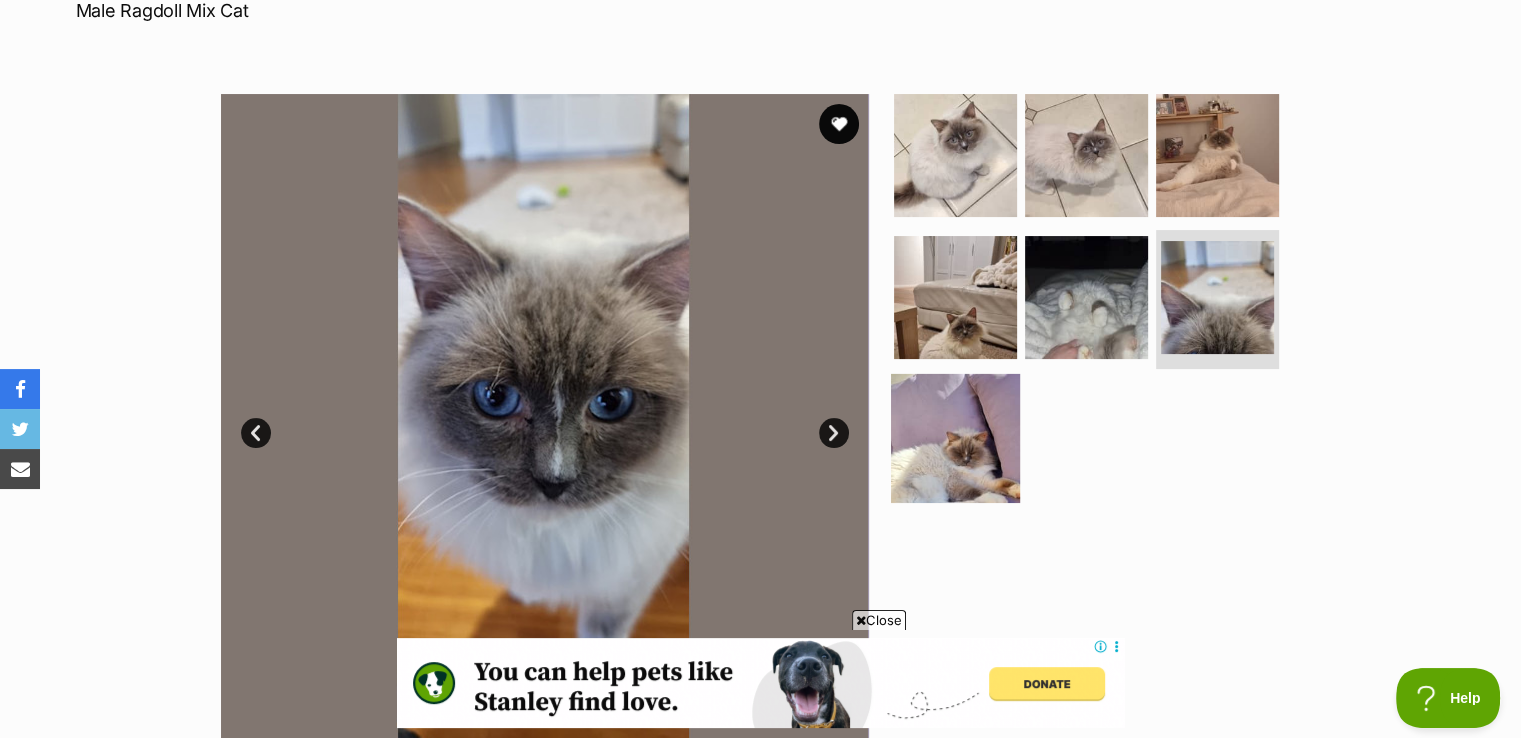 click at bounding box center [955, 438] 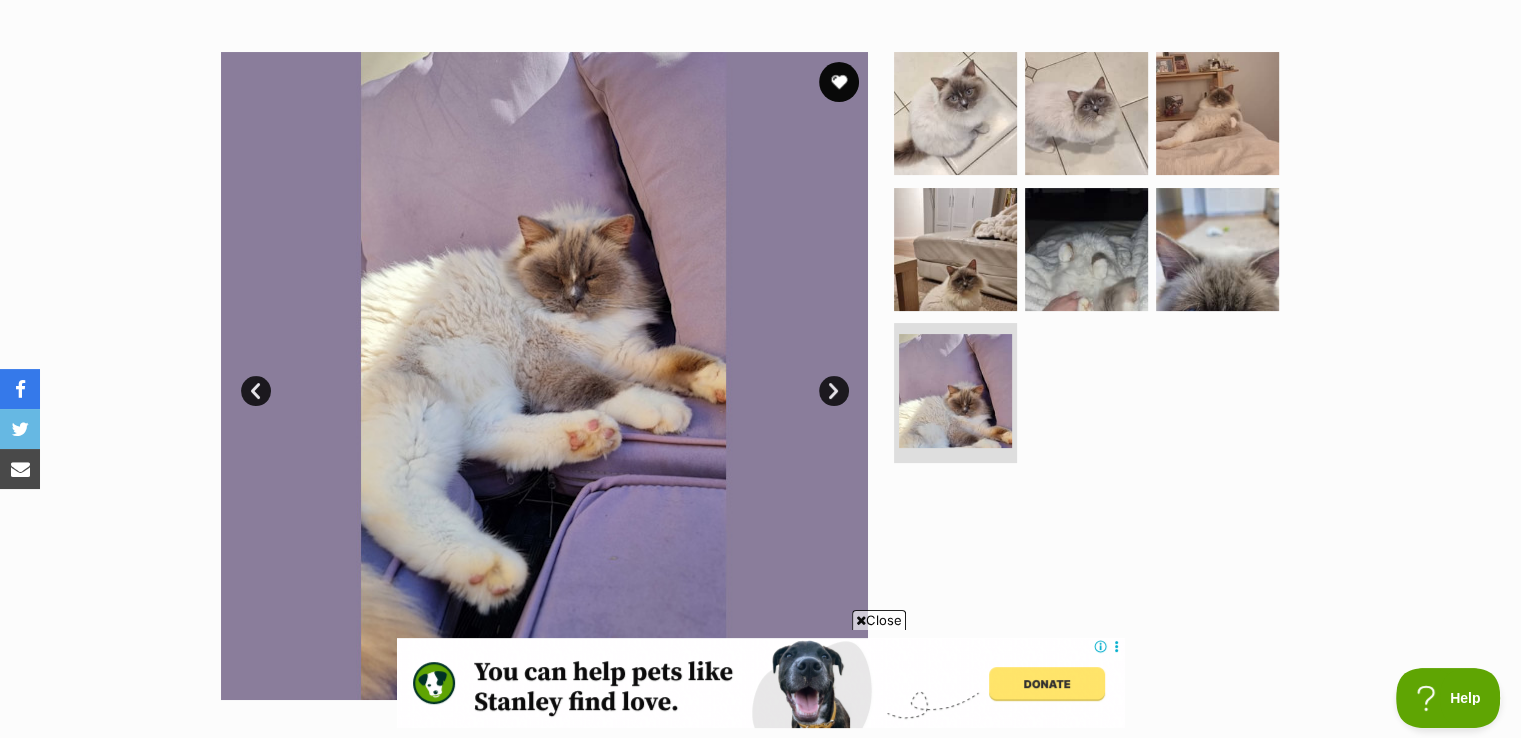 scroll, scrollTop: 364, scrollLeft: 0, axis: vertical 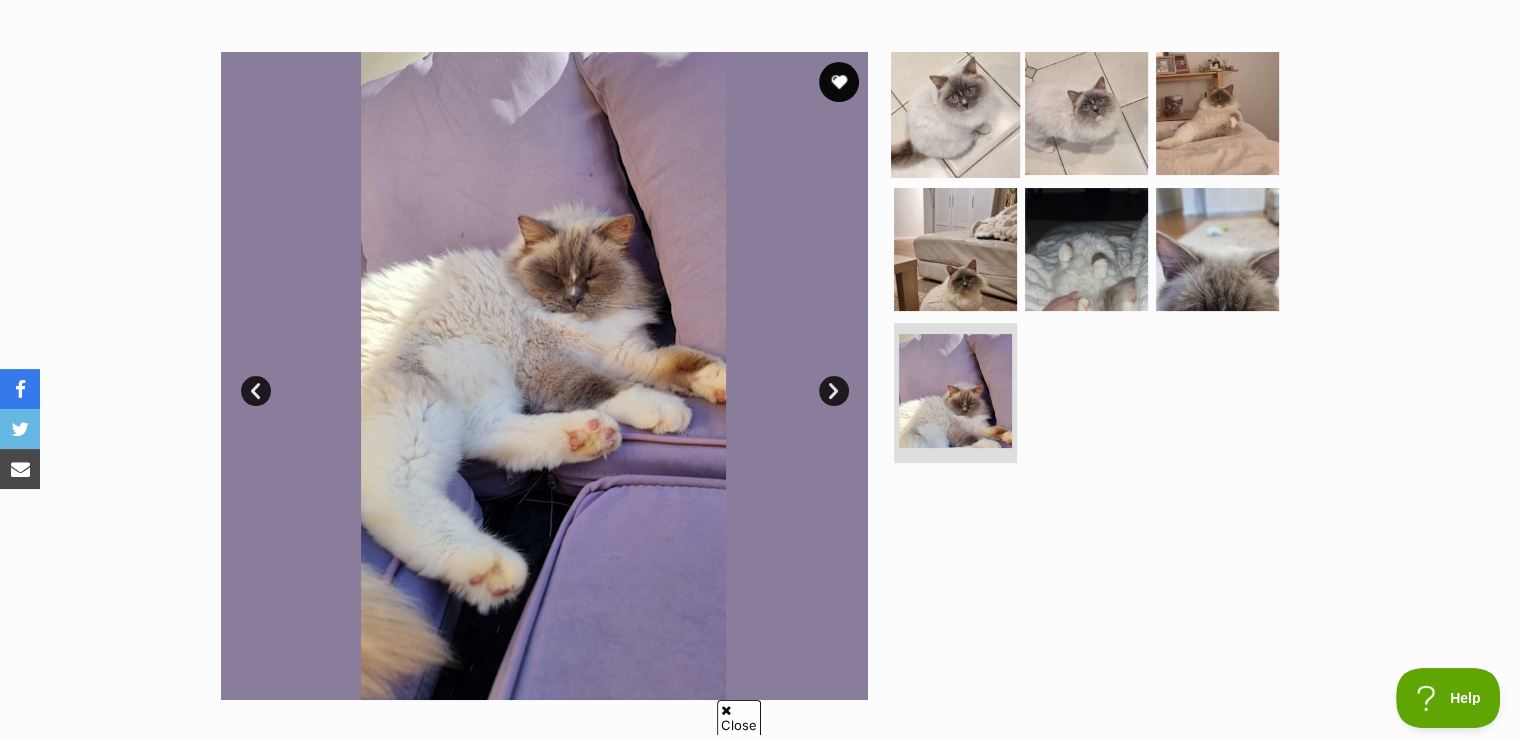 click at bounding box center [955, 113] 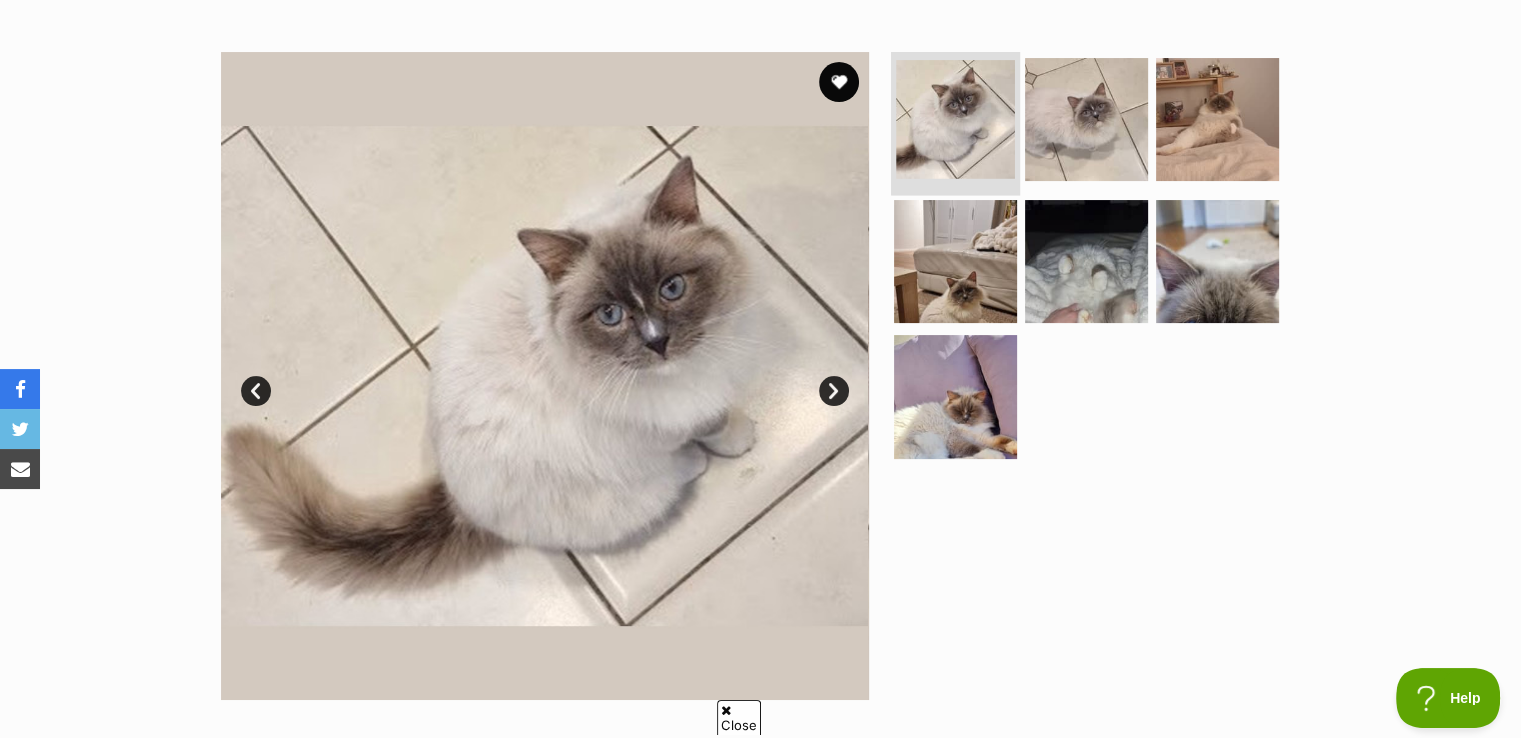 scroll, scrollTop: 0, scrollLeft: 0, axis: both 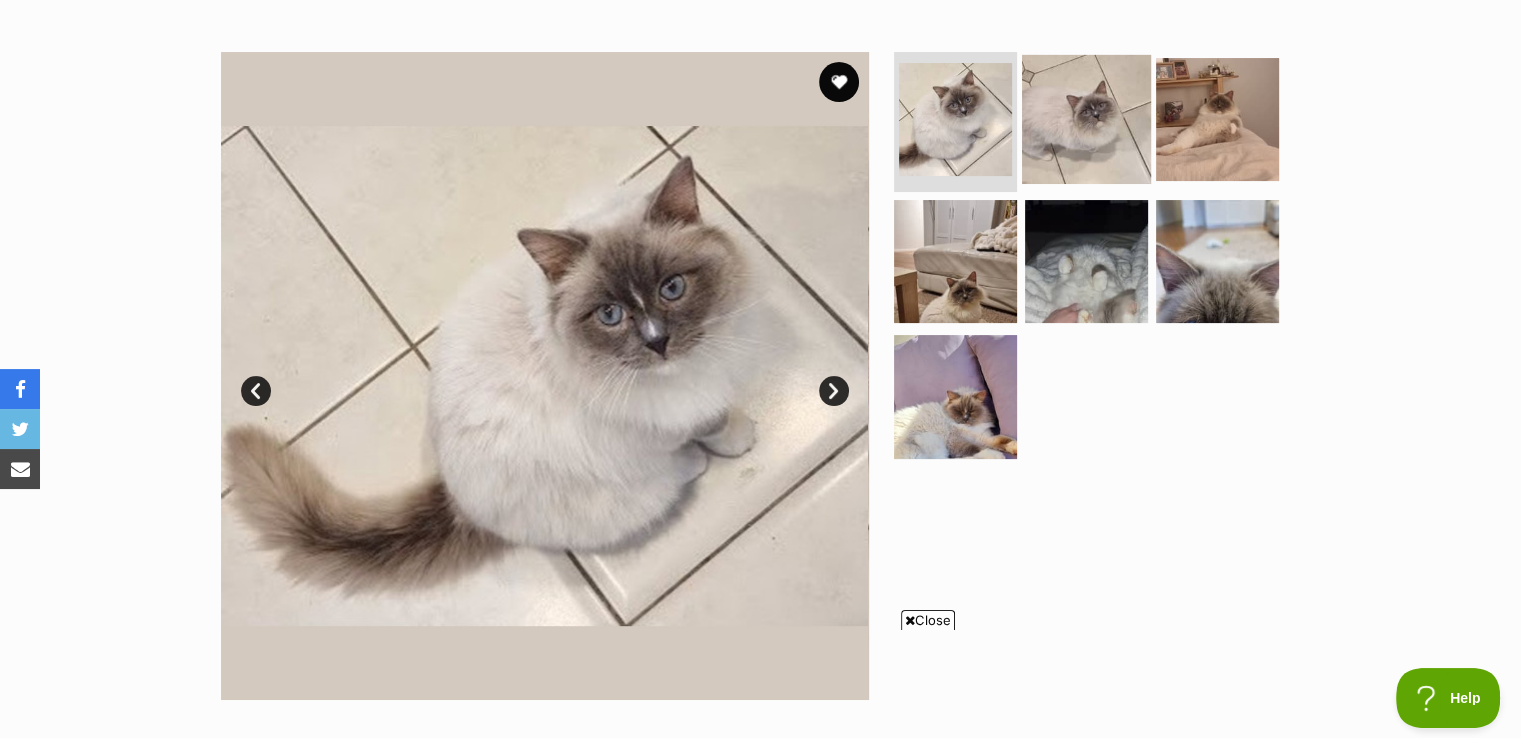 click at bounding box center (1086, 119) 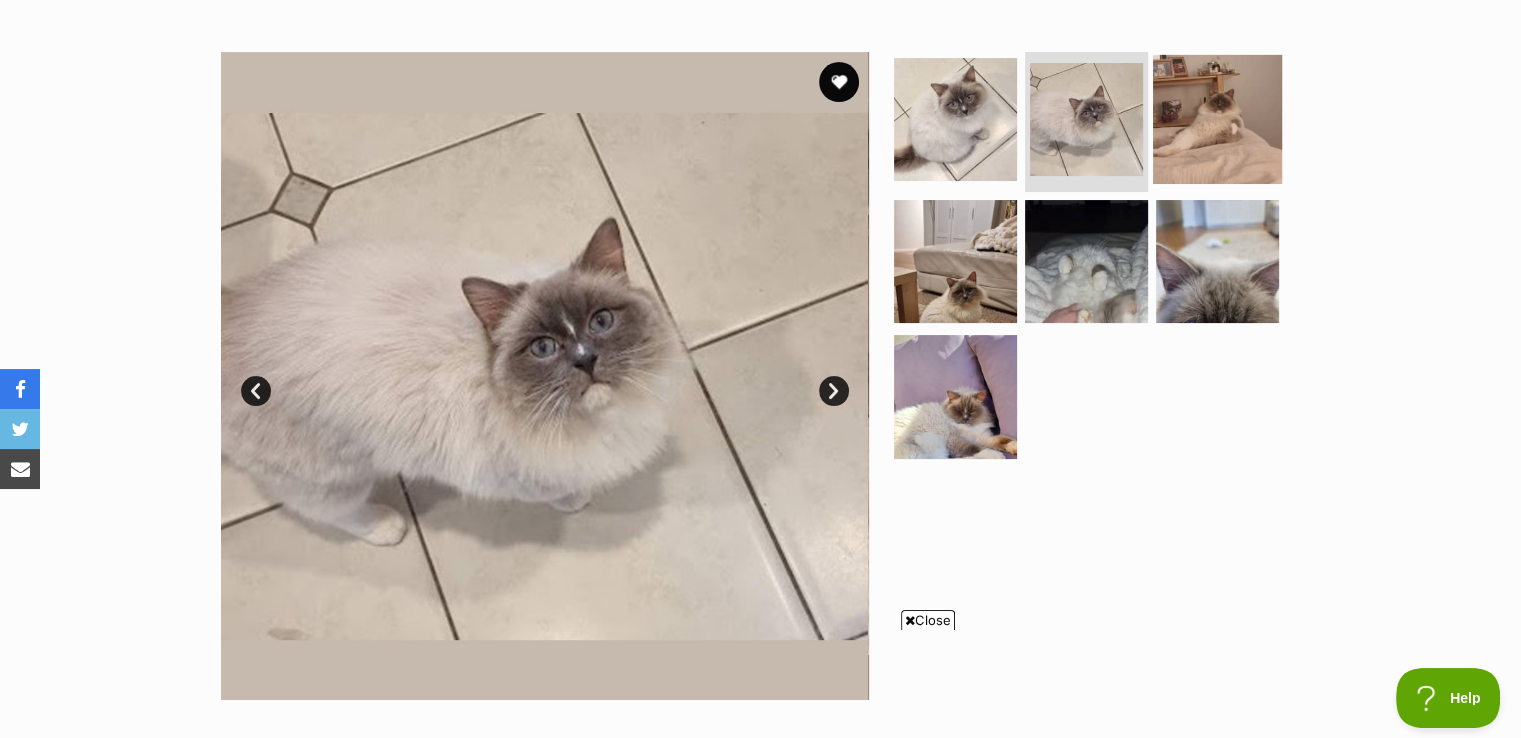 click at bounding box center (1217, 119) 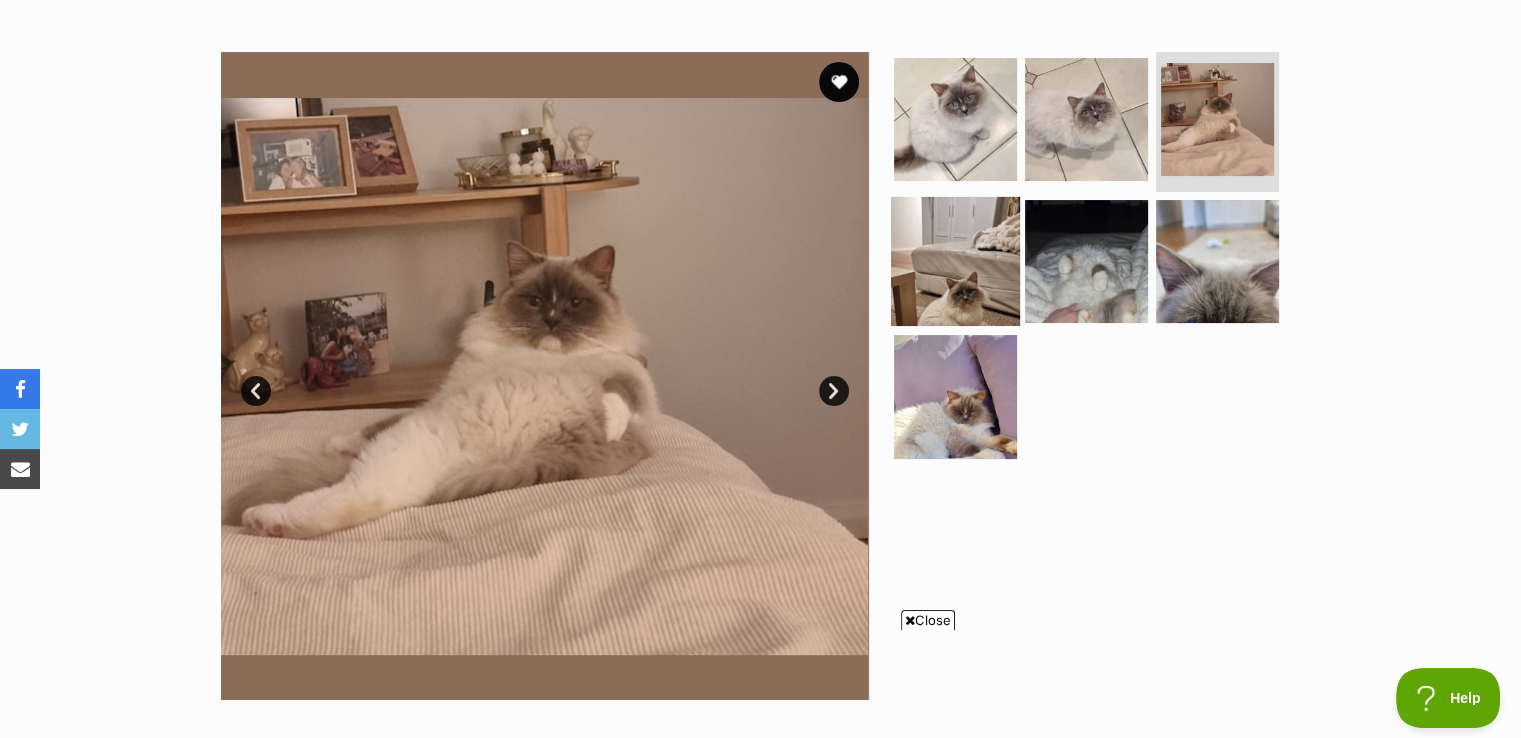 click at bounding box center [955, 260] 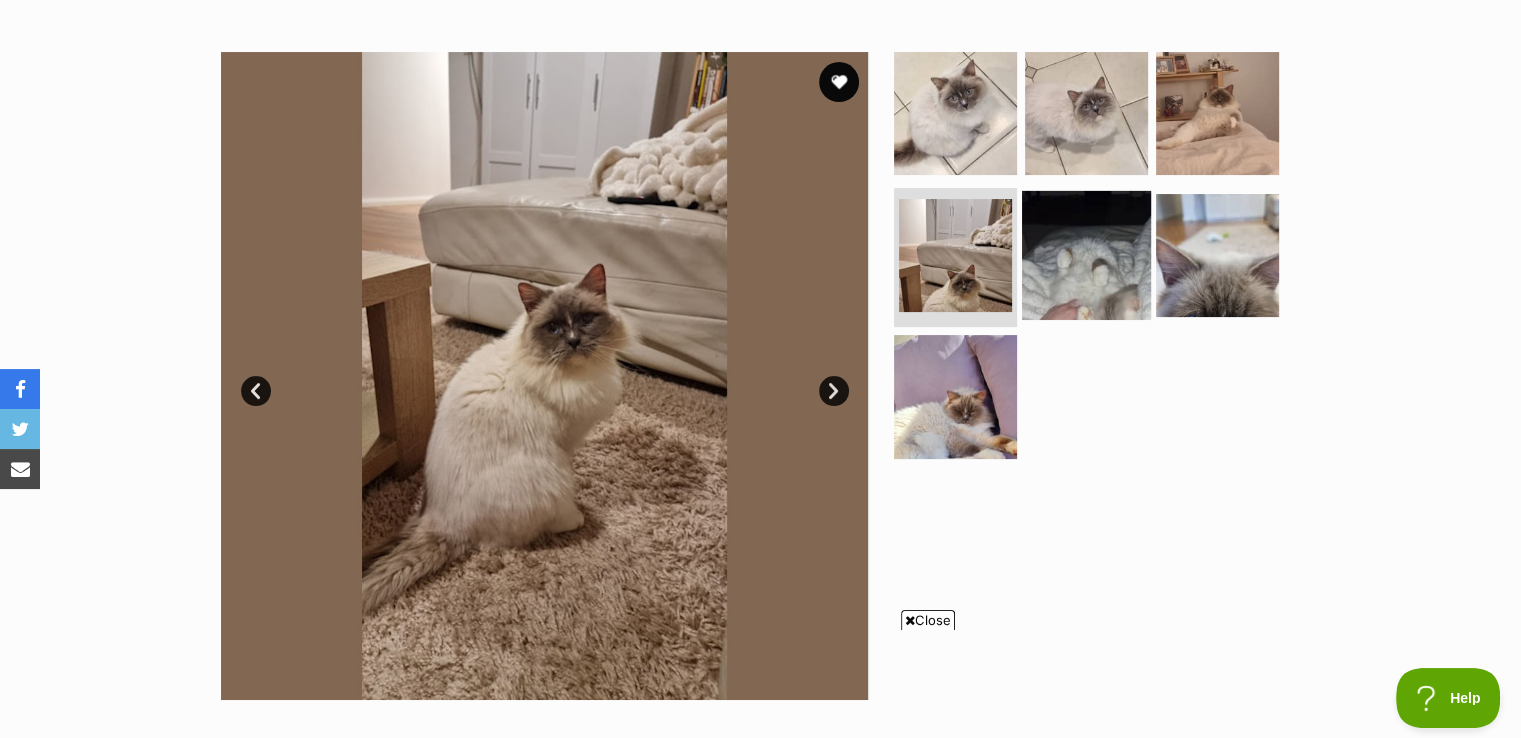 click at bounding box center [1086, 254] 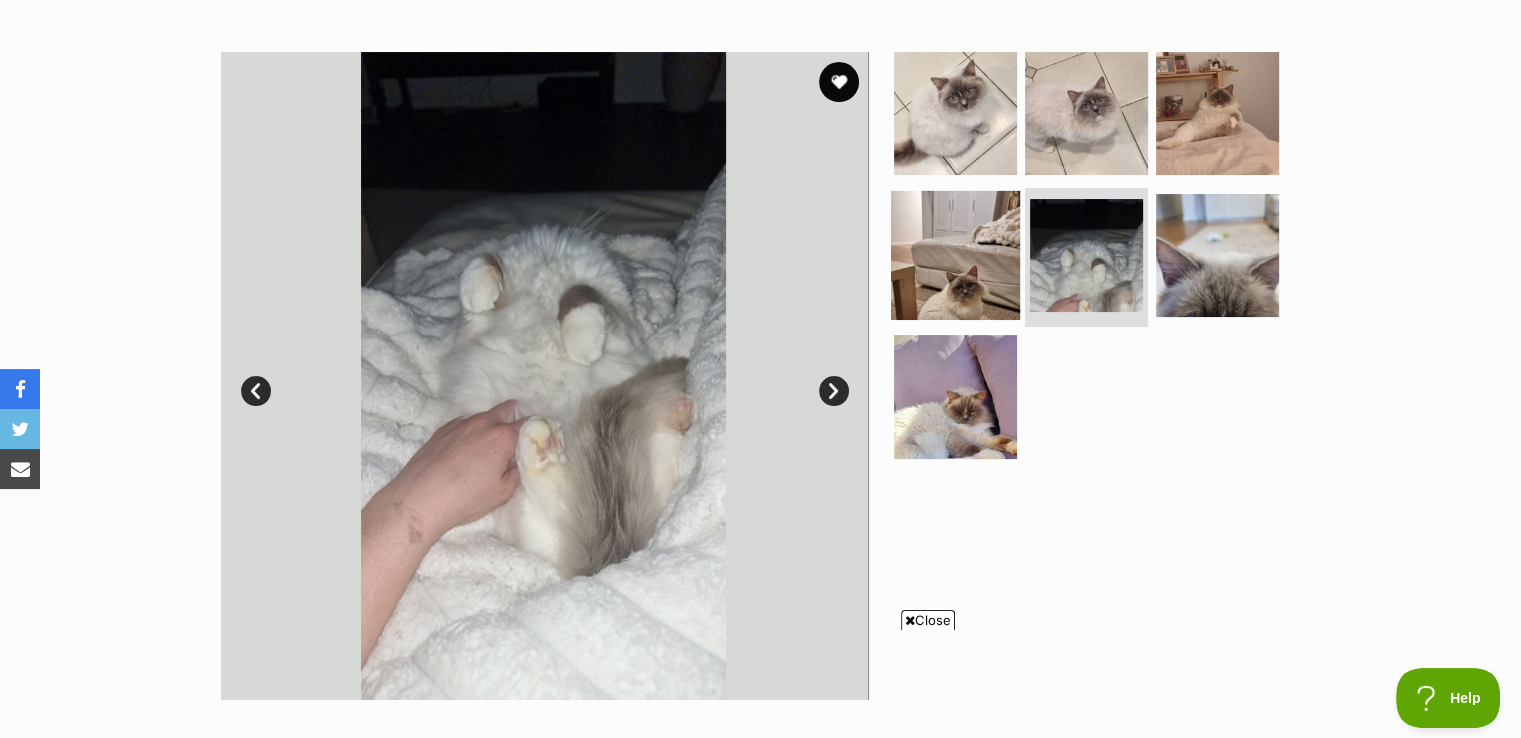 click at bounding box center [955, 254] 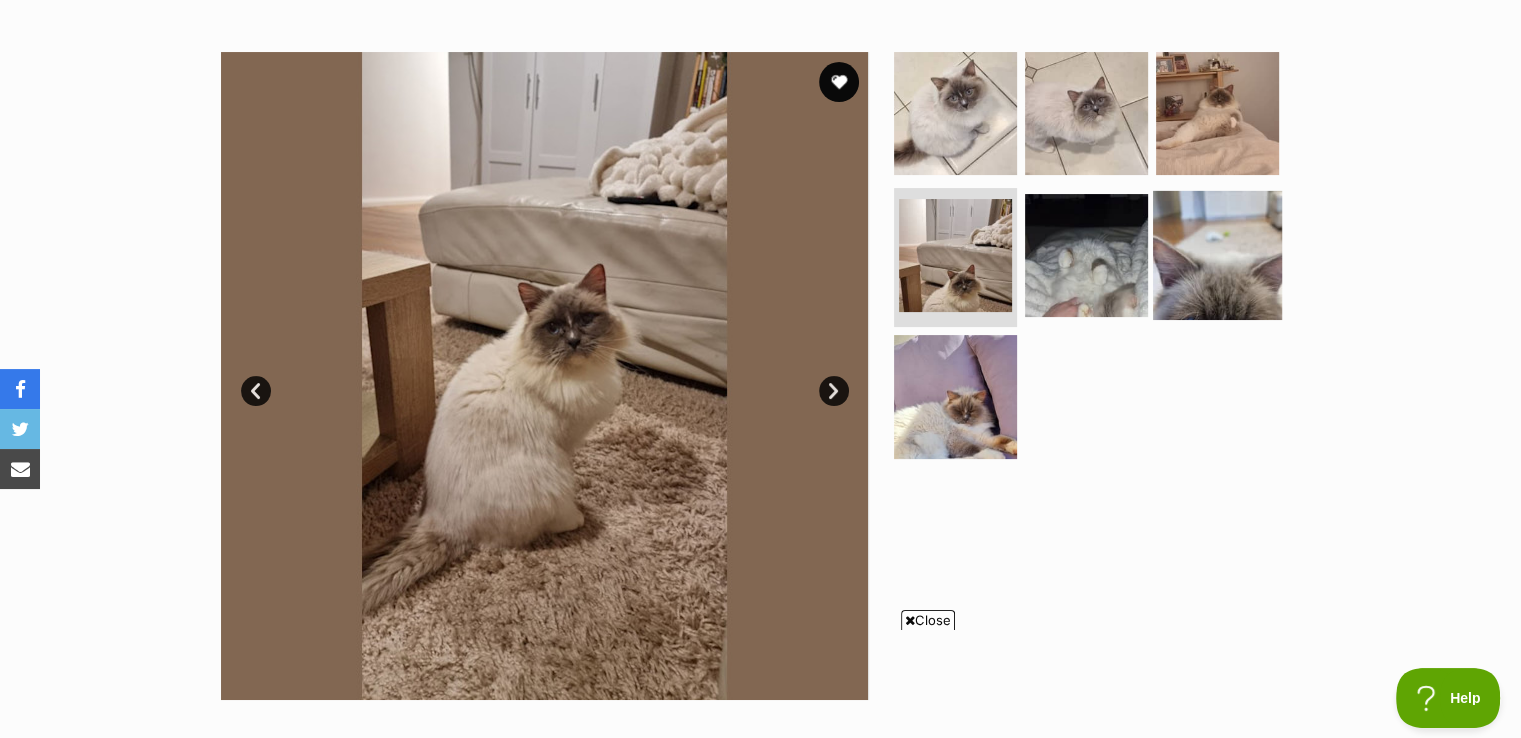 click at bounding box center (1217, 254) 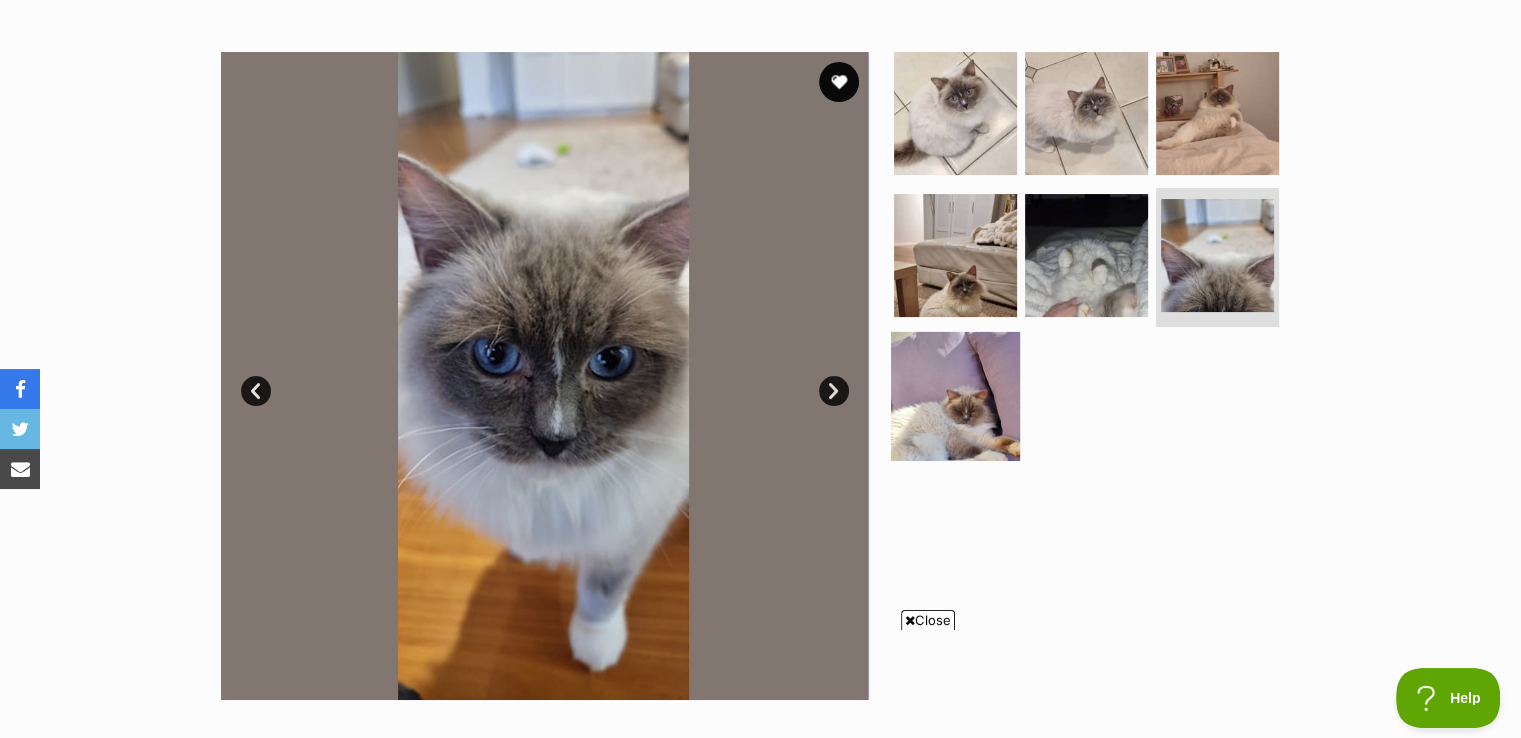 click at bounding box center [955, 396] 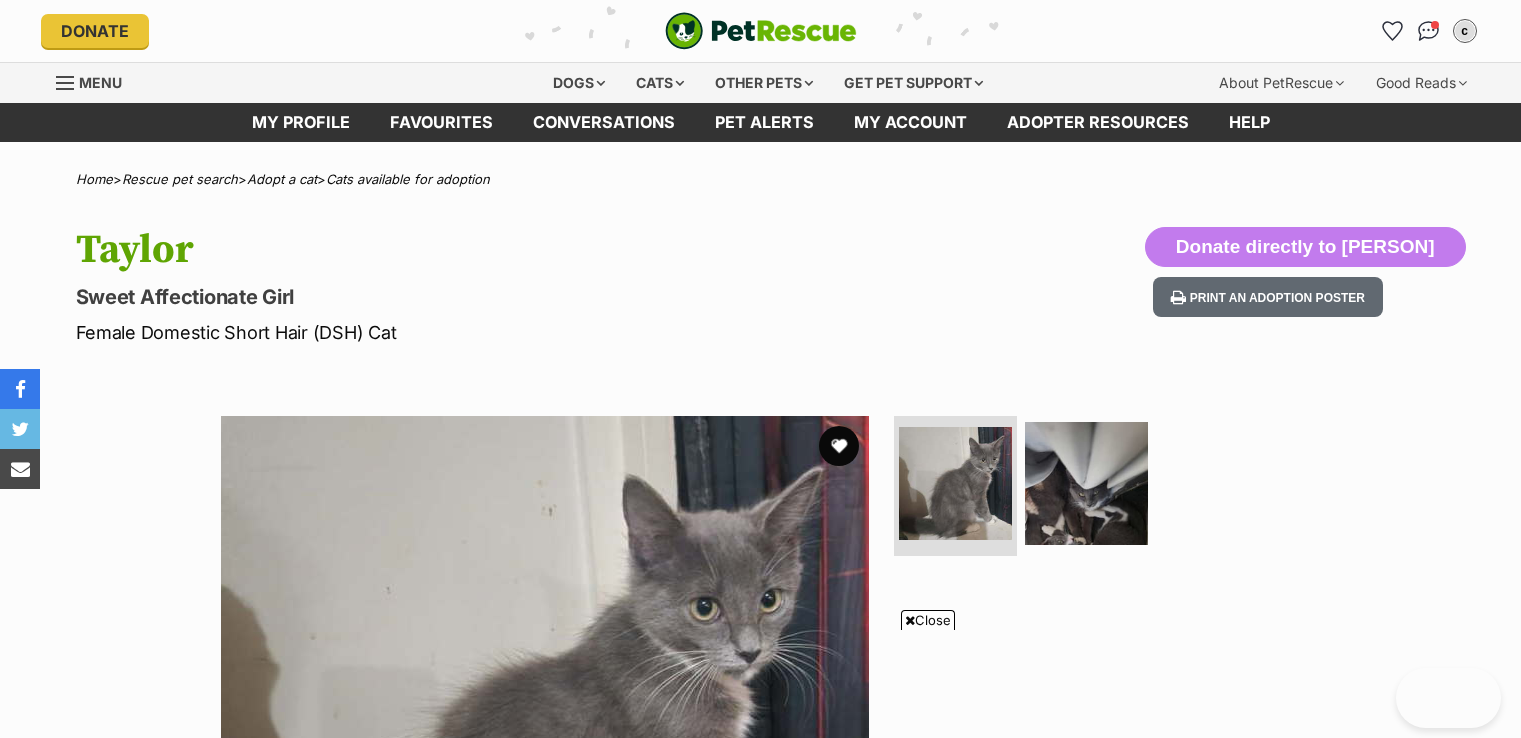 scroll, scrollTop: 406, scrollLeft: 0, axis: vertical 